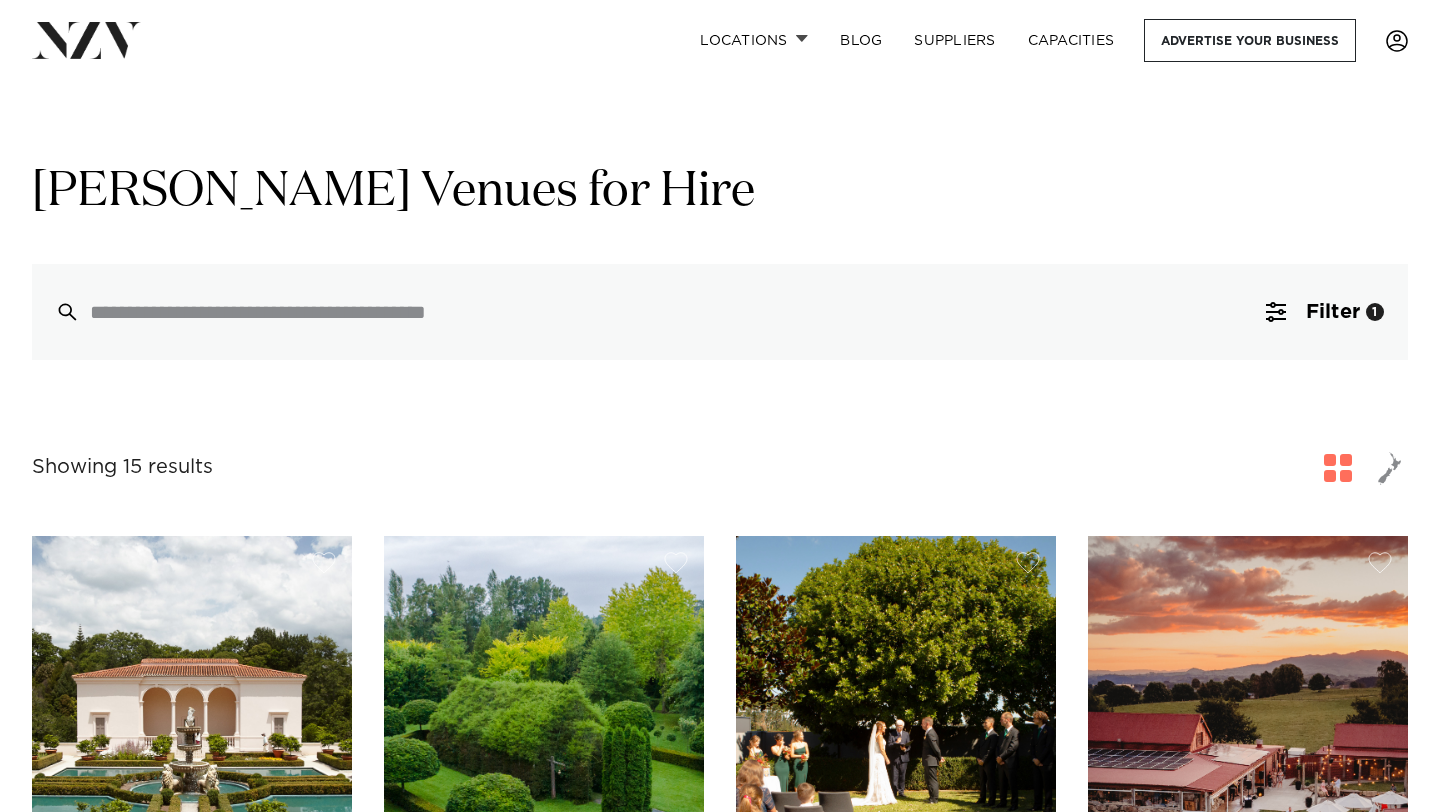 scroll, scrollTop: 0, scrollLeft: 0, axis: both 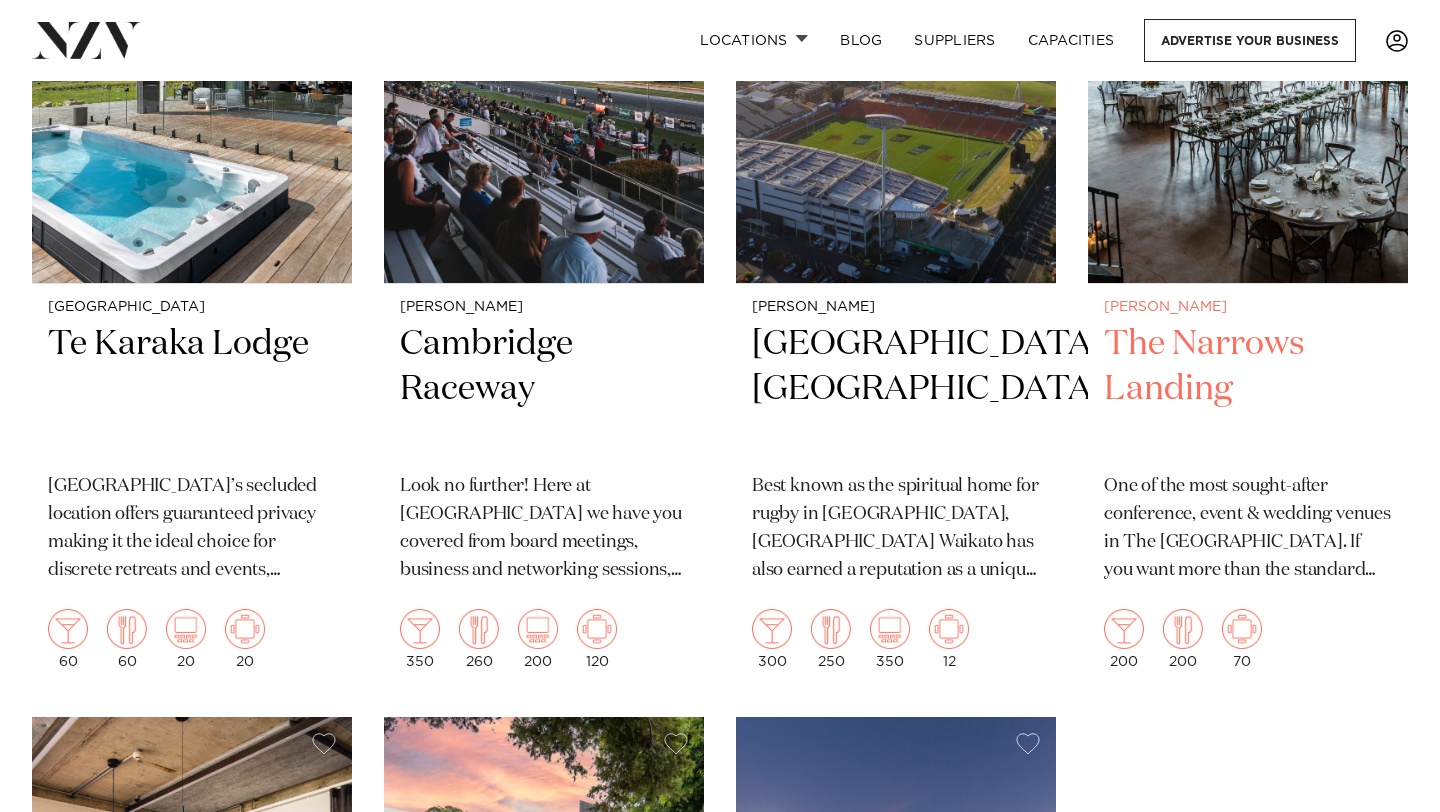 click on "The Narrows Landing" at bounding box center [1248, 389] 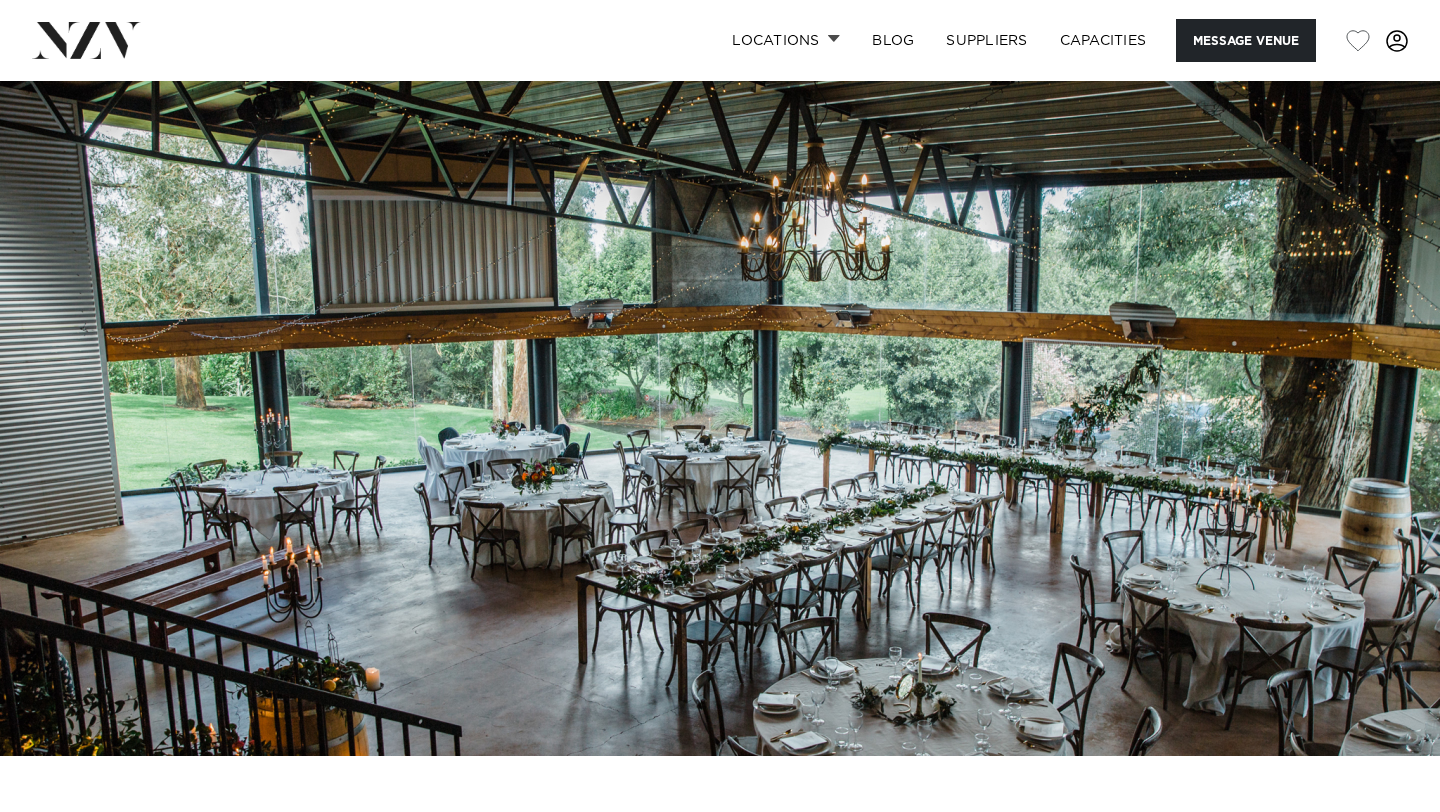 scroll, scrollTop: 0, scrollLeft: 0, axis: both 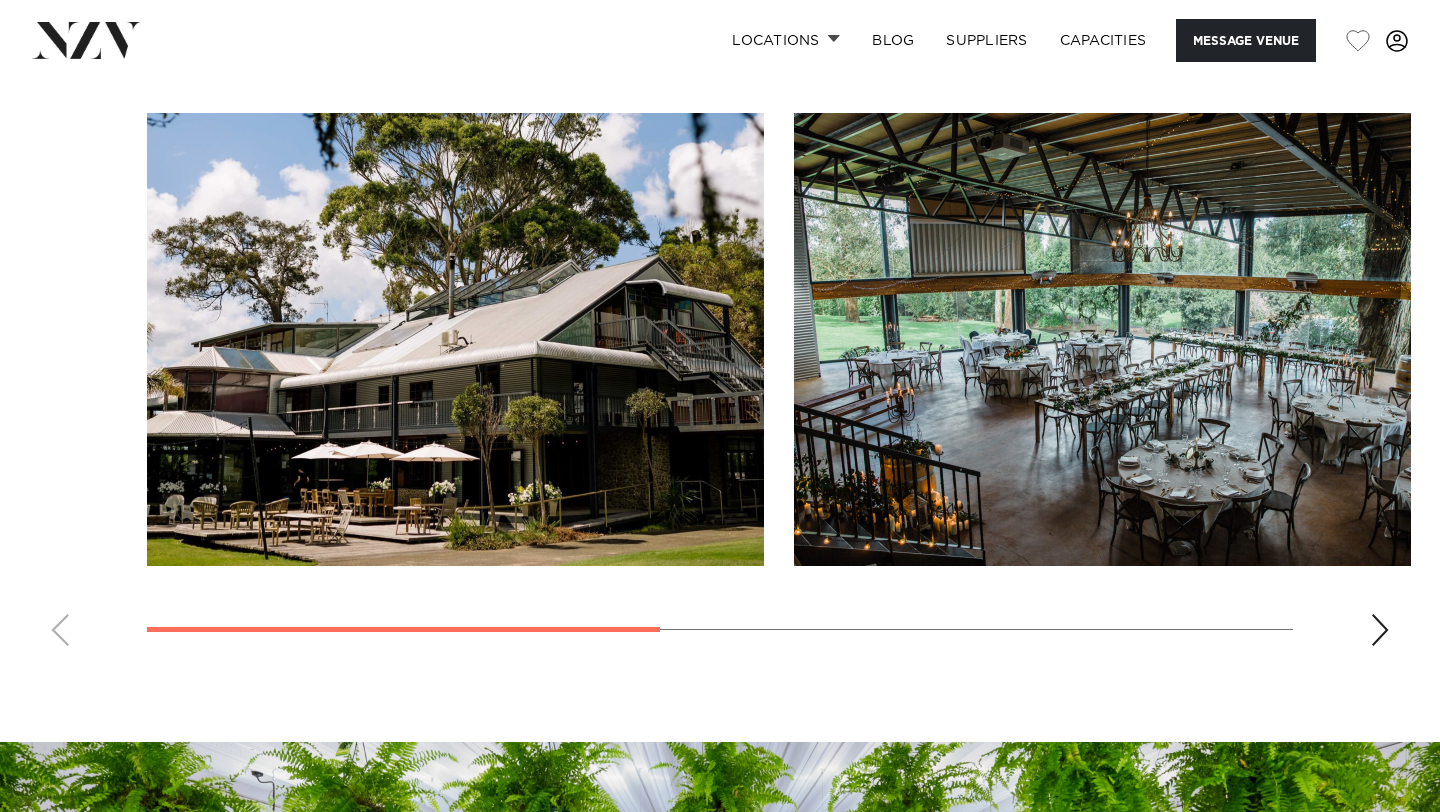 click at bounding box center (1380, 630) 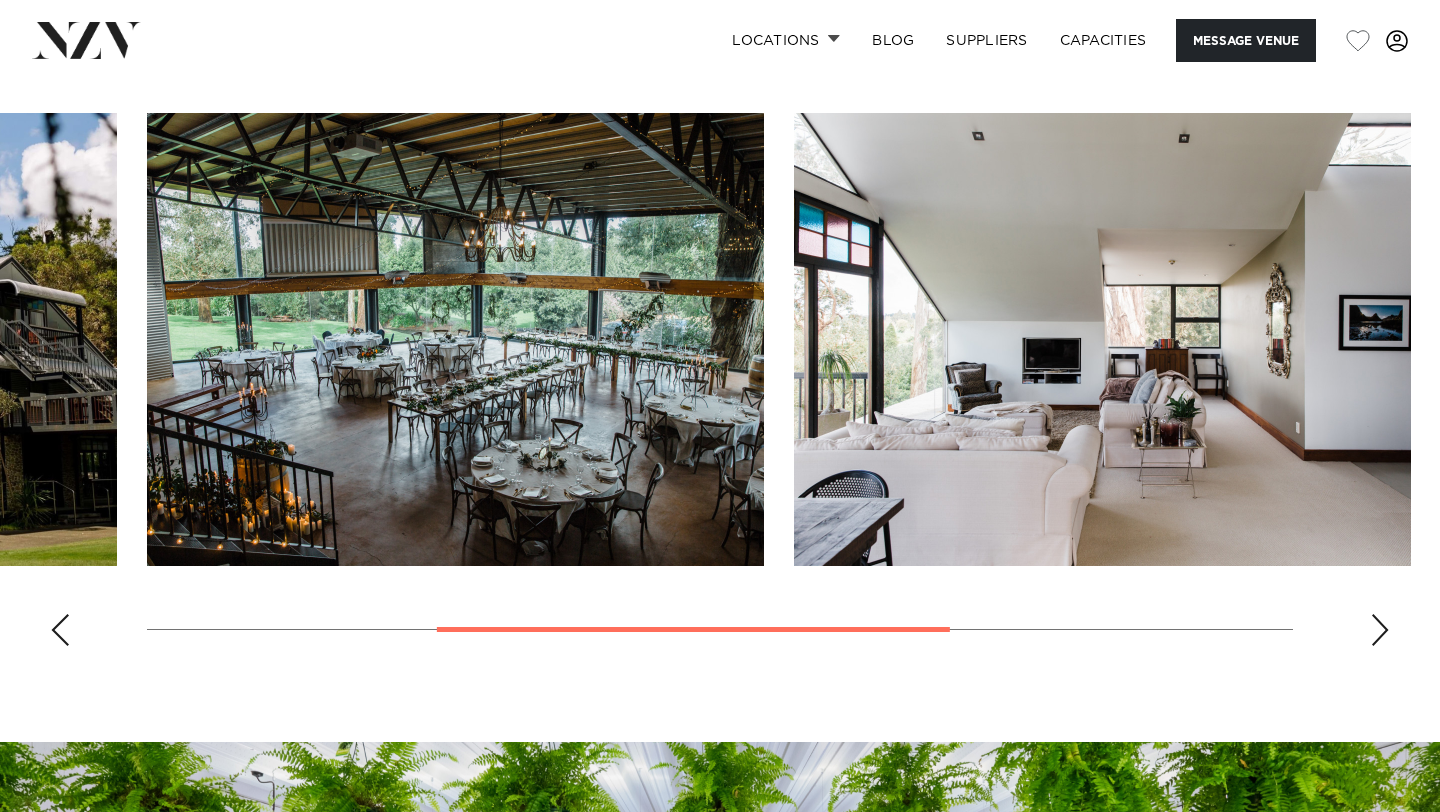click at bounding box center (1380, 630) 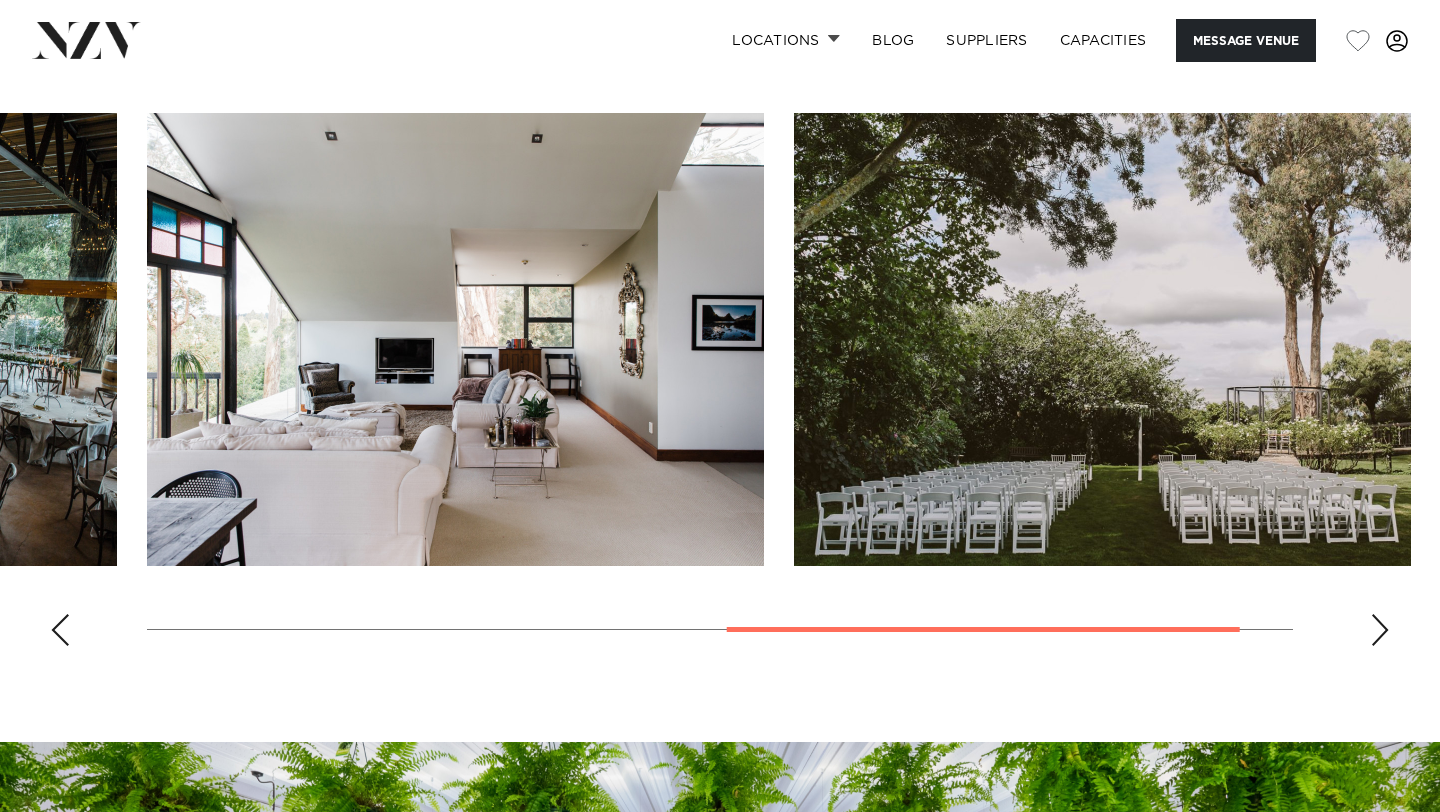 click at bounding box center (1380, 630) 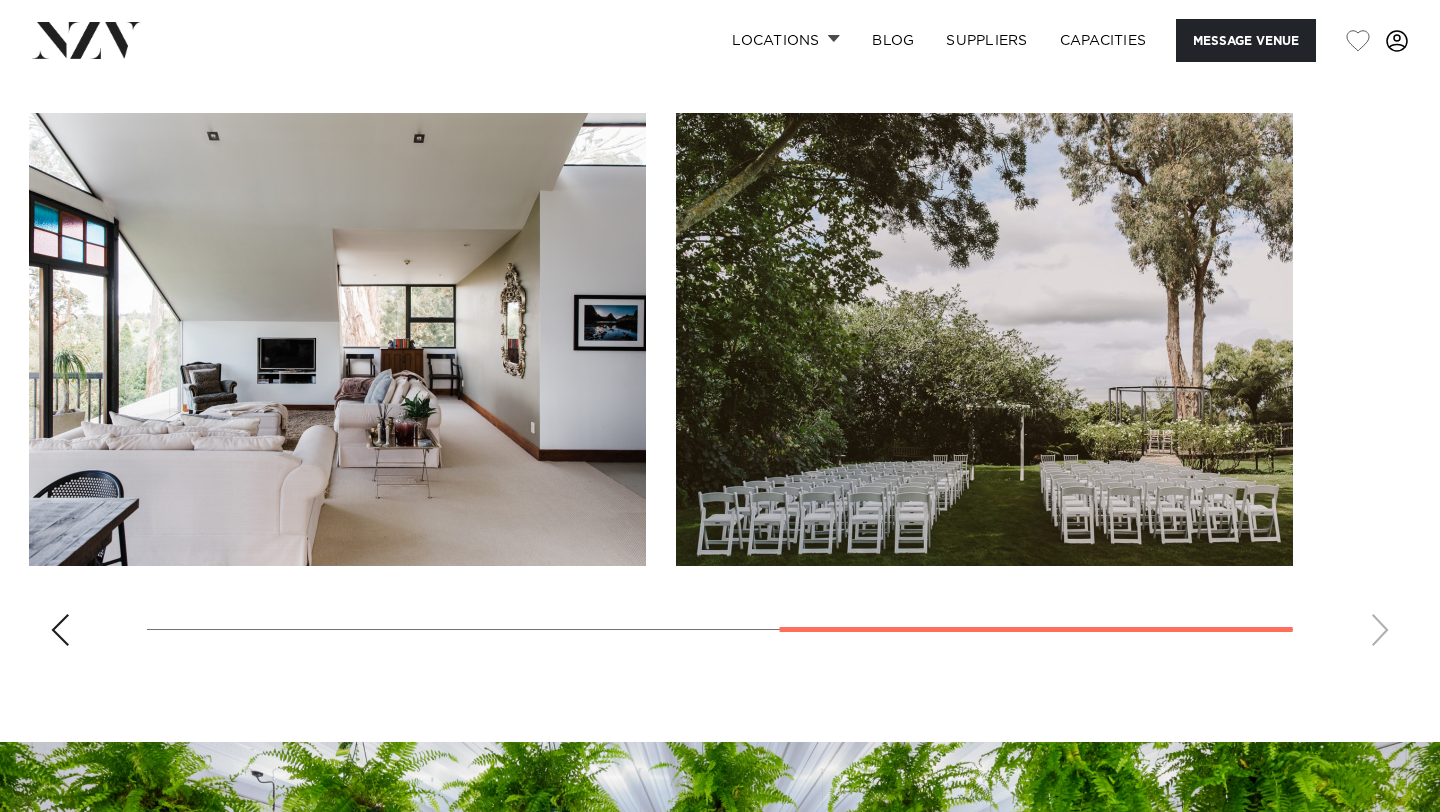 click at bounding box center [720, 387] 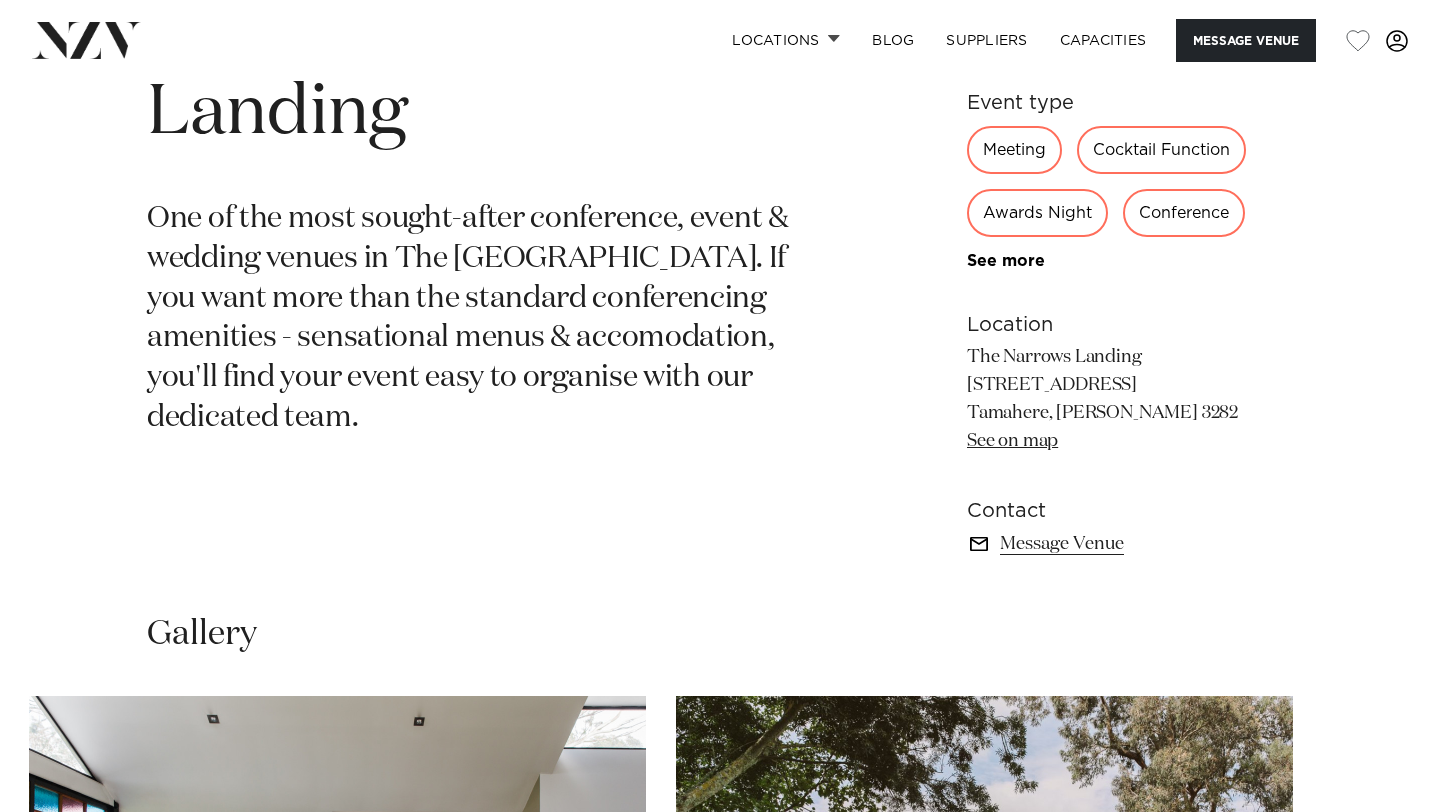 scroll, scrollTop: 886, scrollLeft: 0, axis: vertical 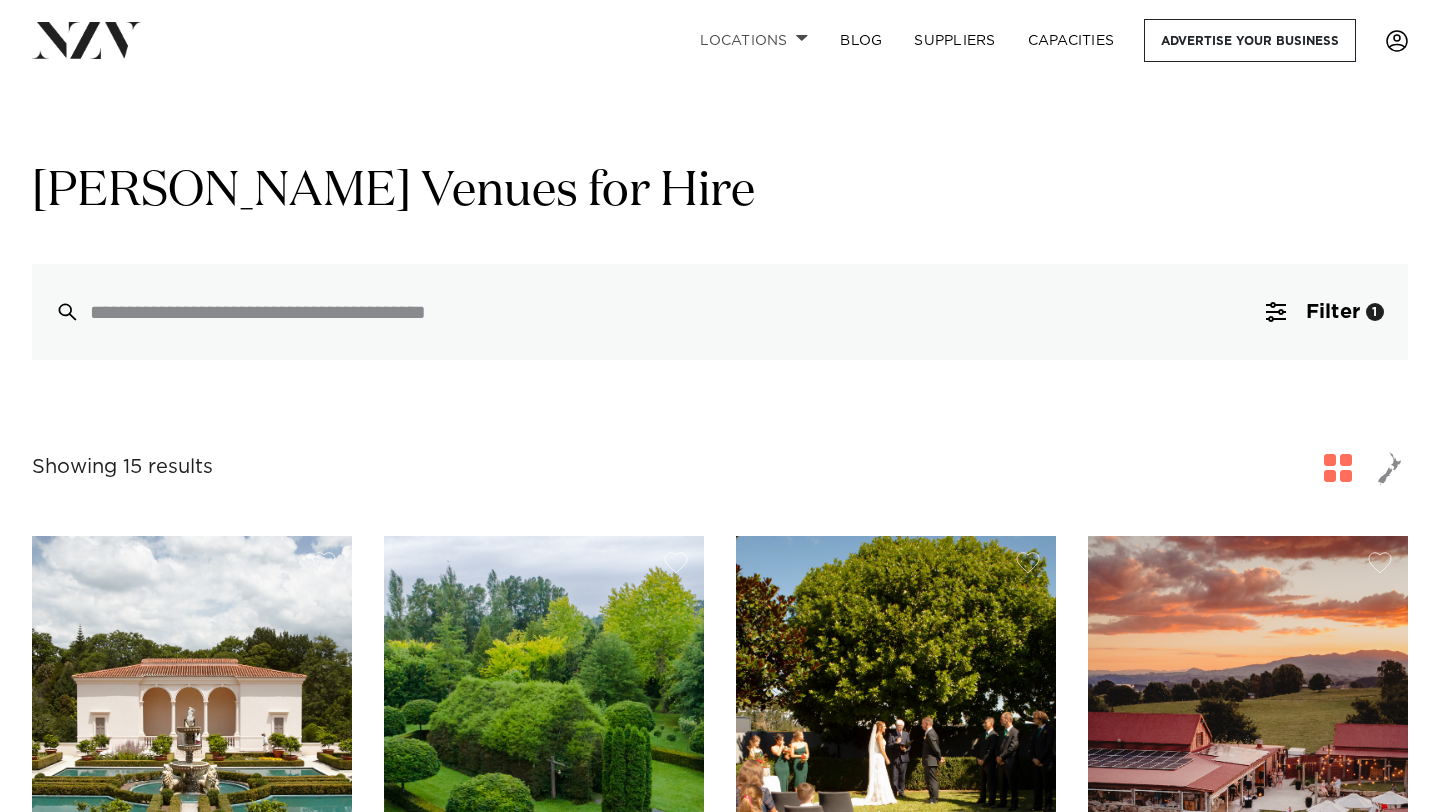 click on "Locations" at bounding box center [754, 40] 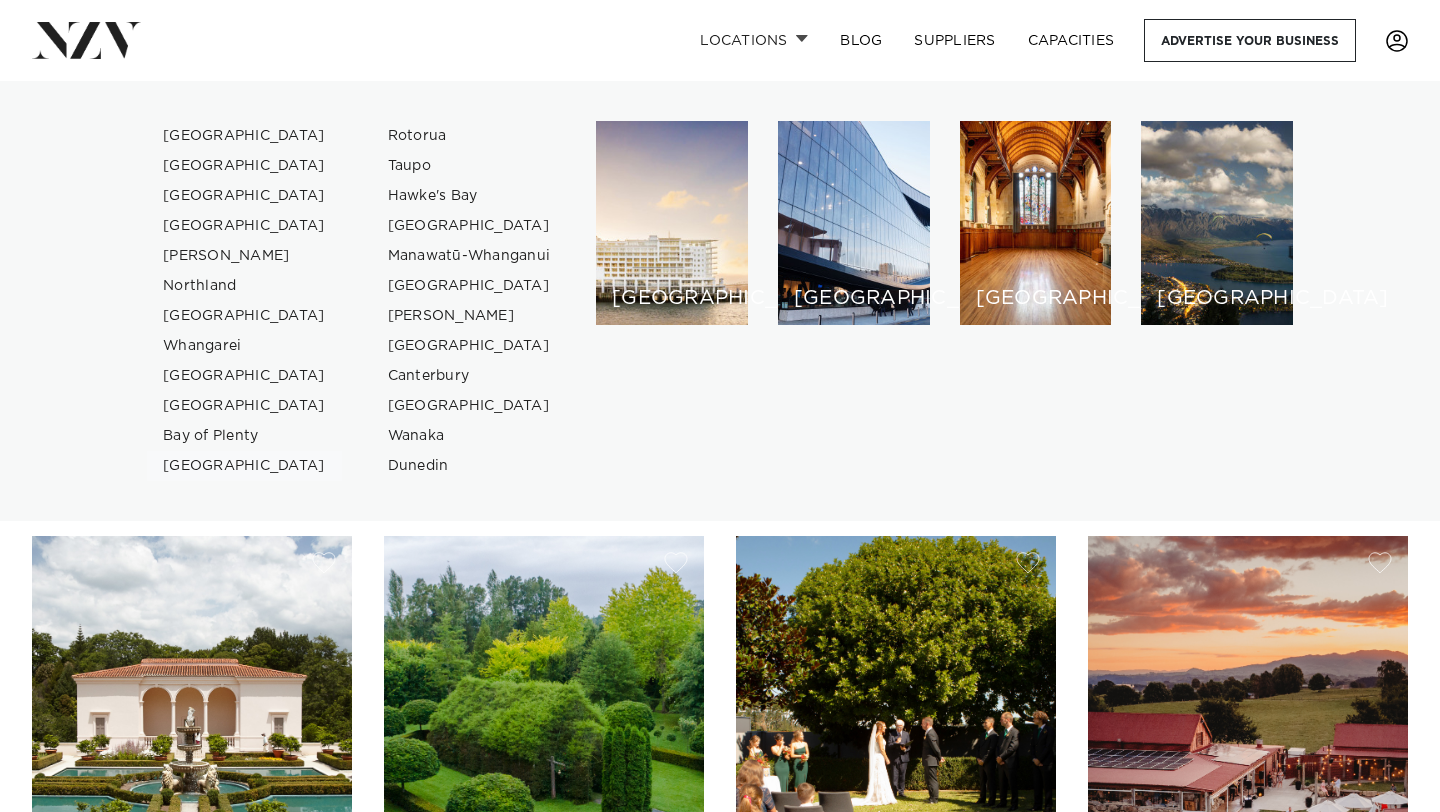 click on "[GEOGRAPHIC_DATA]" at bounding box center (244, 466) 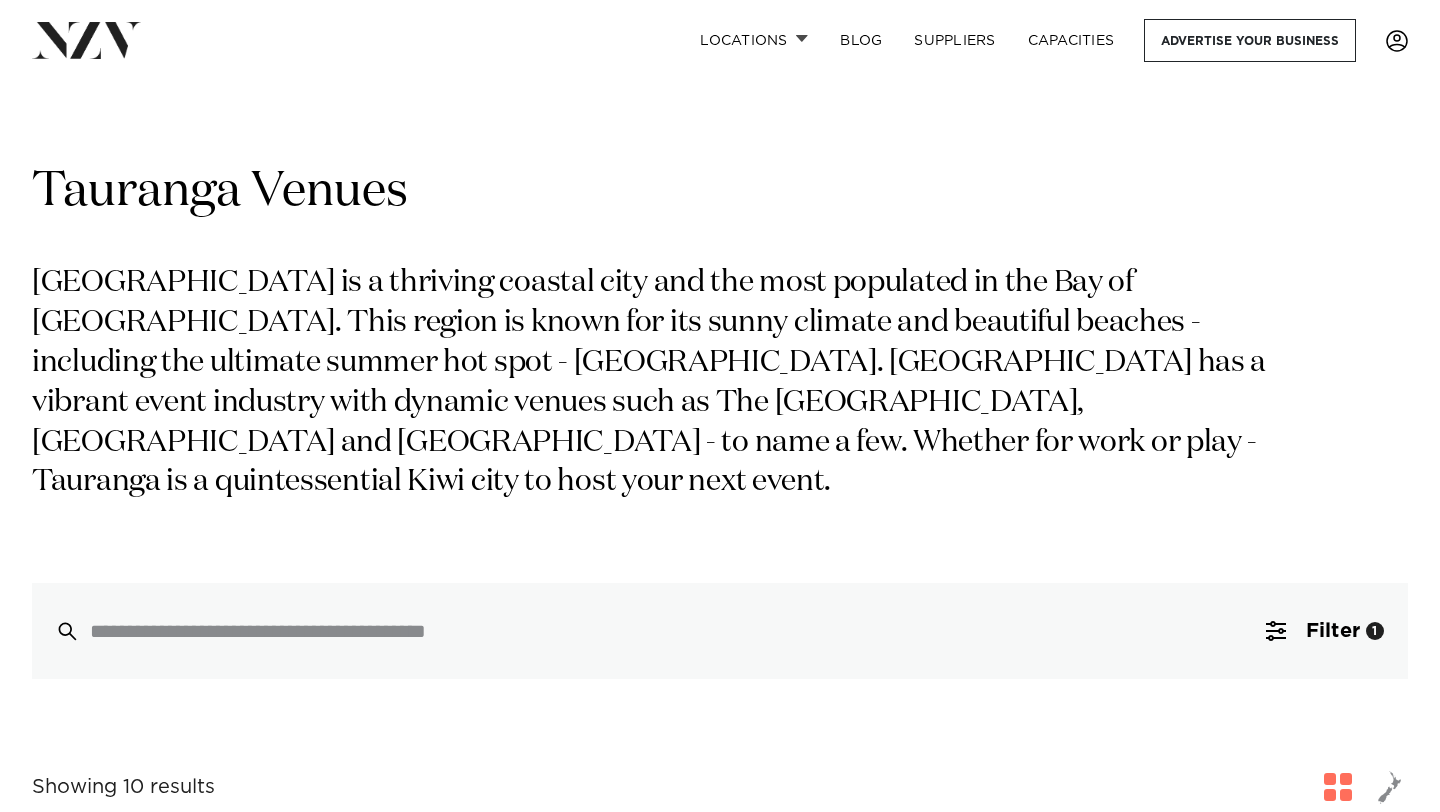scroll, scrollTop: 0, scrollLeft: 0, axis: both 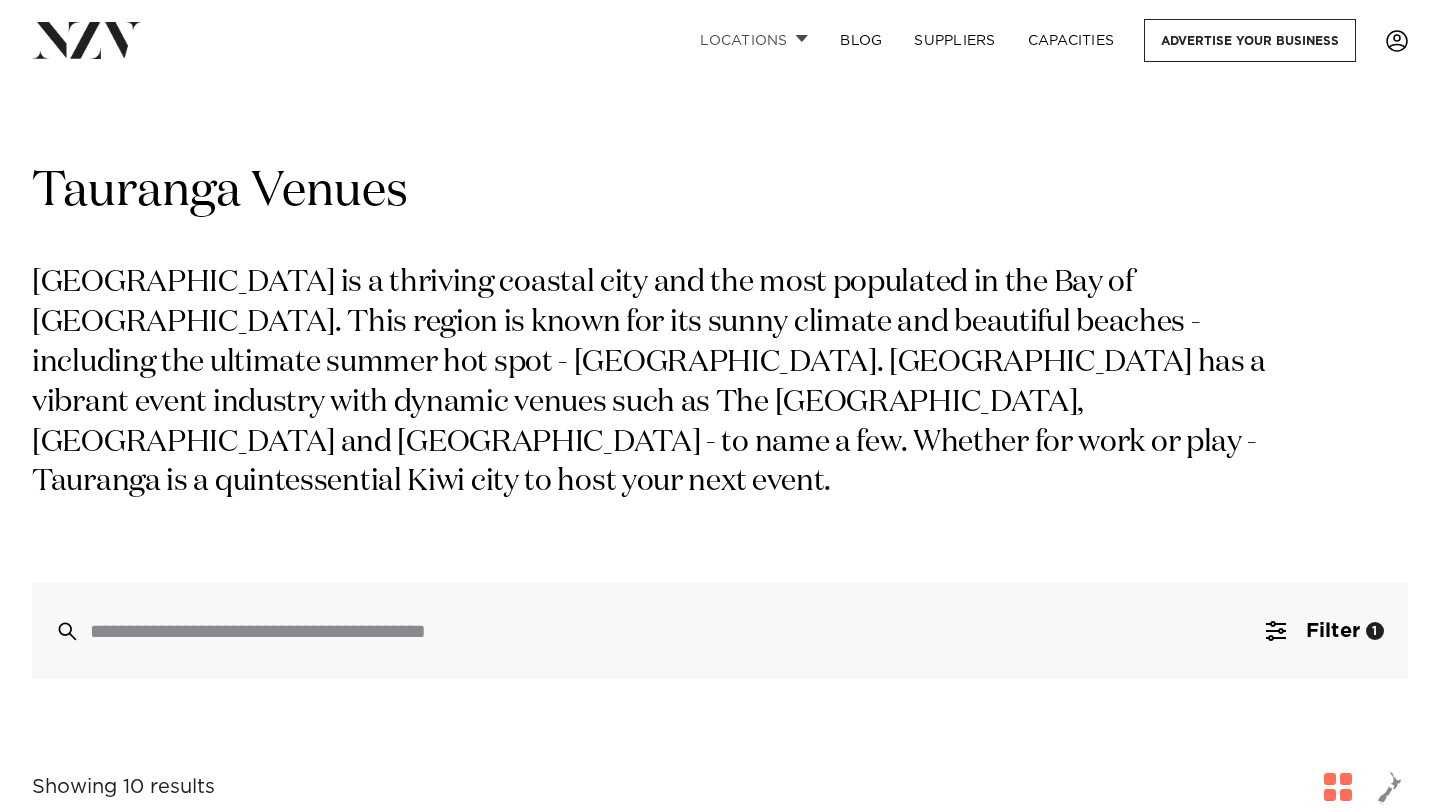 click on "Locations" at bounding box center [754, 40] 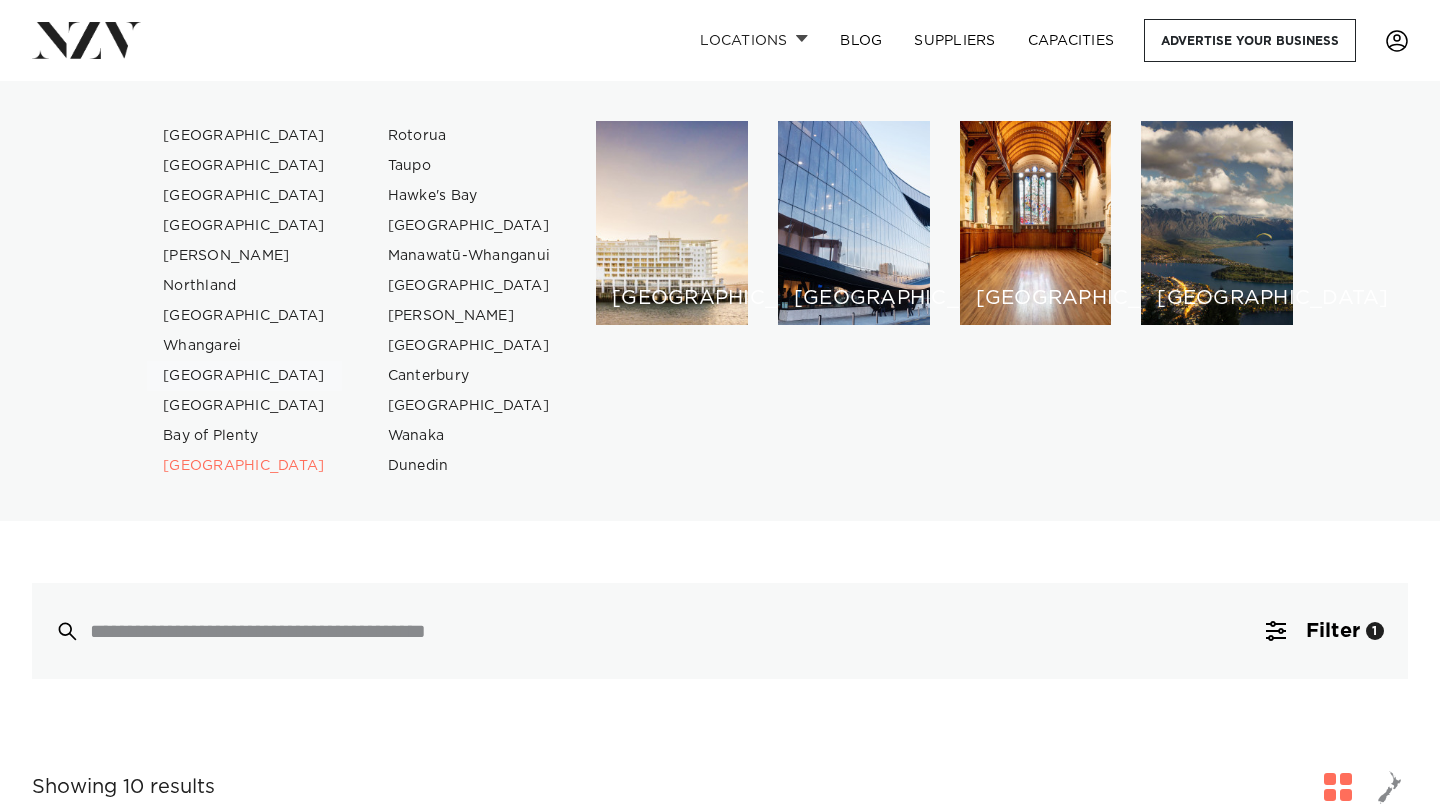 click on "[GEOGRAPHIC_DATA]" at bounding box center (244, 376) 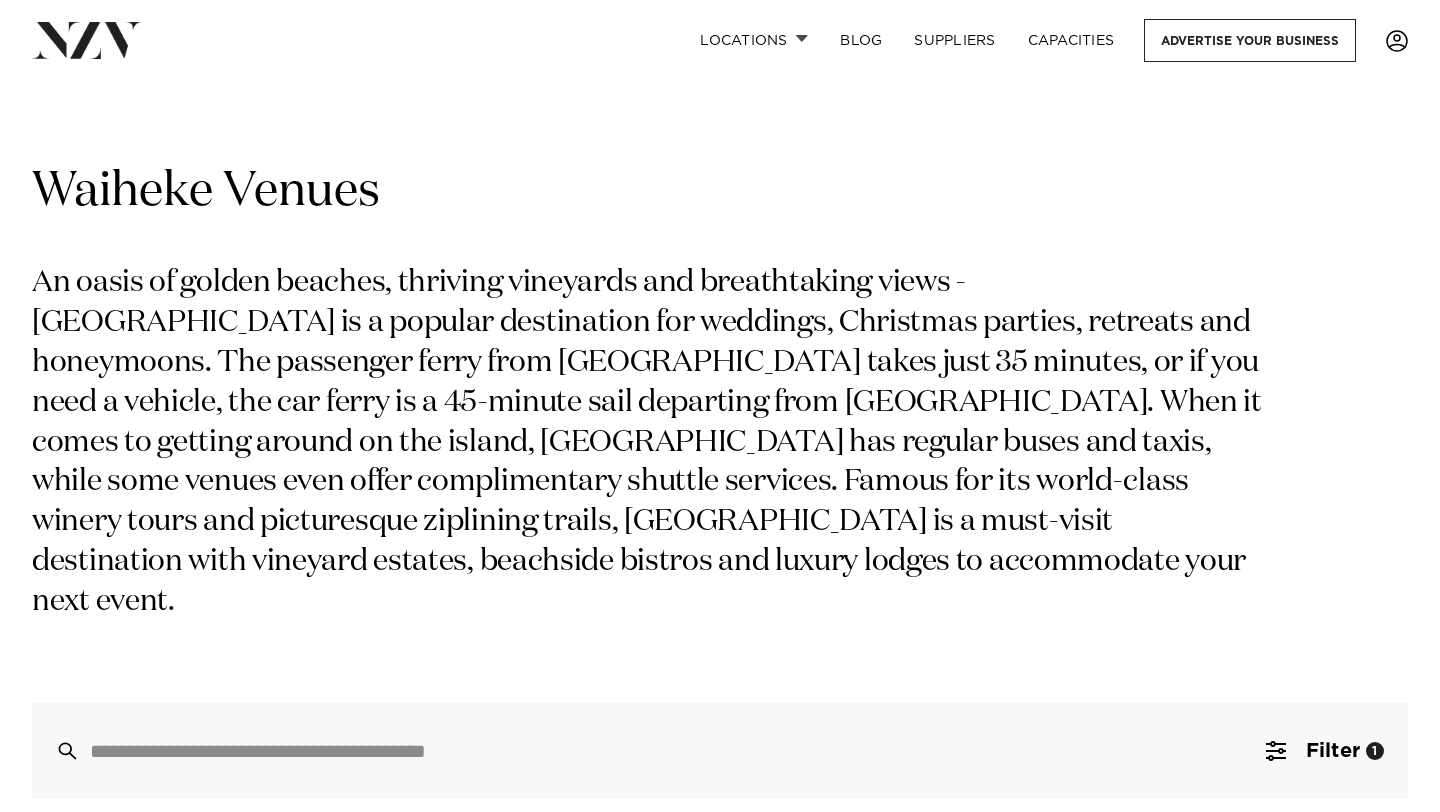 scroll, scrollTop: 0, scrollLeft: 0, axis: both 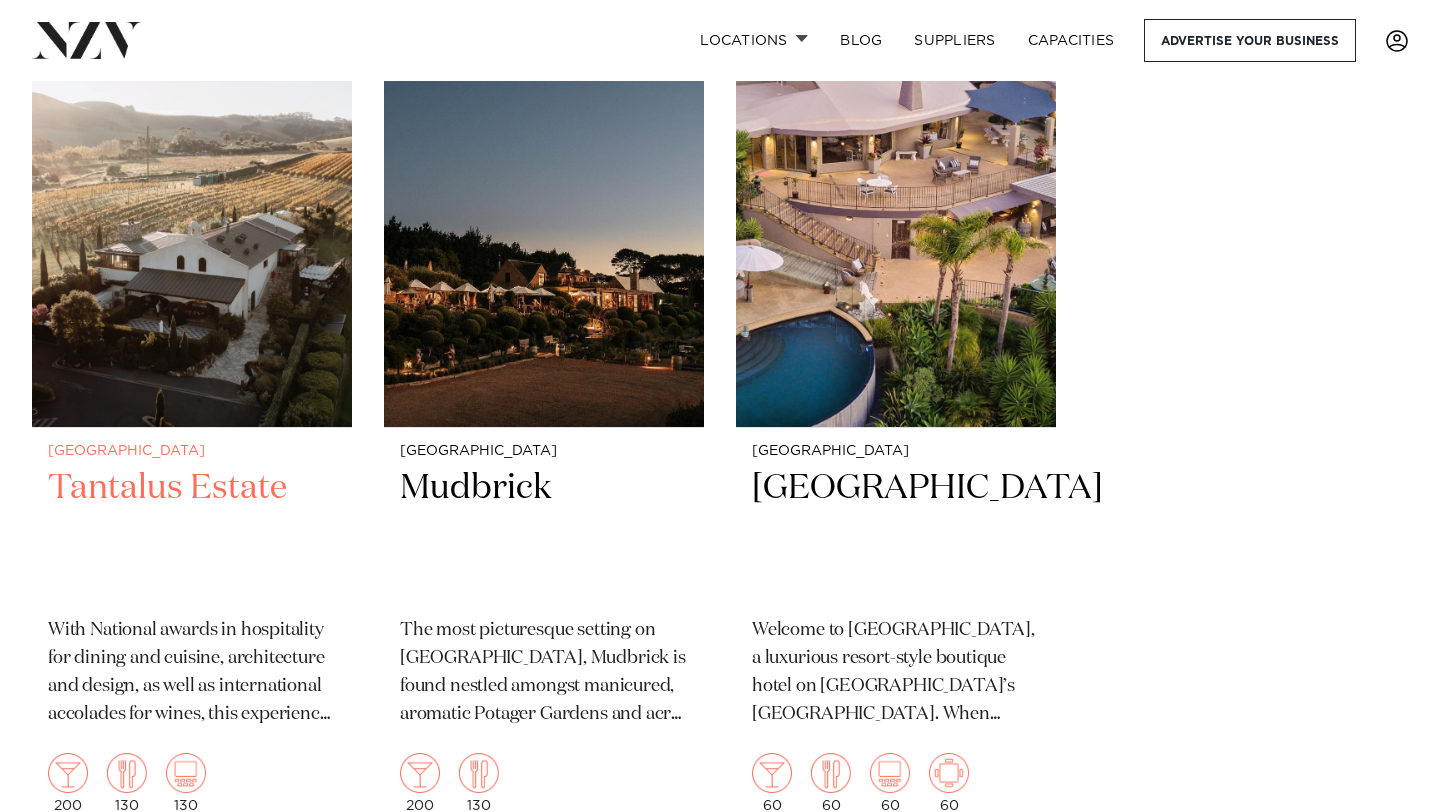 click on "Tantalus Estate" at bounding box center [192, 533] 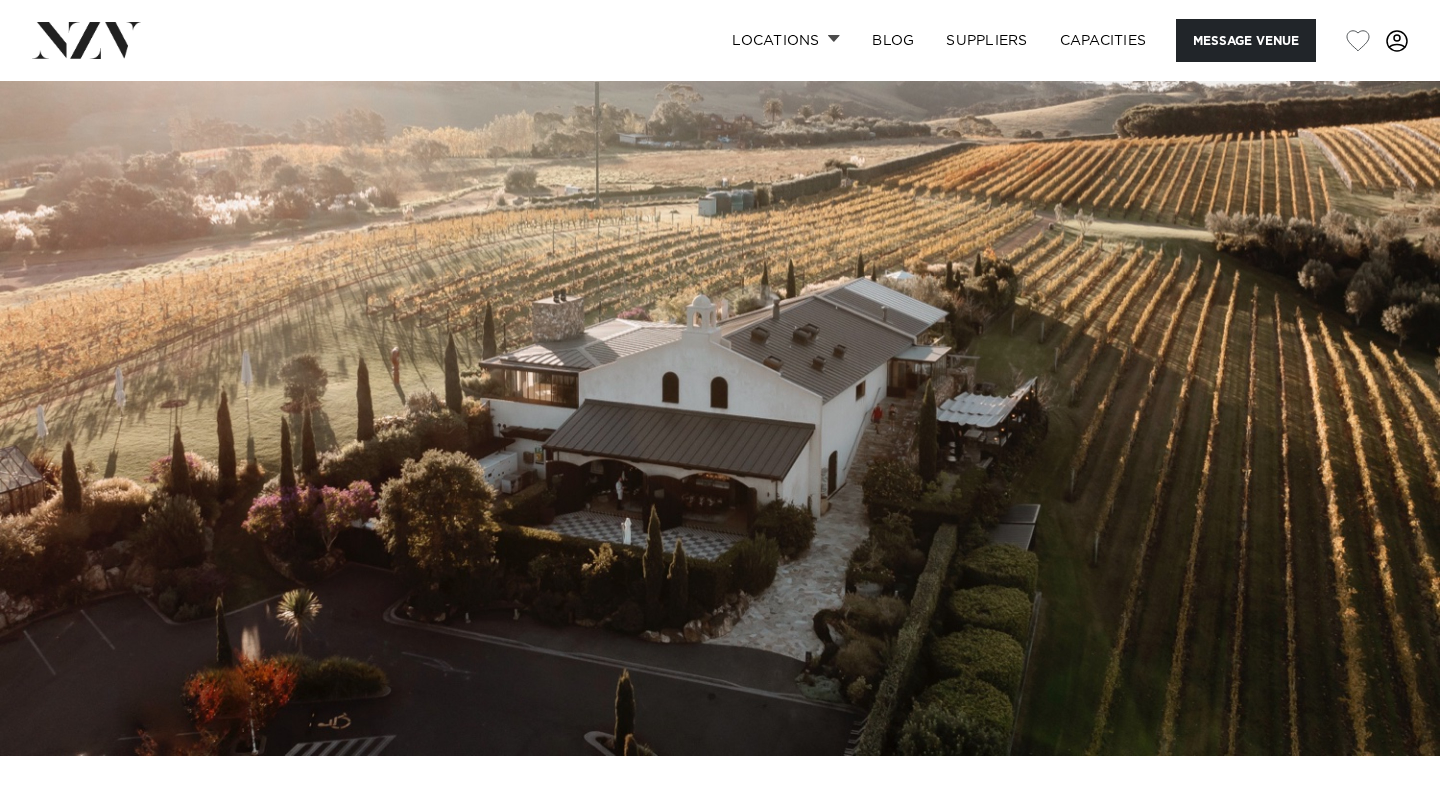 scroll, scrollTop: 0, scrollLeft: 0, axis: both 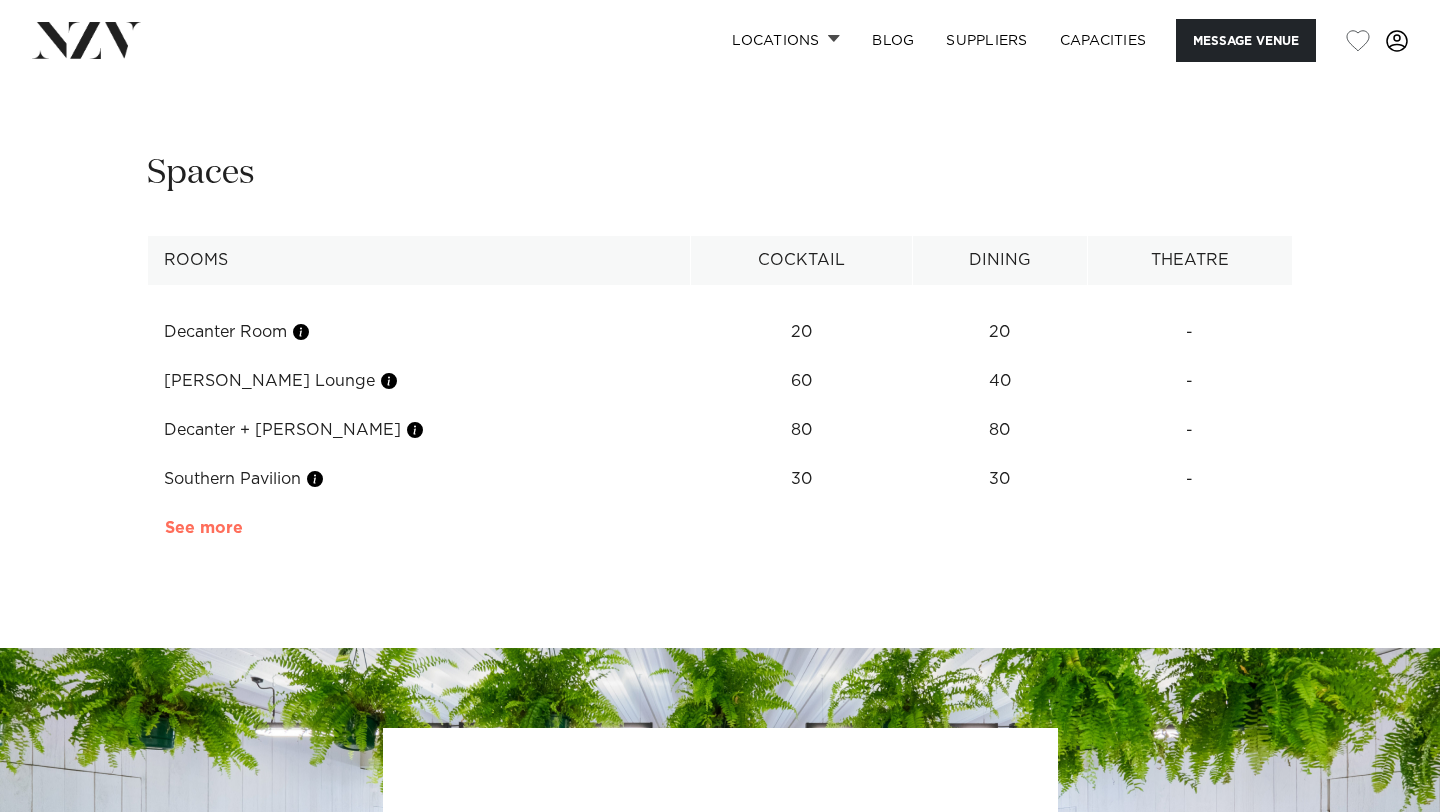click on "See more" at bounding box center (243, 528) 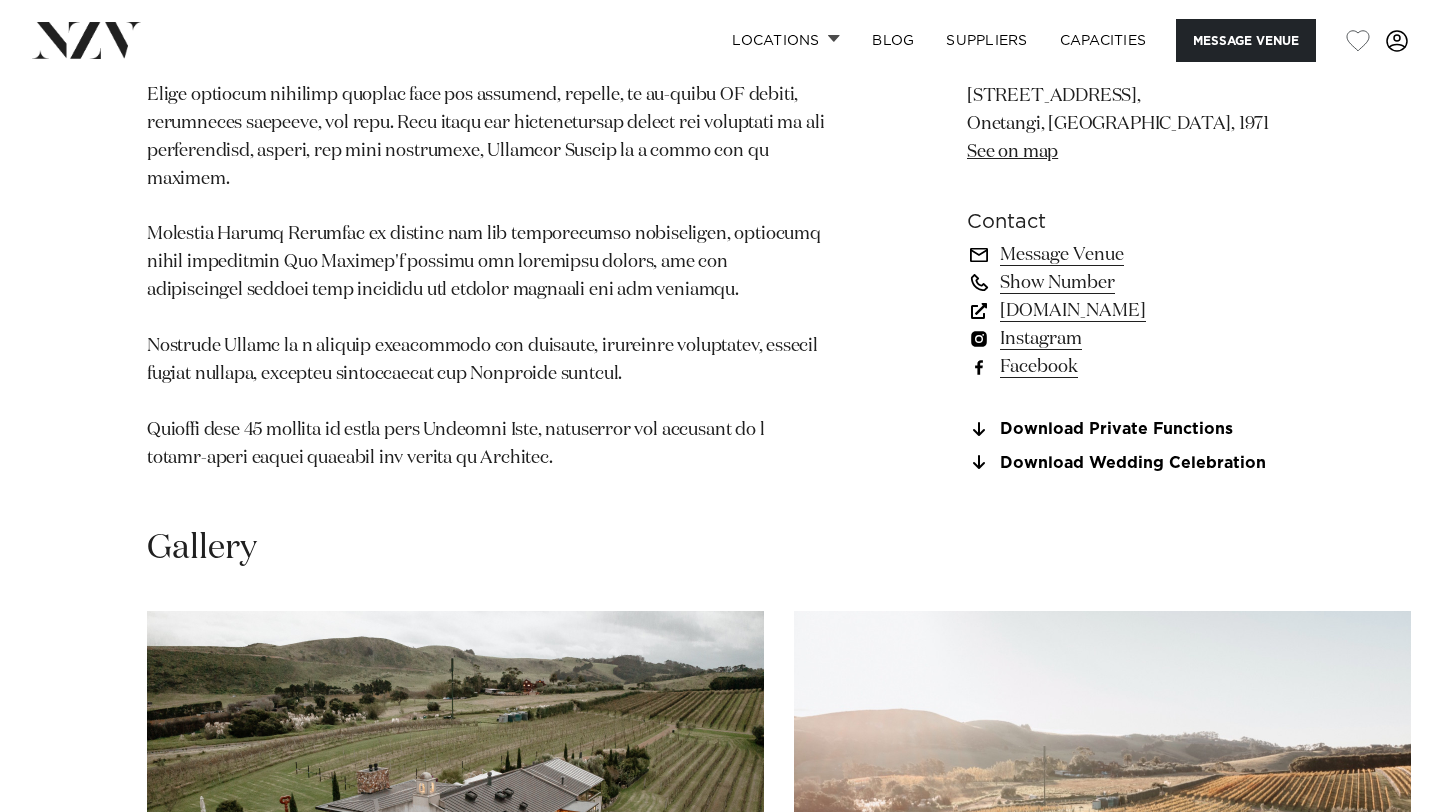 scroll, scrollTop: 1499, scrollLeft: 0, axis: vertical 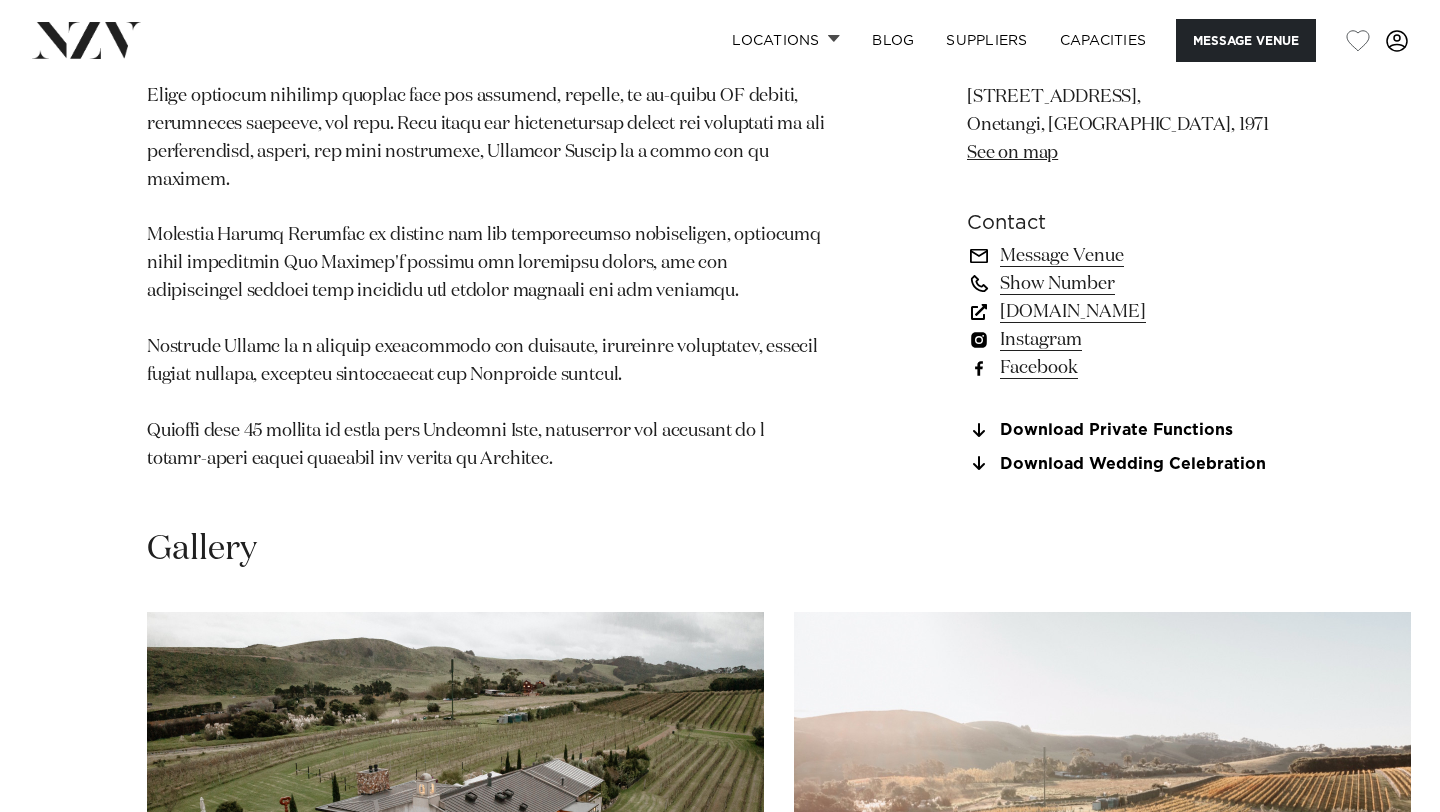 click on "tantalus.co.nz" at bounding box center (1130, 312) 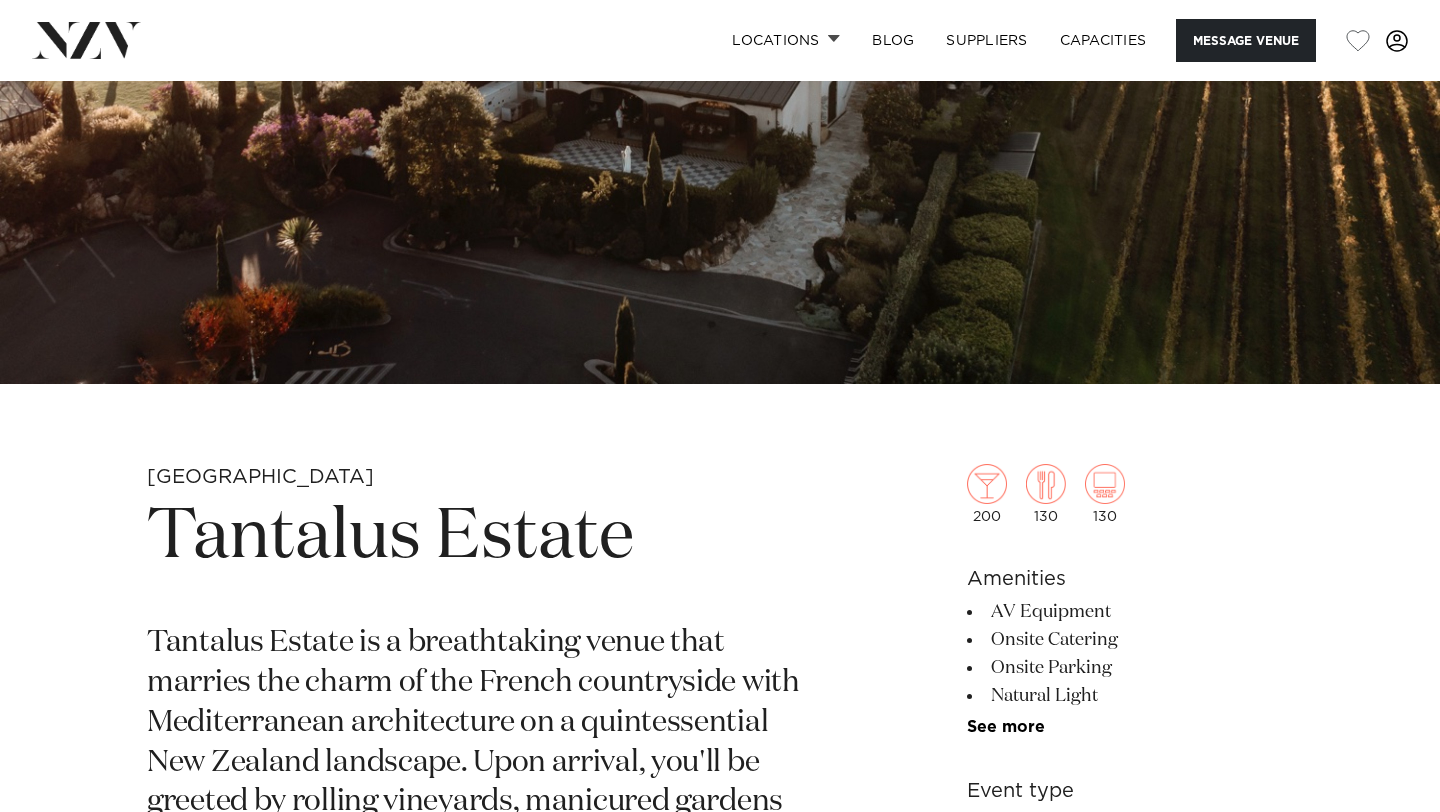scroll, scrollTop: 0, scrollLeft: 0, axis: both 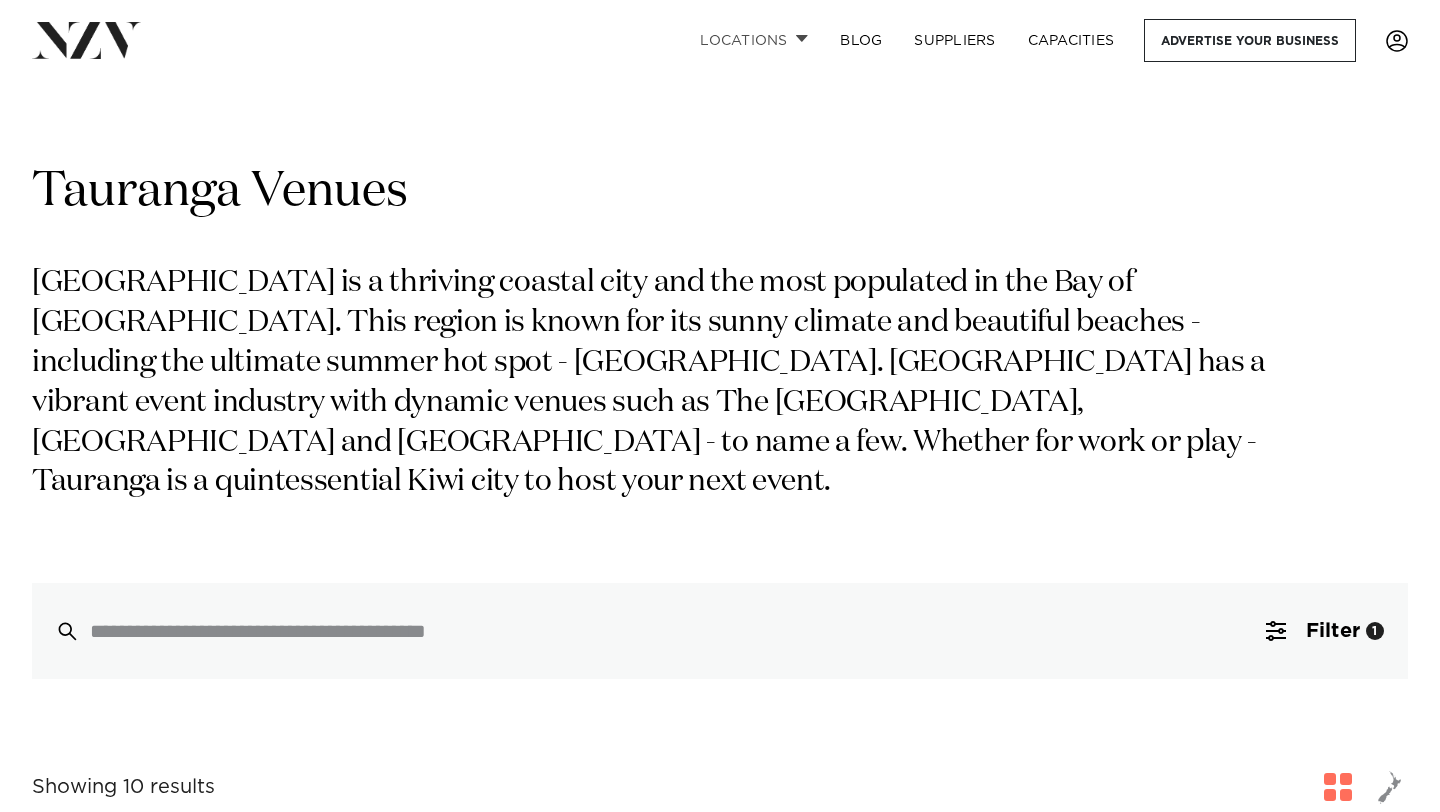 click on "Locations" at bounding box center [754, 40] 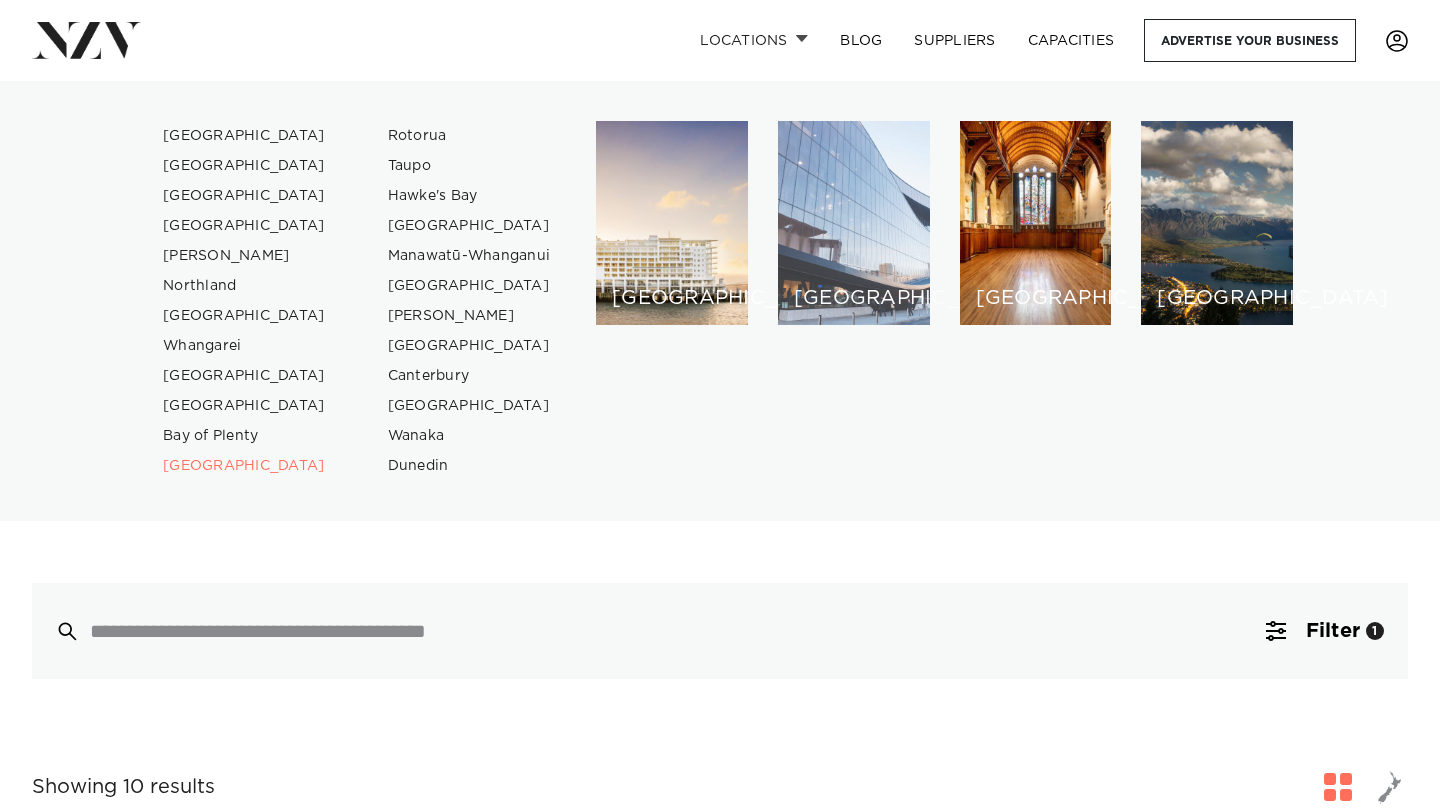 click on "[GEOGRAPHIC_DATA]" at bounding box center [854, 223] 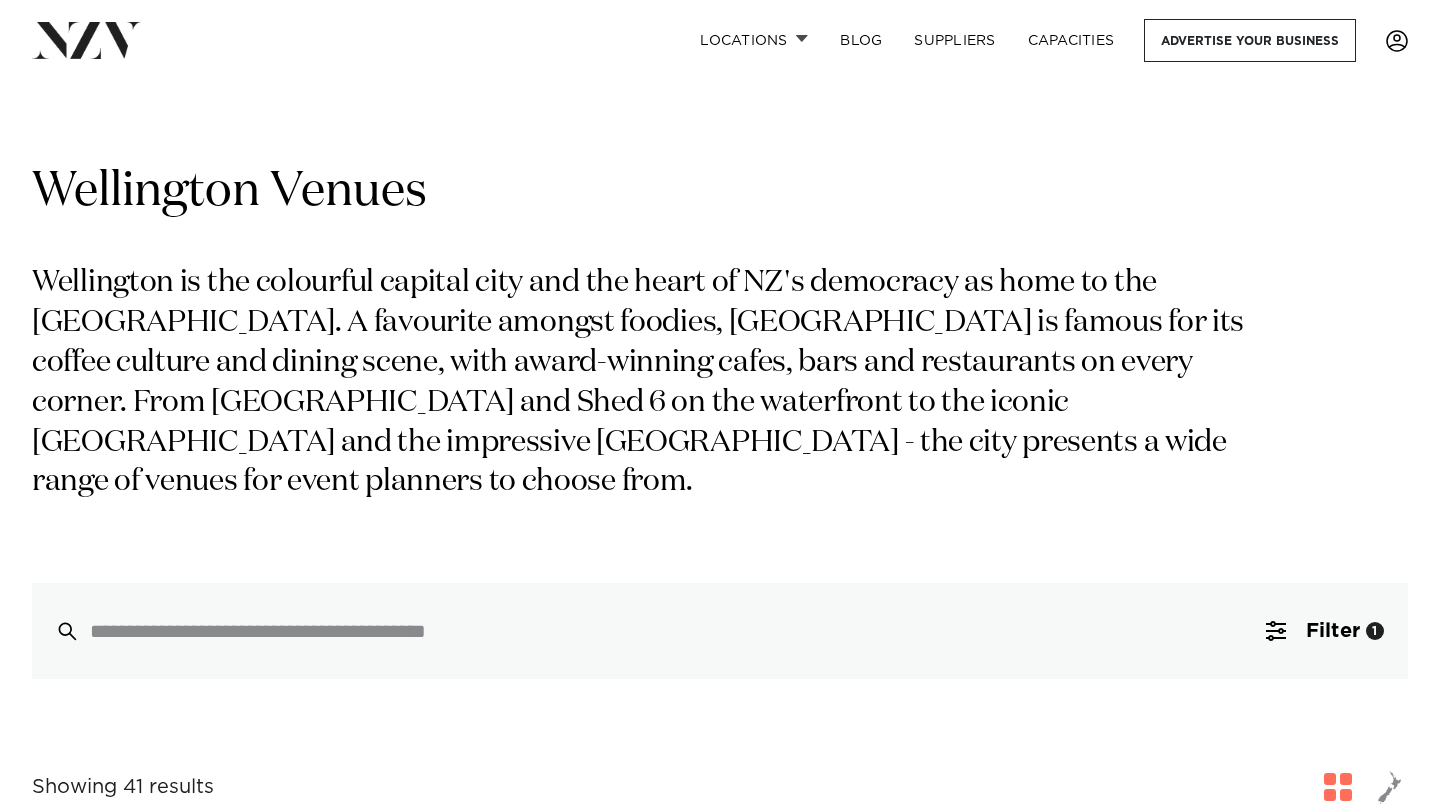 scroll, scrollTop: 199, scrollLeft: 0, axis: vertical 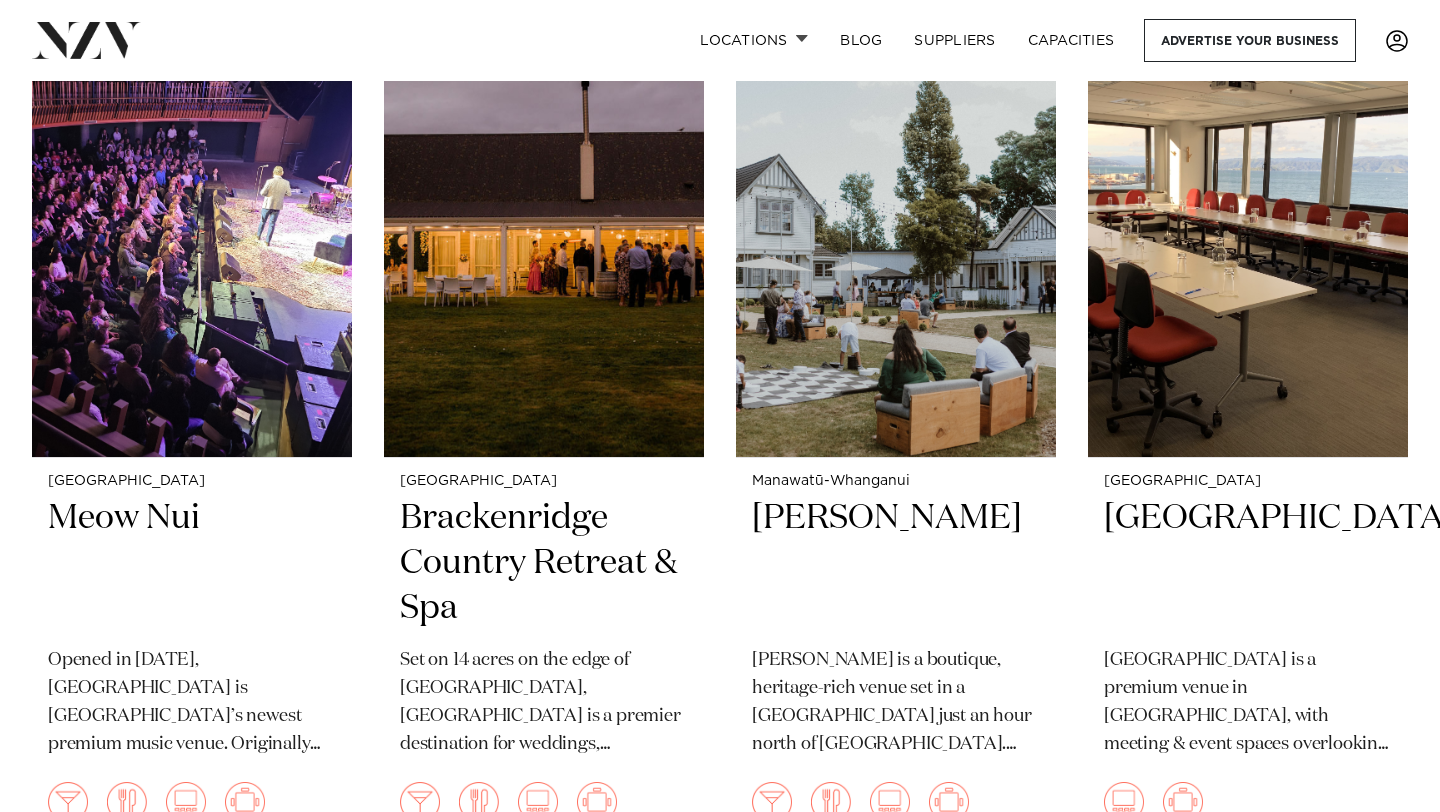 click on "Showing 41 results  for Wellington Venues
Wellington is the colourful capital city and the heart of NZ's democracy as home to the Parliament Buildings & Grounds. A favourite amongst foodies, Wellington is famous for its coffee culture and dining scene, with award-winning cafes, bars and restaurants on every corner. From Te Papa and Shed 6 on the waterfront to the iconic Old St Paul's and the impressive TSB Arena - the city presents a wide range of venues for event planners to choose from.
Wellington
Atura Wellington
150" at bounding box center (720, 2254) 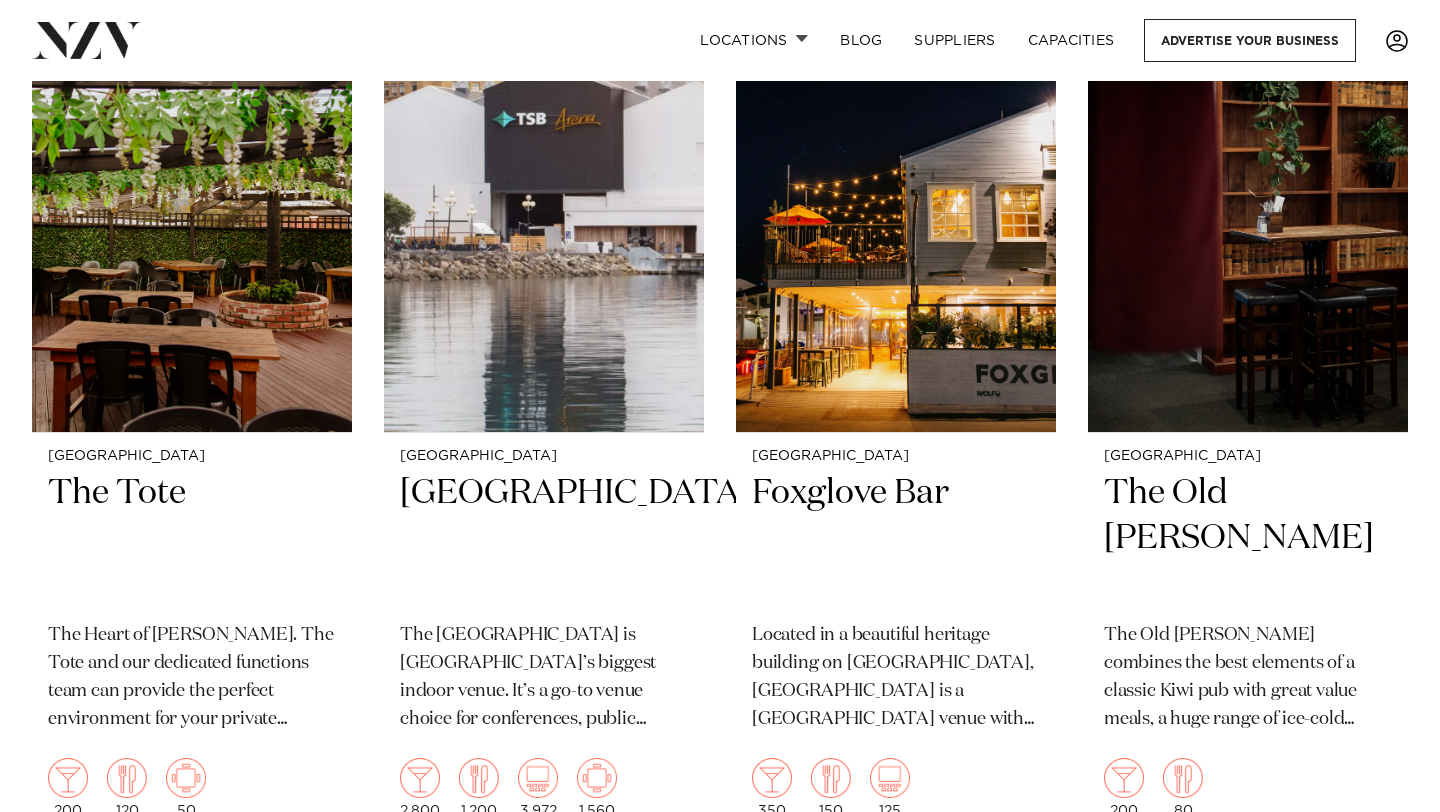 scroll, scrollTop: 8607, scrollLeft: 0, axis: vertical 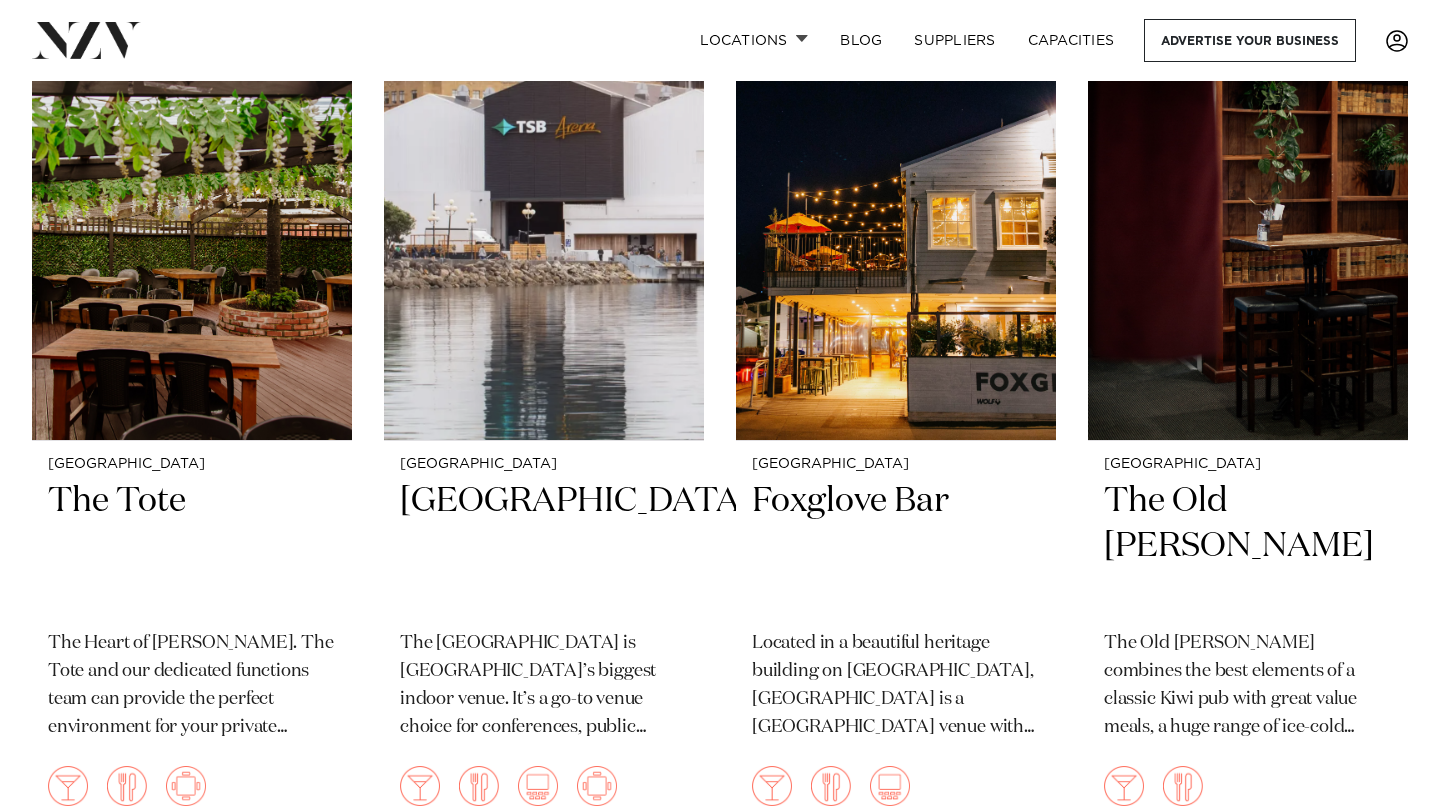 click on "Showing 41 results  for Wellington Venues
Wellington is the colourful capital city and the heart of NZ's democracy as home to the Parliament Buildings & Grounds. A favourite amongst foodies, Wellington is famous for its coffee culture and dining scene, with award-winning cafes, bars and restaurants on every corner. From Te Papa and Shed 6 on the waterfront to the iconic Old St Paul's and the impressive TSB Arena - the city presents a wide range of venues for event planners to choose from.
Wellington
Atura Wellington
150" at bounding box center (720, -2938) 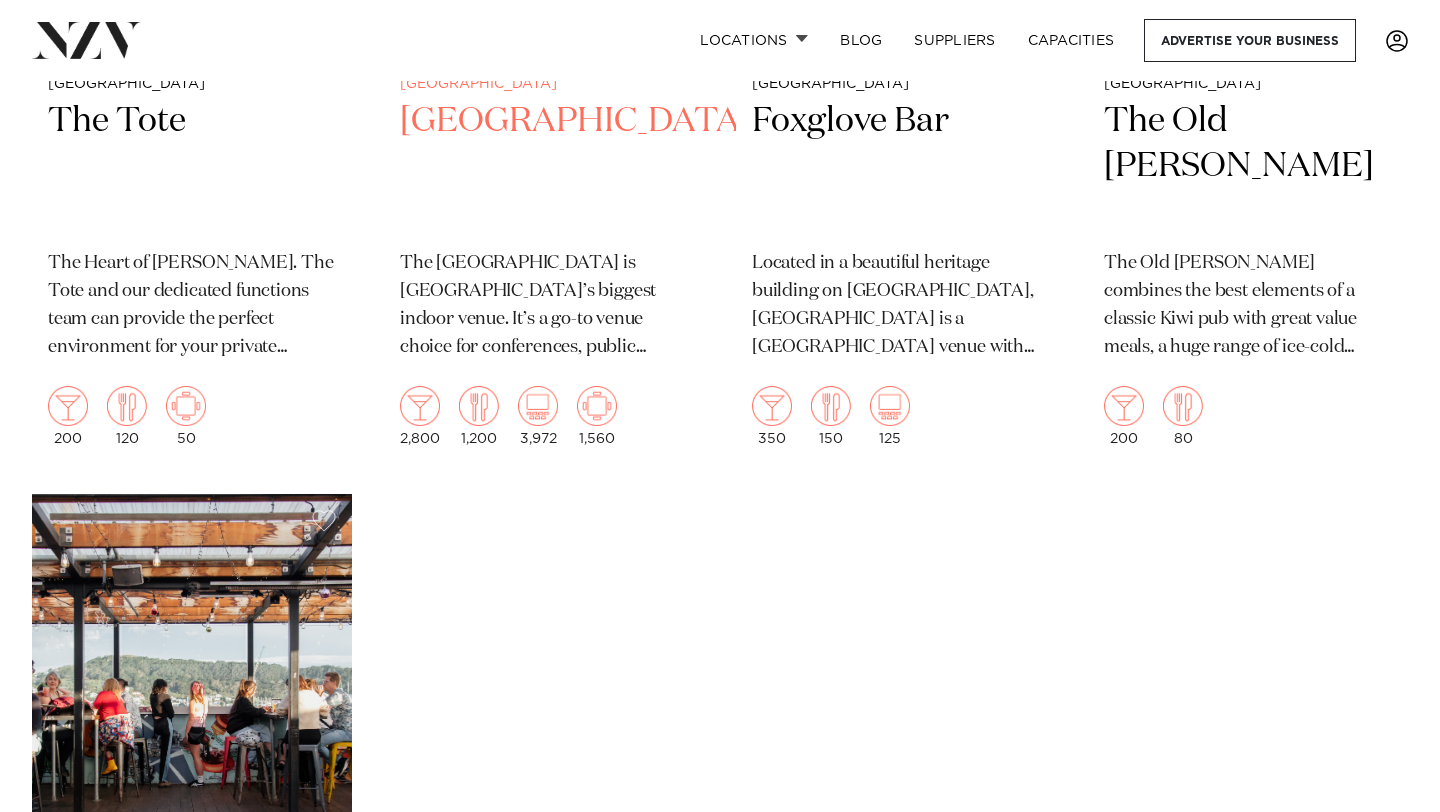 scroll, scrollTop: 9015, scrollLeft: 0, axis: vertical 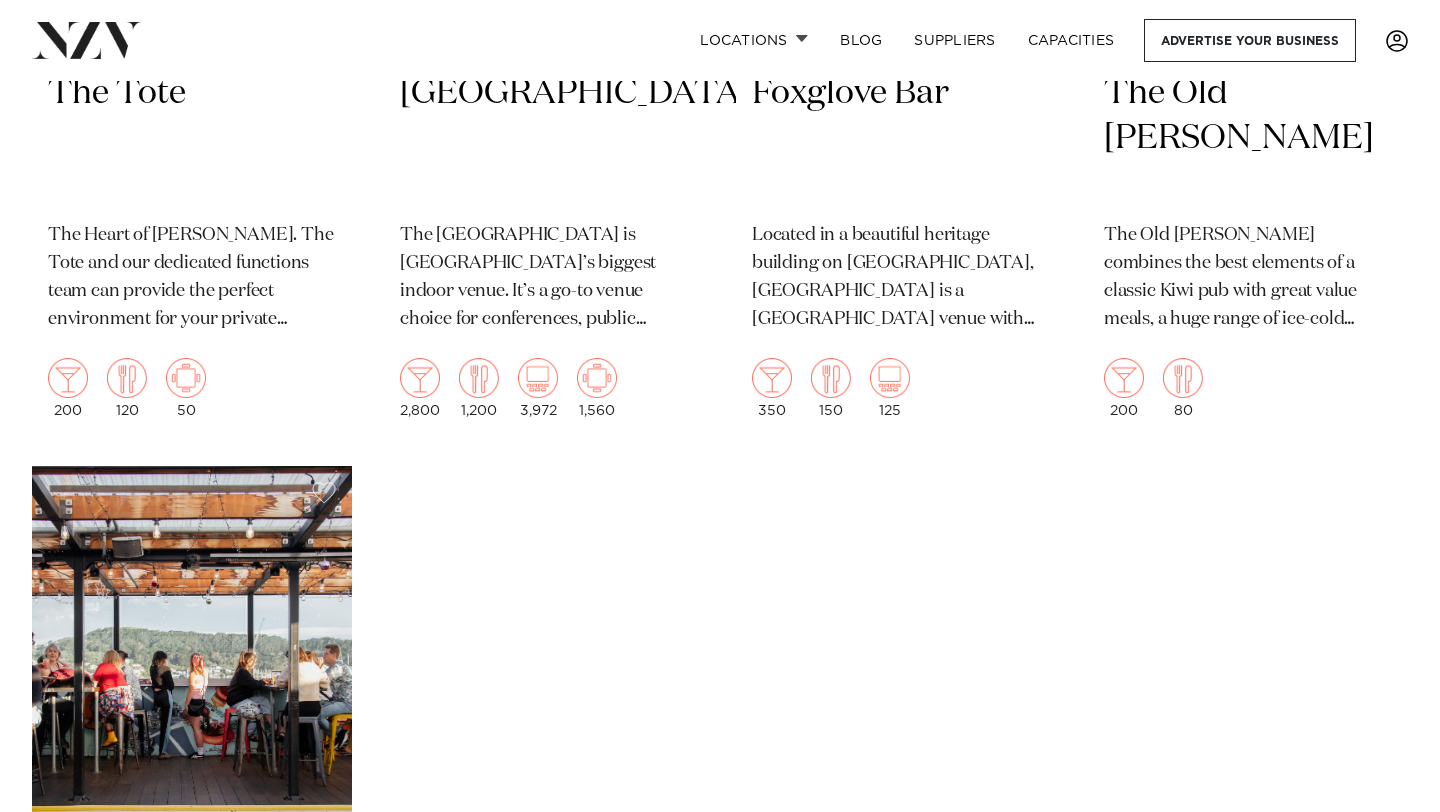 click on "Wellington
Atura Wellington
A streamlined experience awaits you at Atura Wellington. Set in the creative capital, this venue is conveniently within walking distance of the business and government precinct, the waterfront and all the must-see locations.
150
100
130
54
Wellington" at bounding box center [720, -3432] 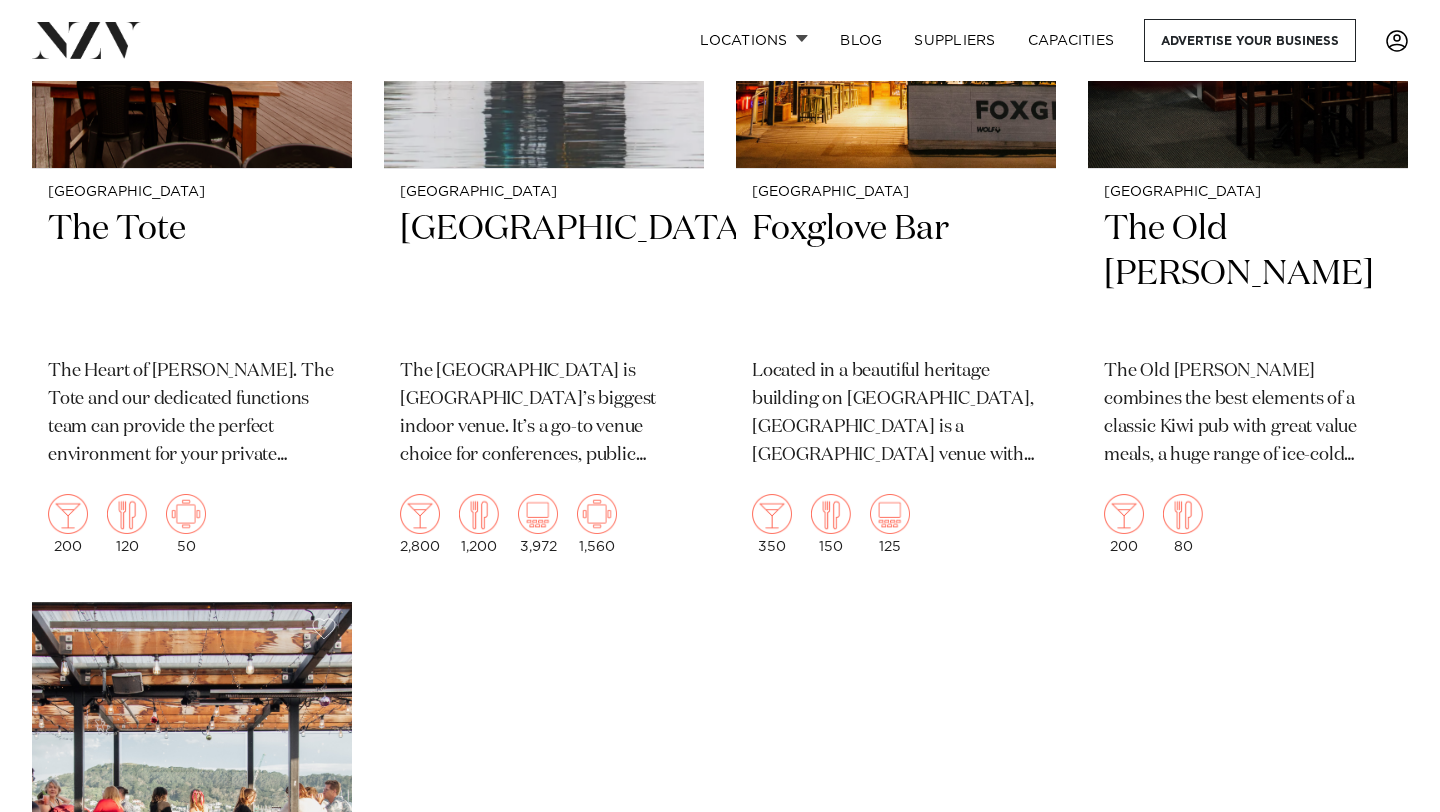 scroll, scrollTop: 8828, scrollLeft: 0, axis: vertical 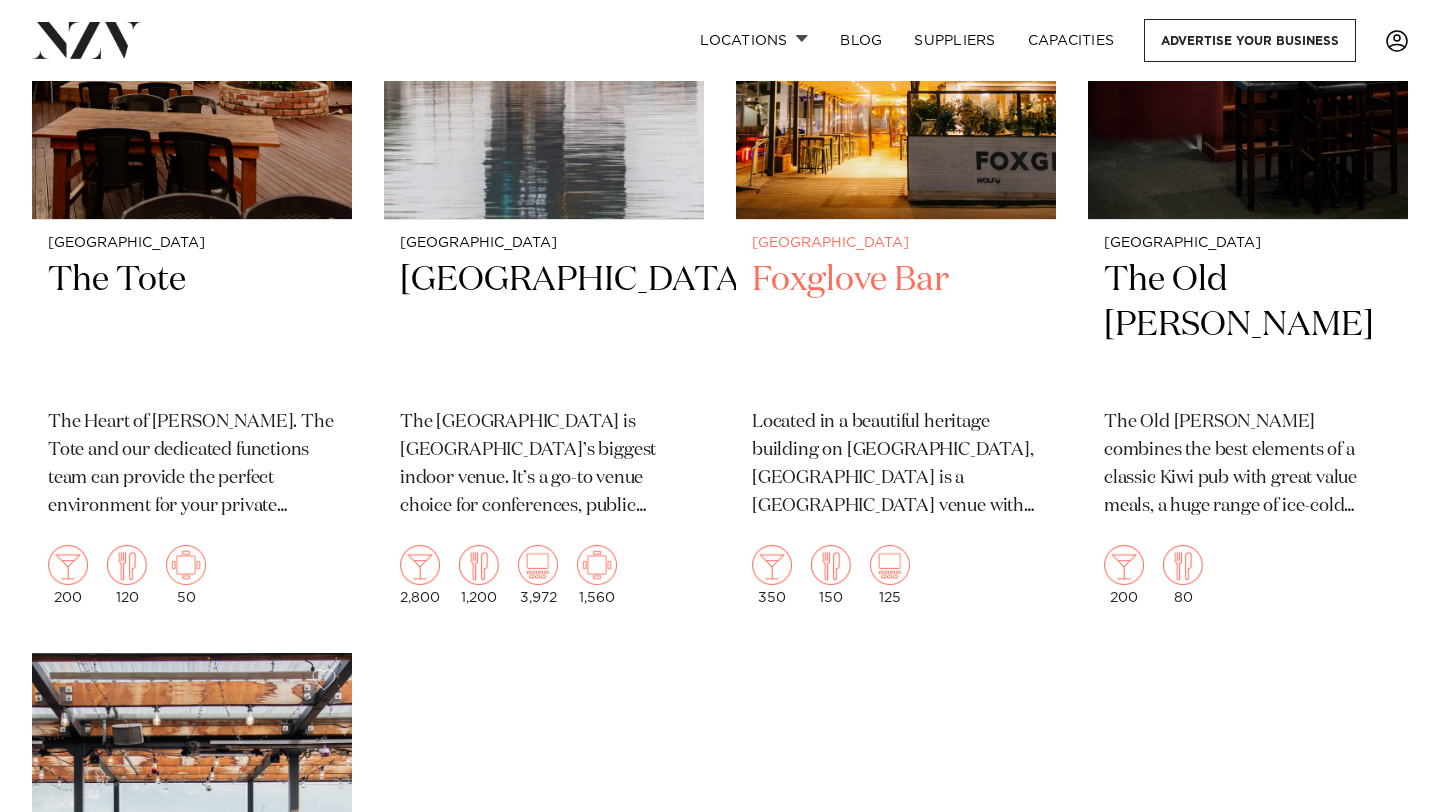 click on "Foxglove Bar" at bounding box center (896, 325) 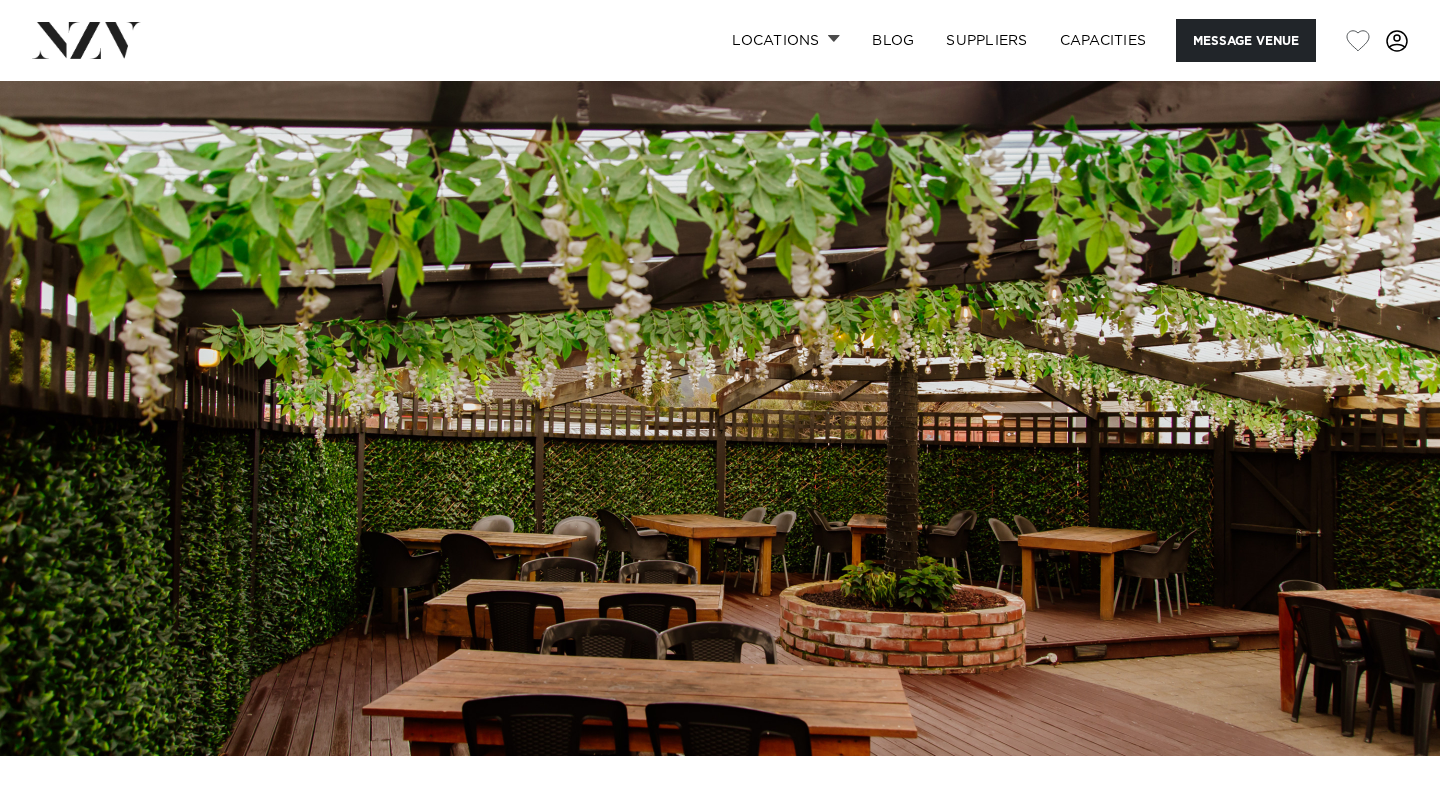 scroll, scrollTop: 0, scrollLeft: 0, axis: both 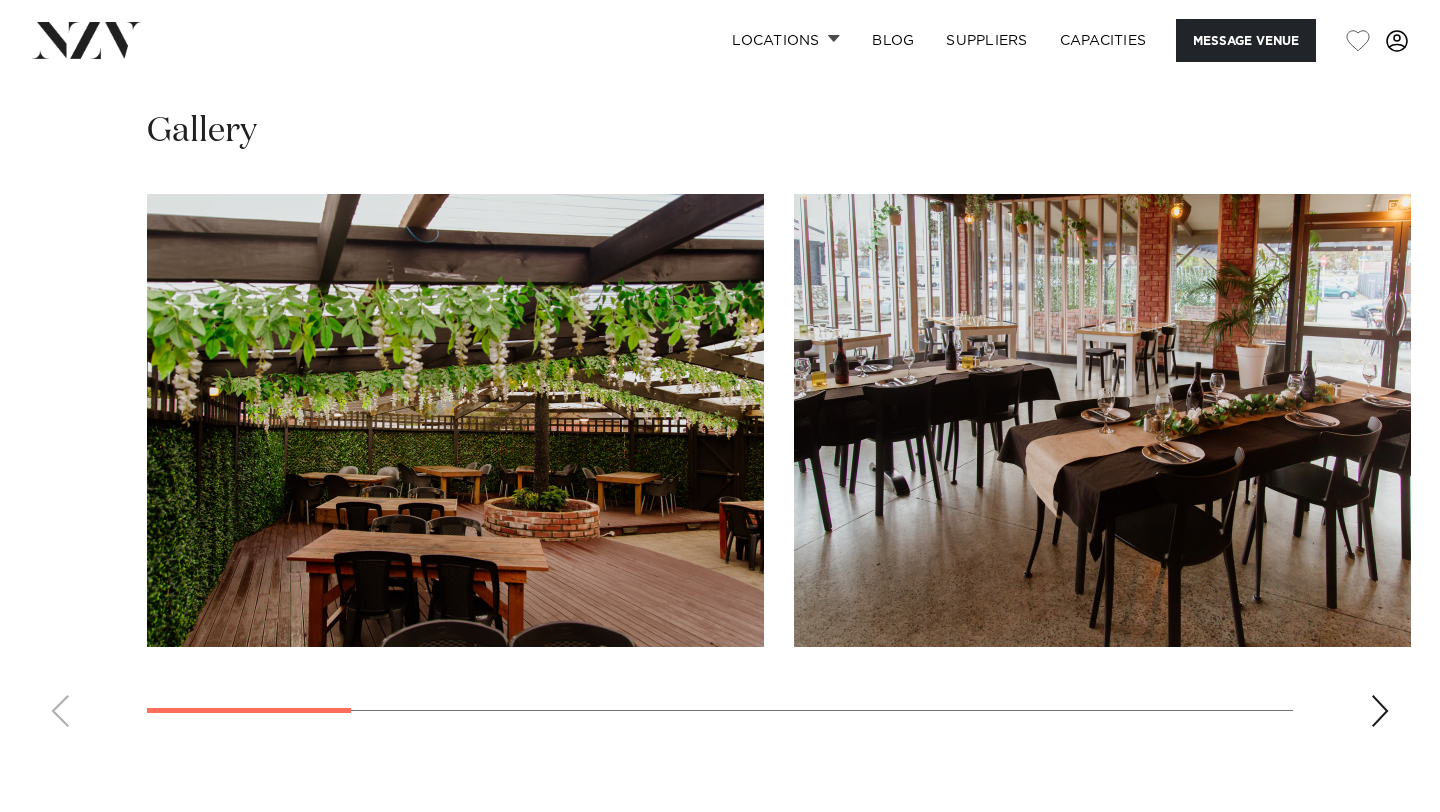click at bounding box center [455, 420] 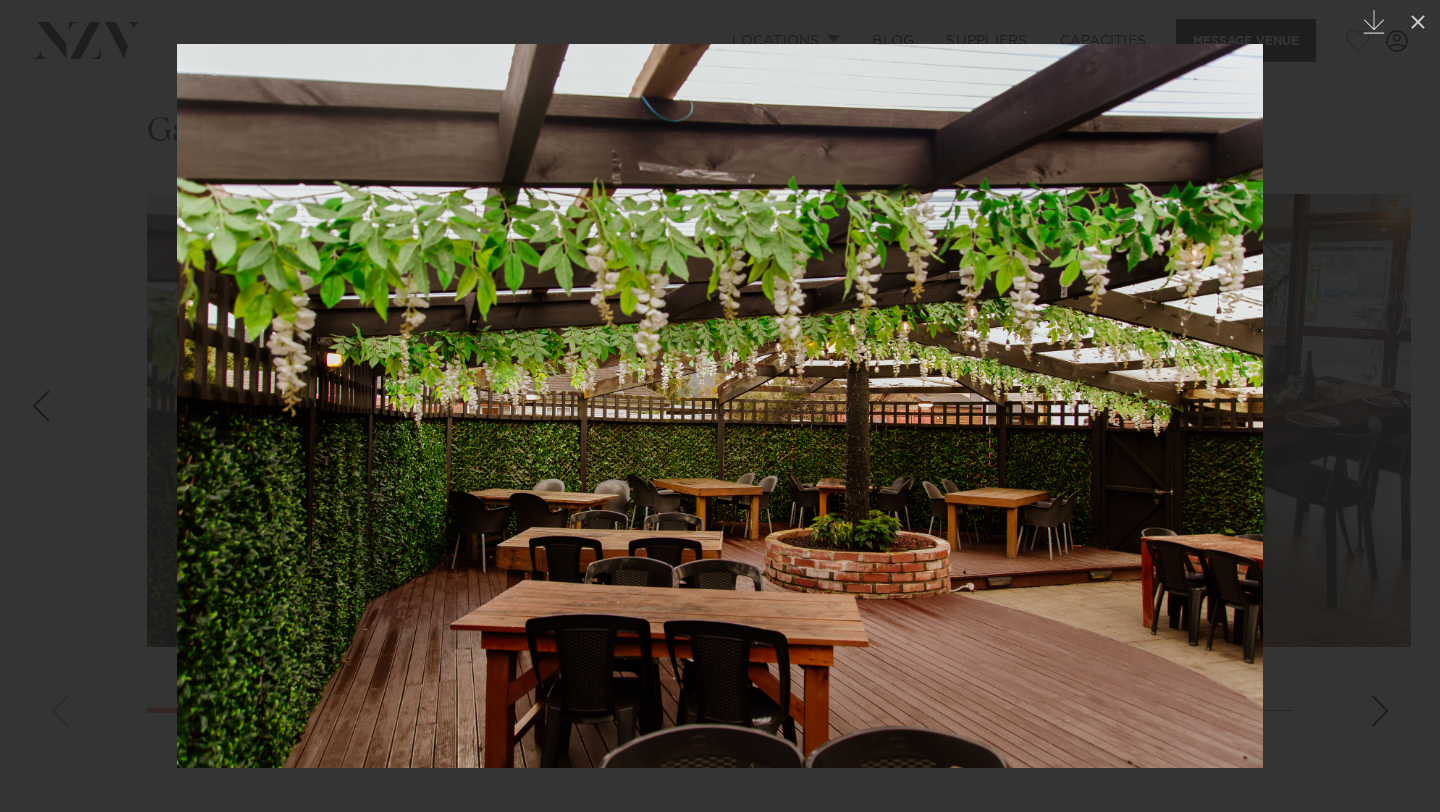 click at bounding box center [720, 406] 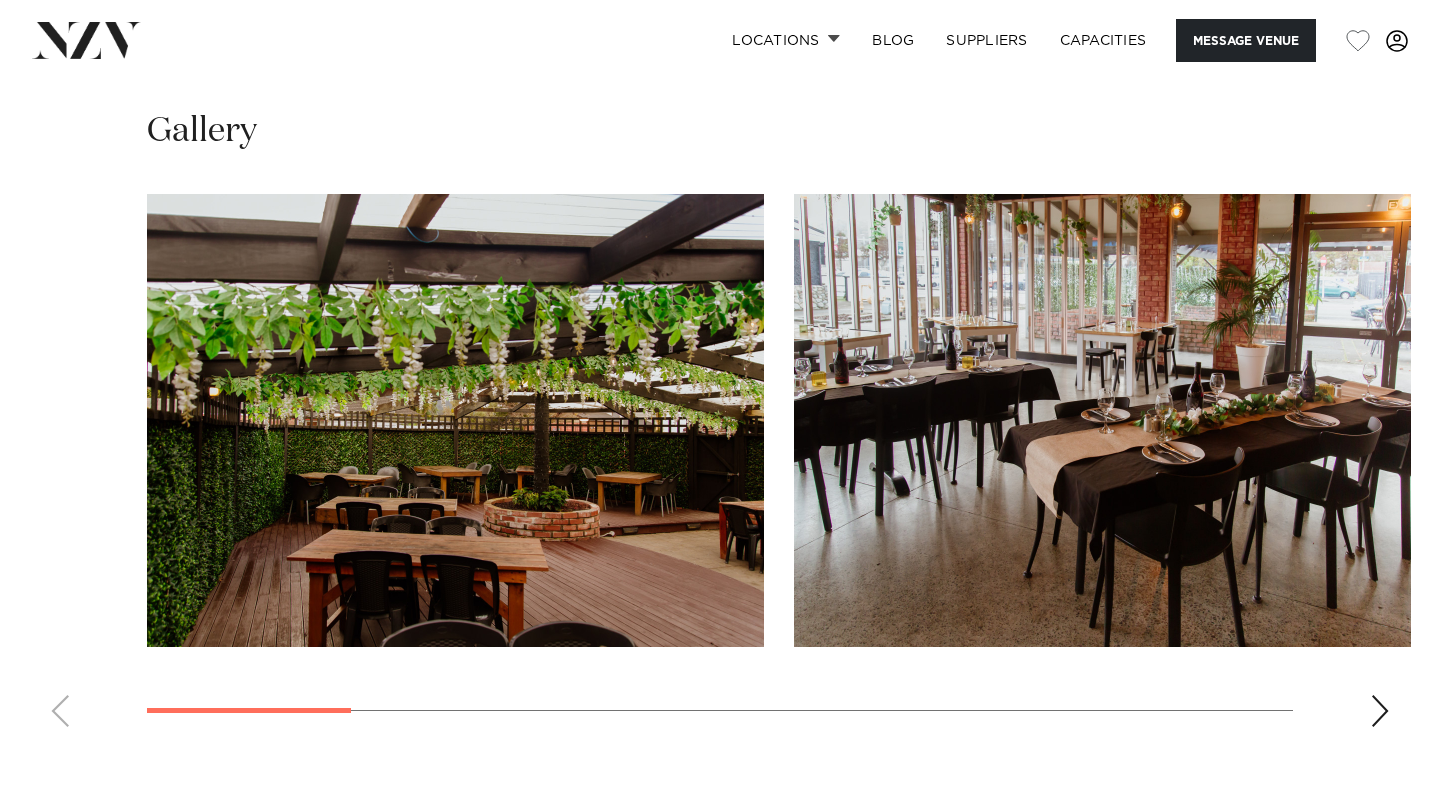 click at bounding box center (1380, 711) 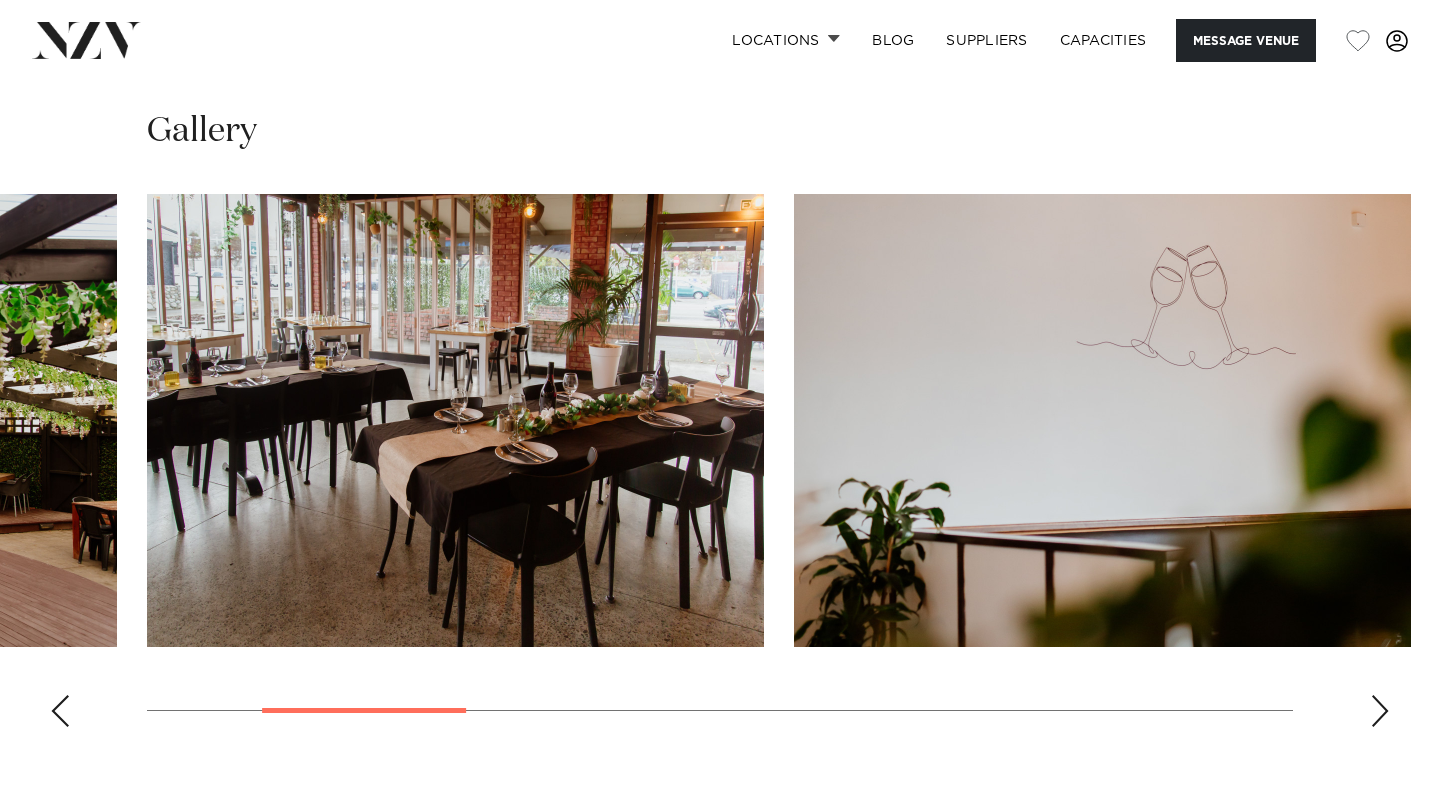 click at bounding box center [1380, 711] 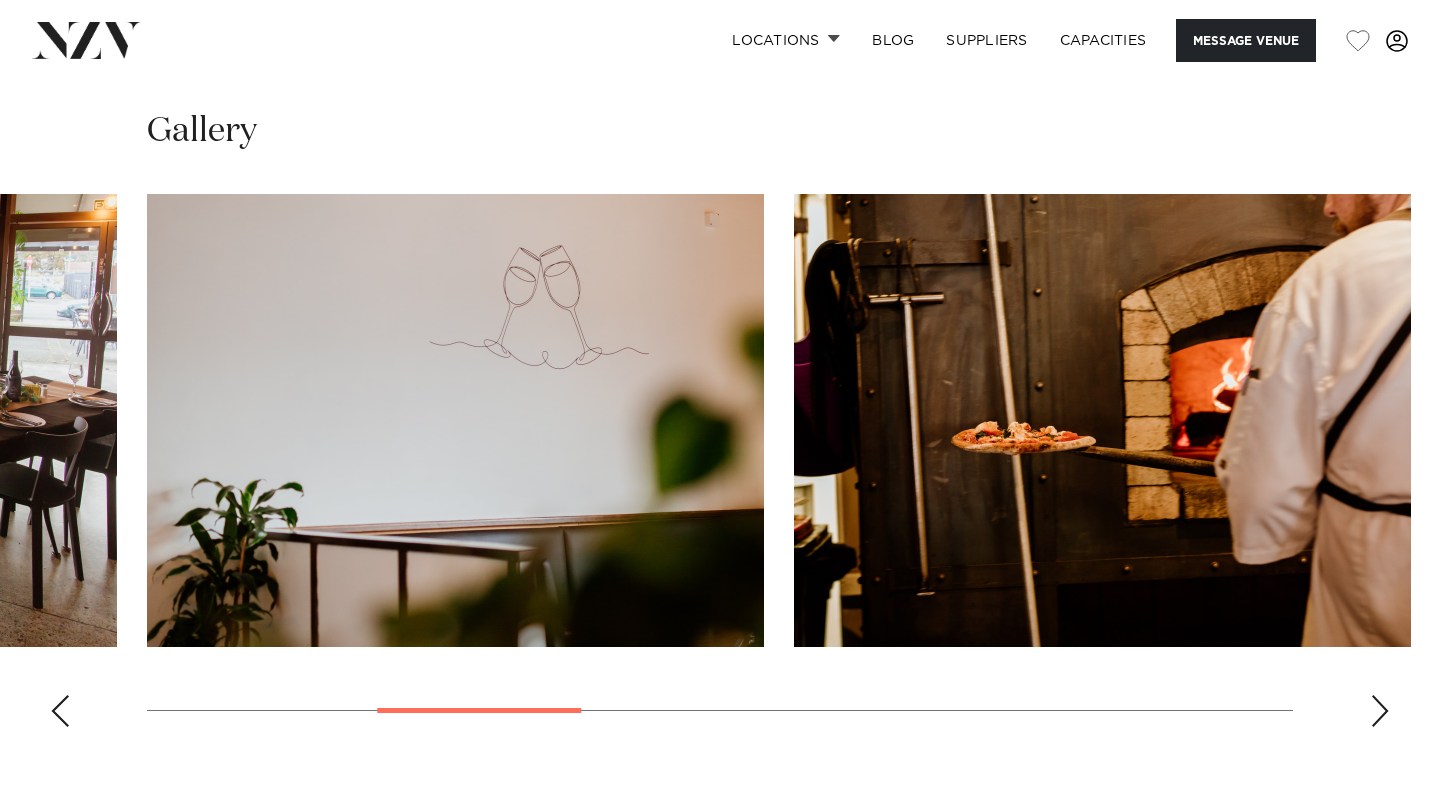 click at bounding box center [1380, 711] 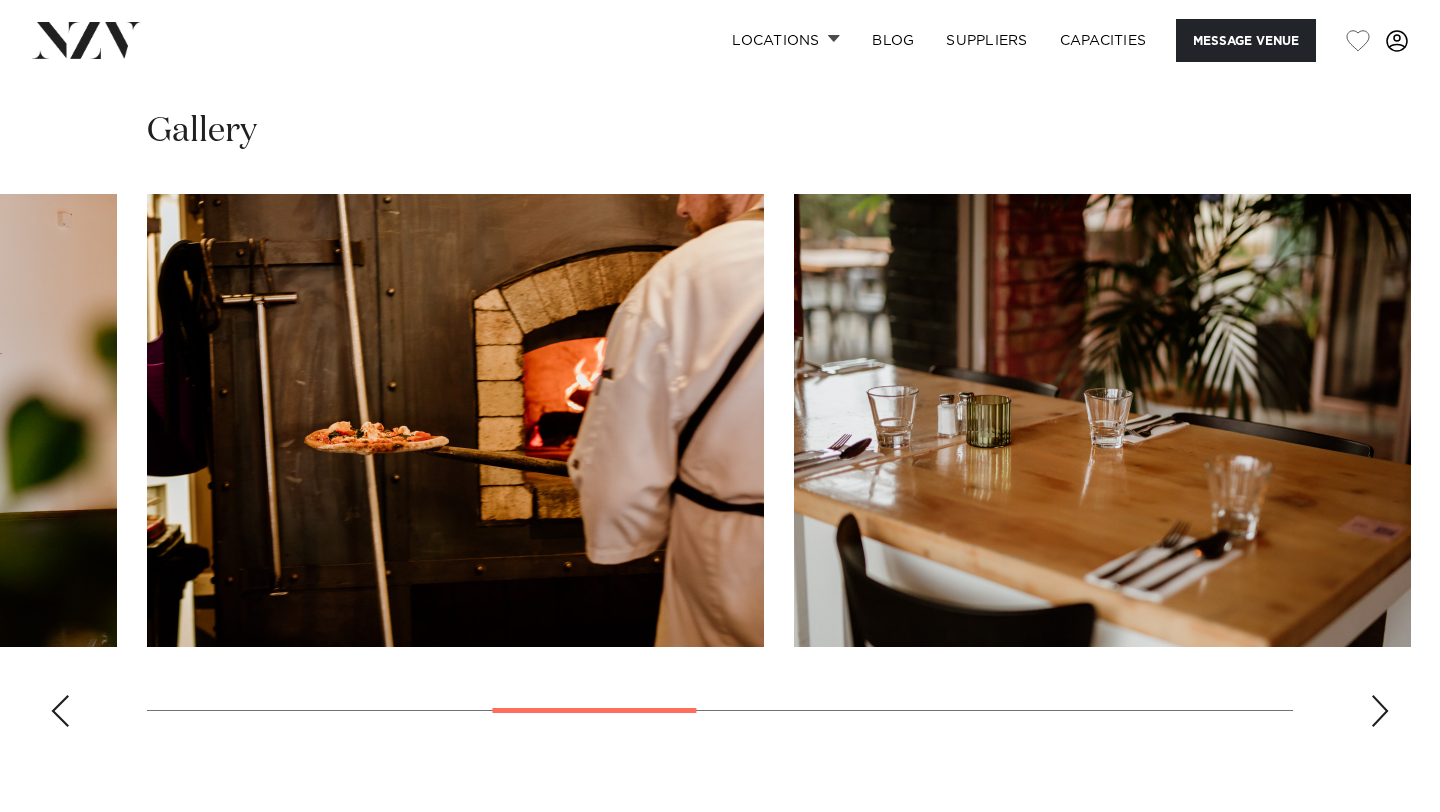 click at bounding box center (1380, 711) 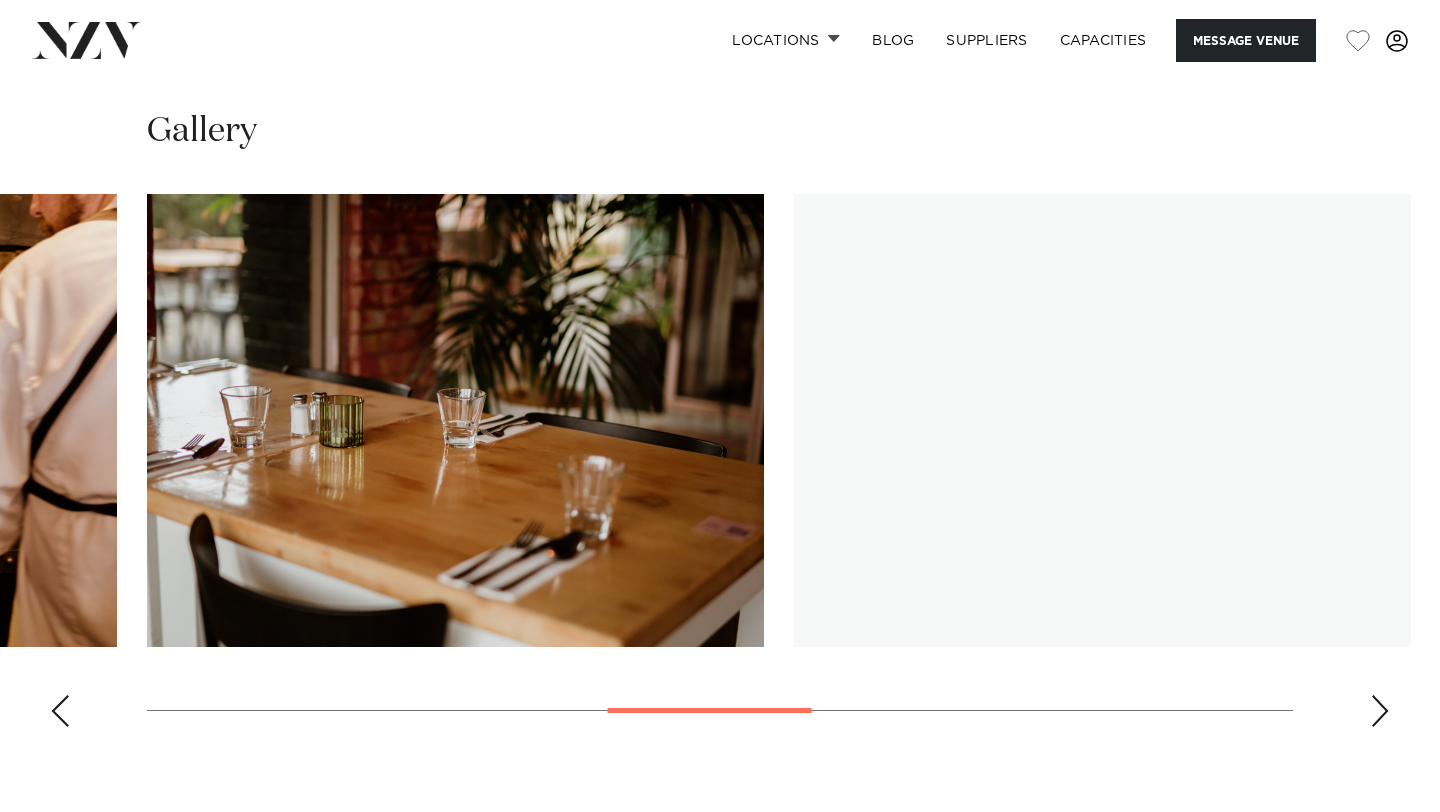 click at bounding box center [1380, 711] 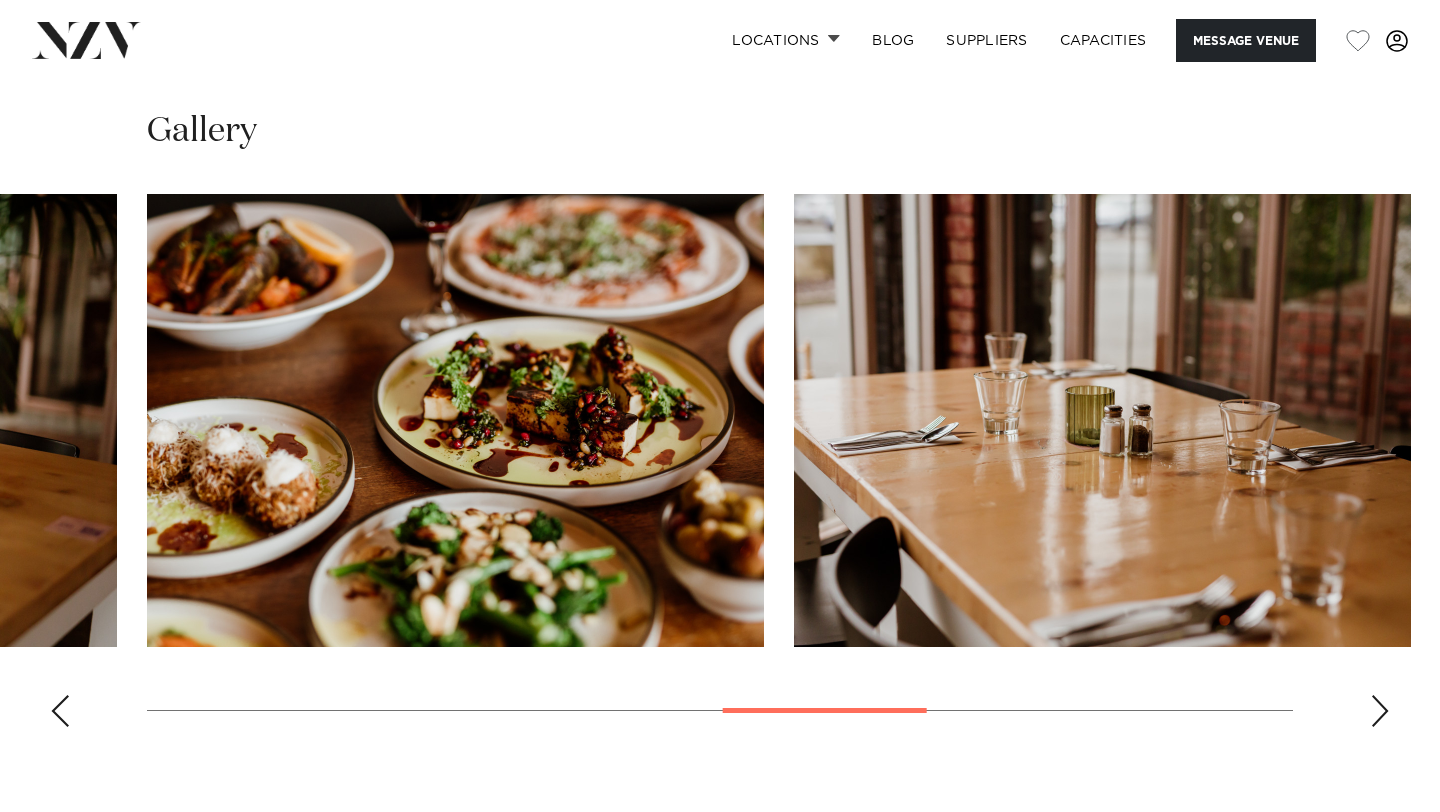 click at bounding box center (1380, 711) 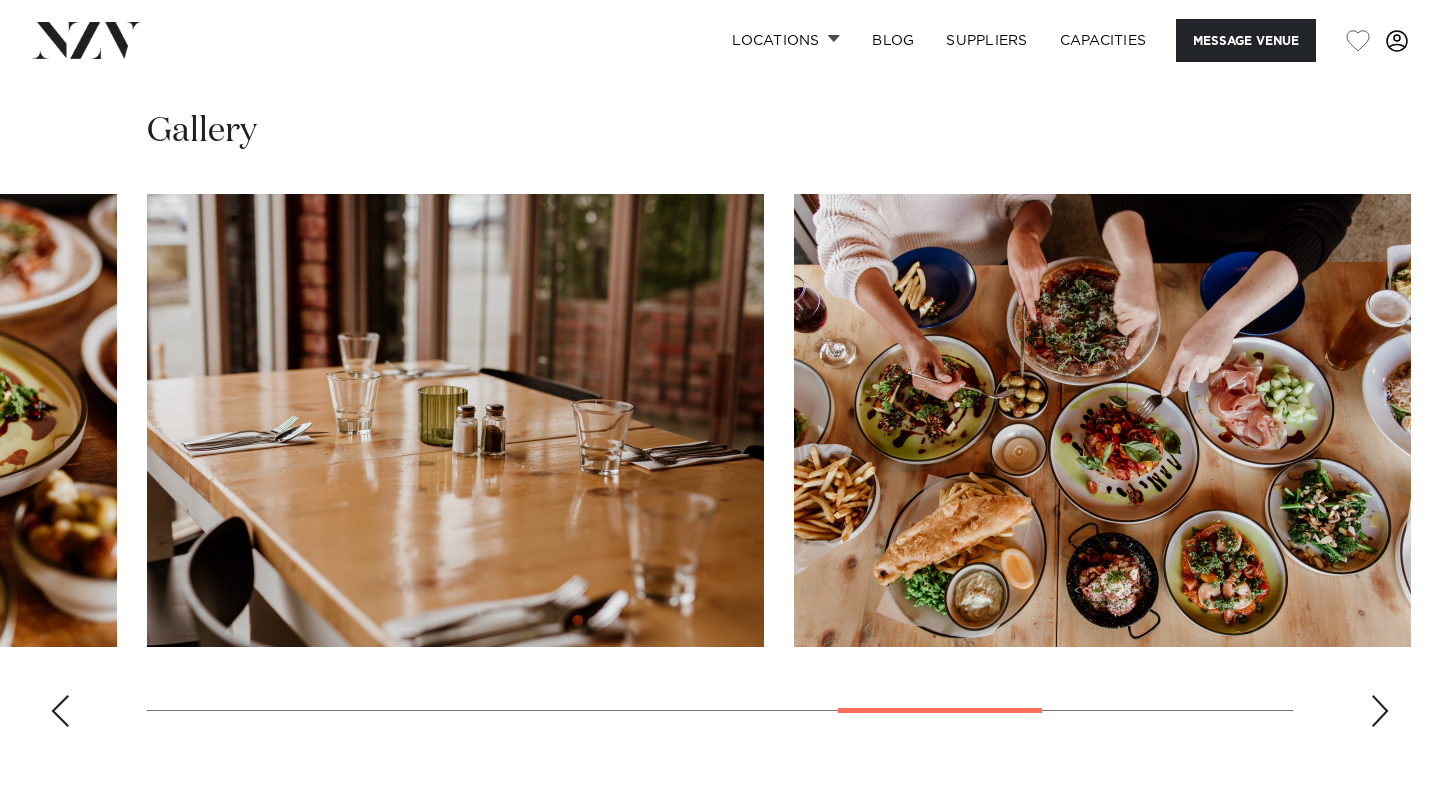 click at bounding box center [1380, 711] 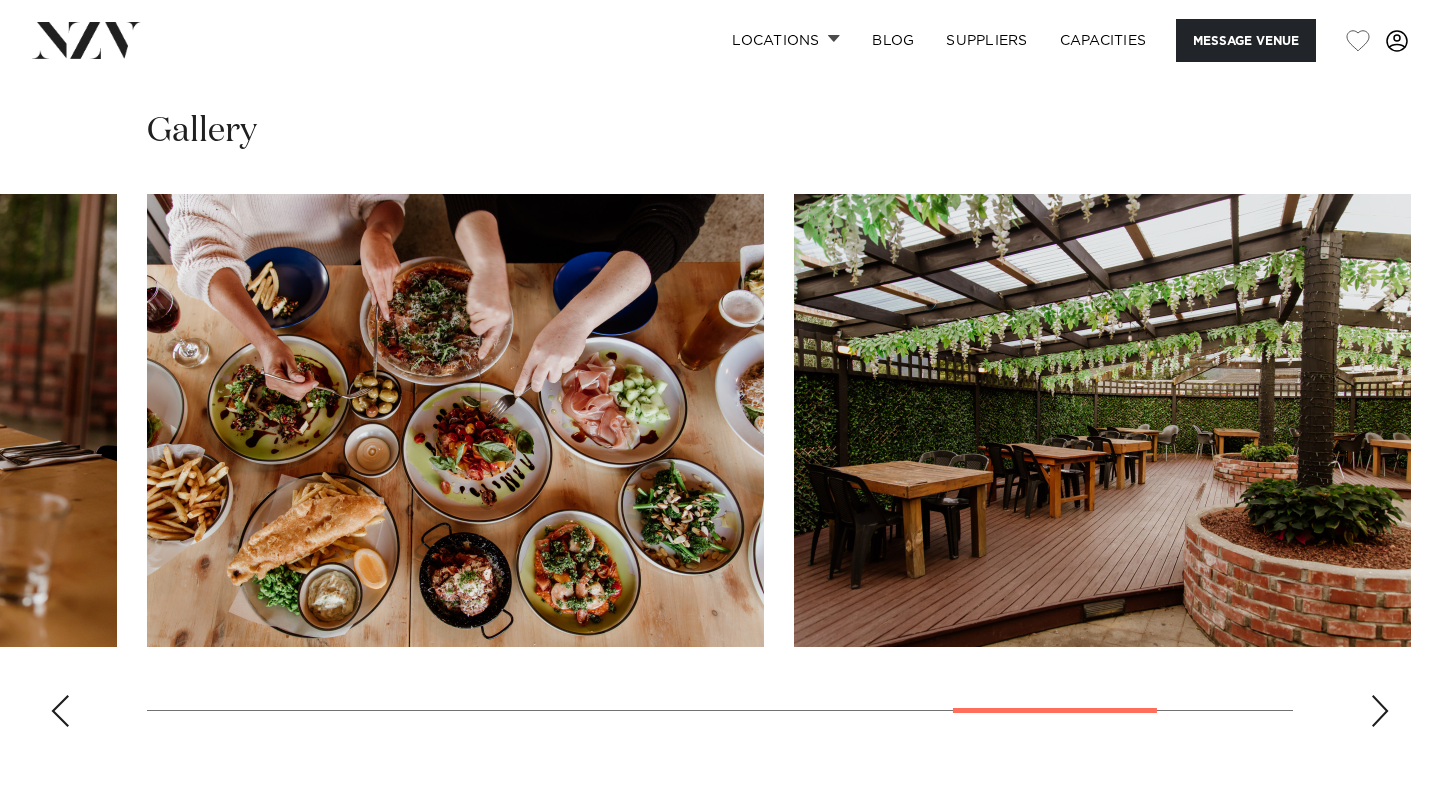 click at bounding box center [1380, 711] 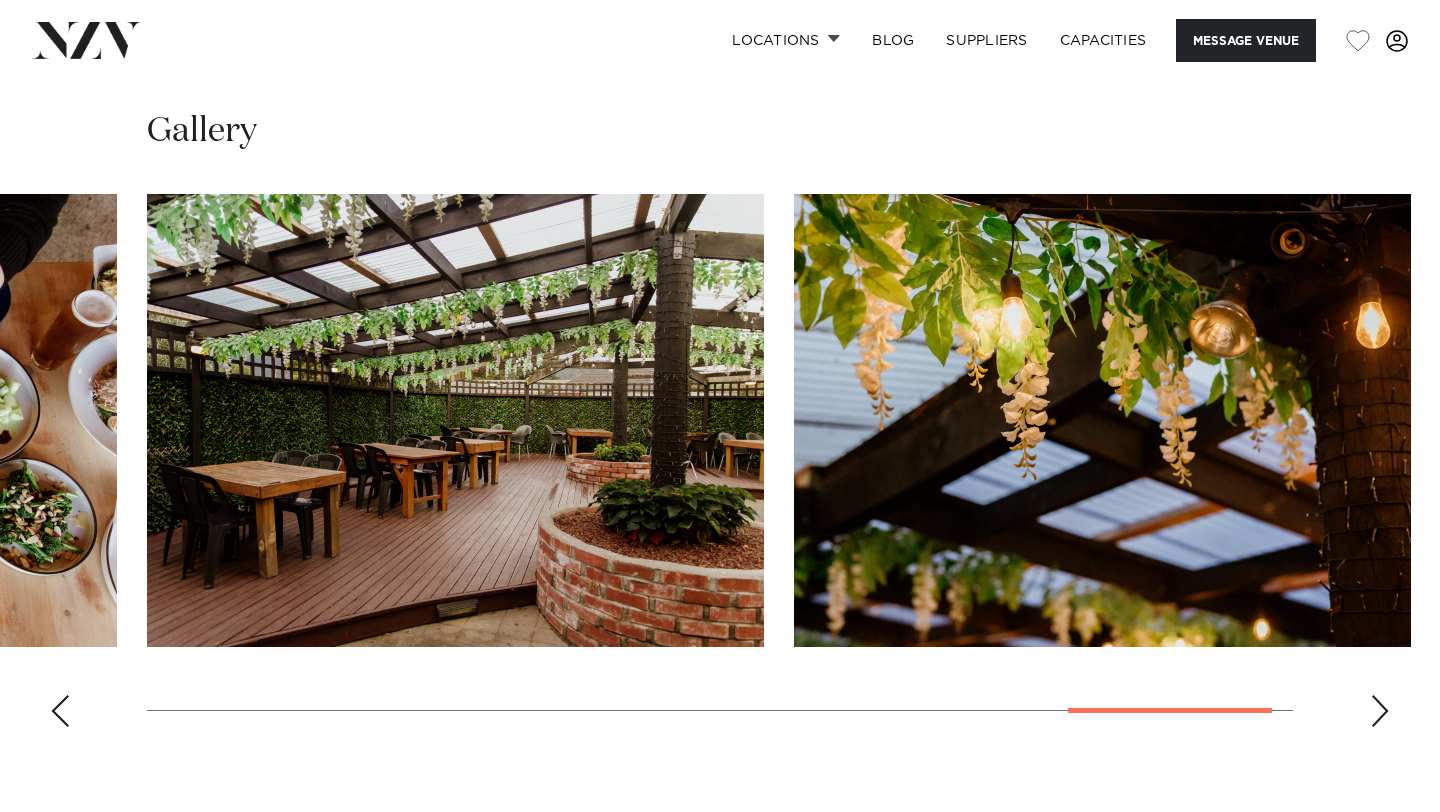 click at bounding box center [1380, 711] 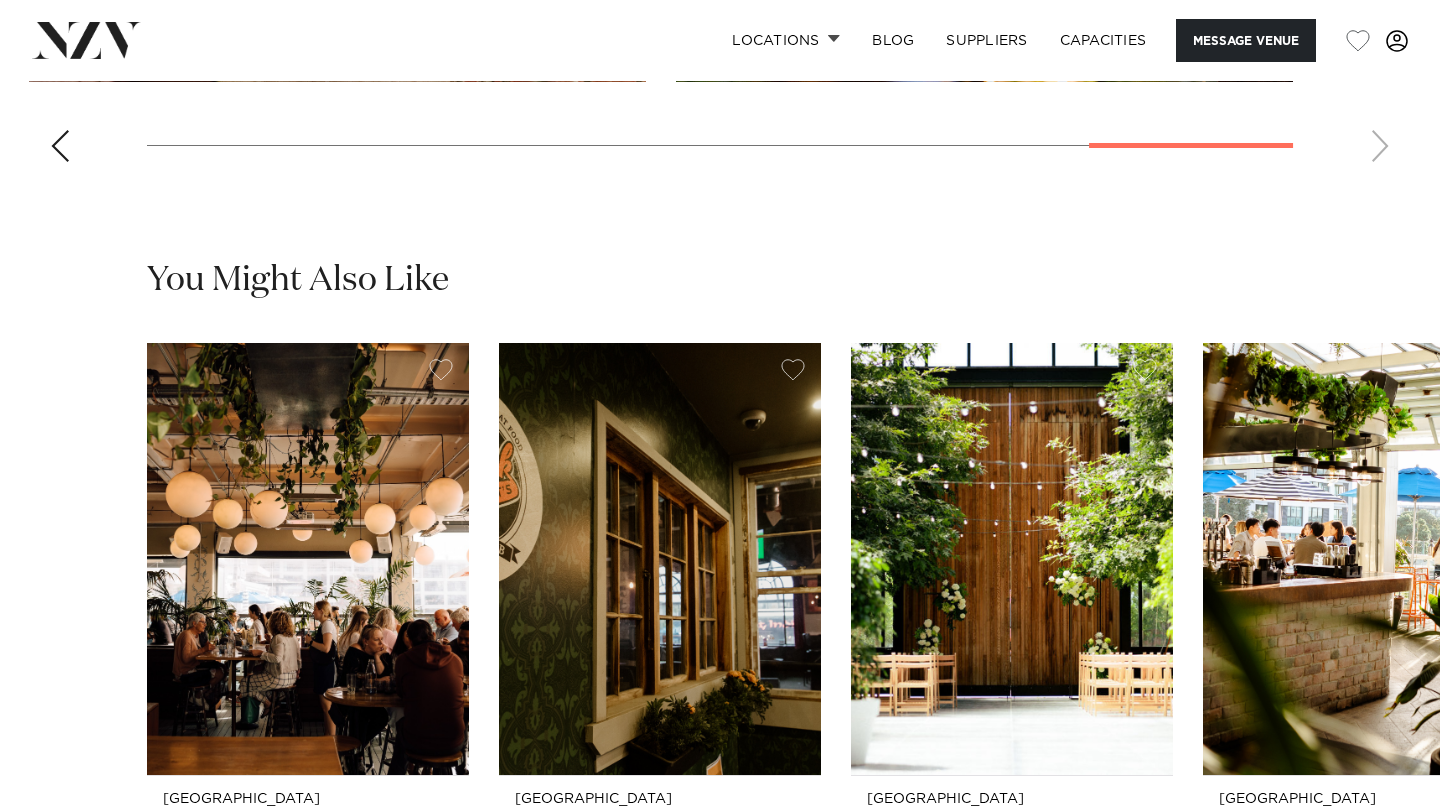 scroll, scrollTop: 2247, scrollLeft: 0, axis: vertical 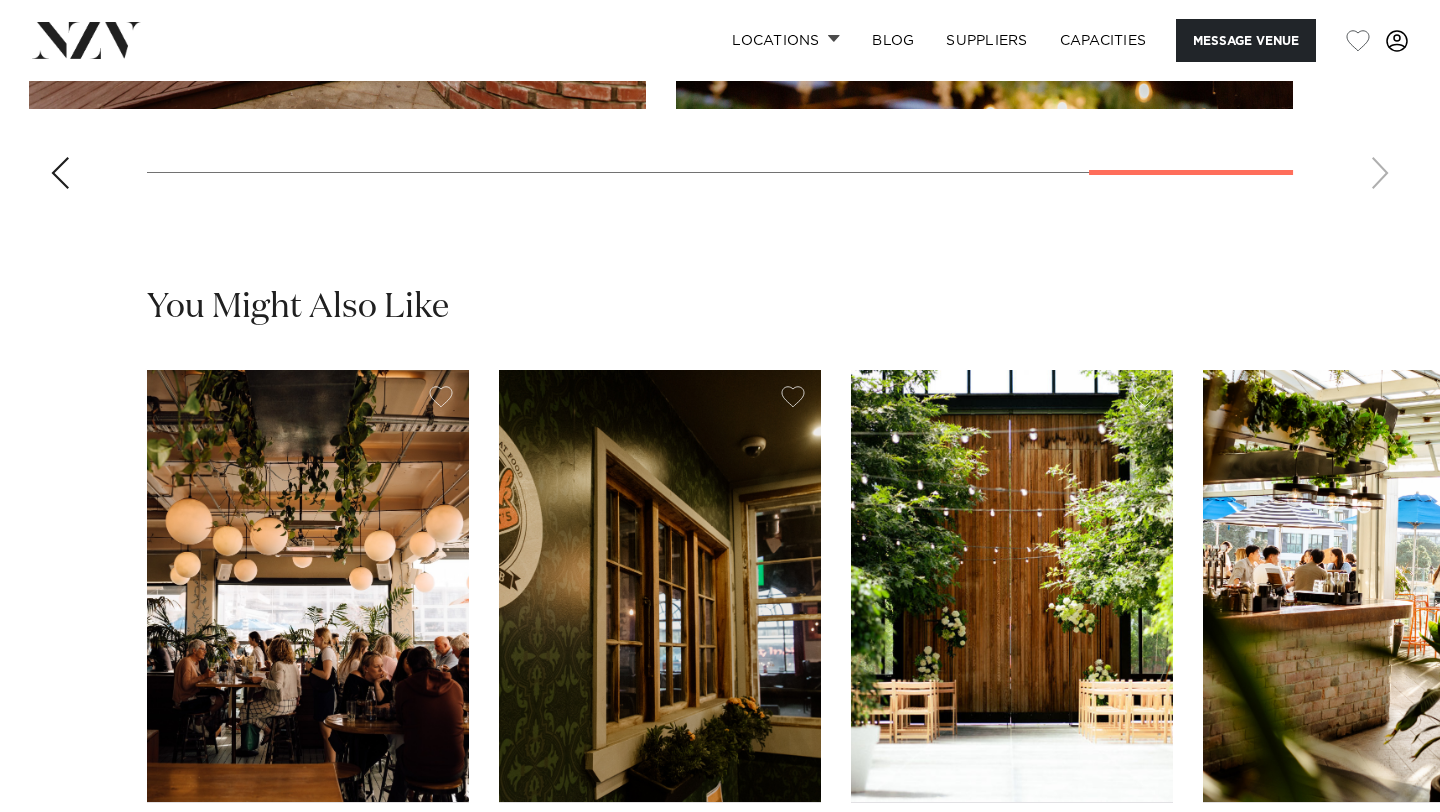 click at bounding box center (720, -70) 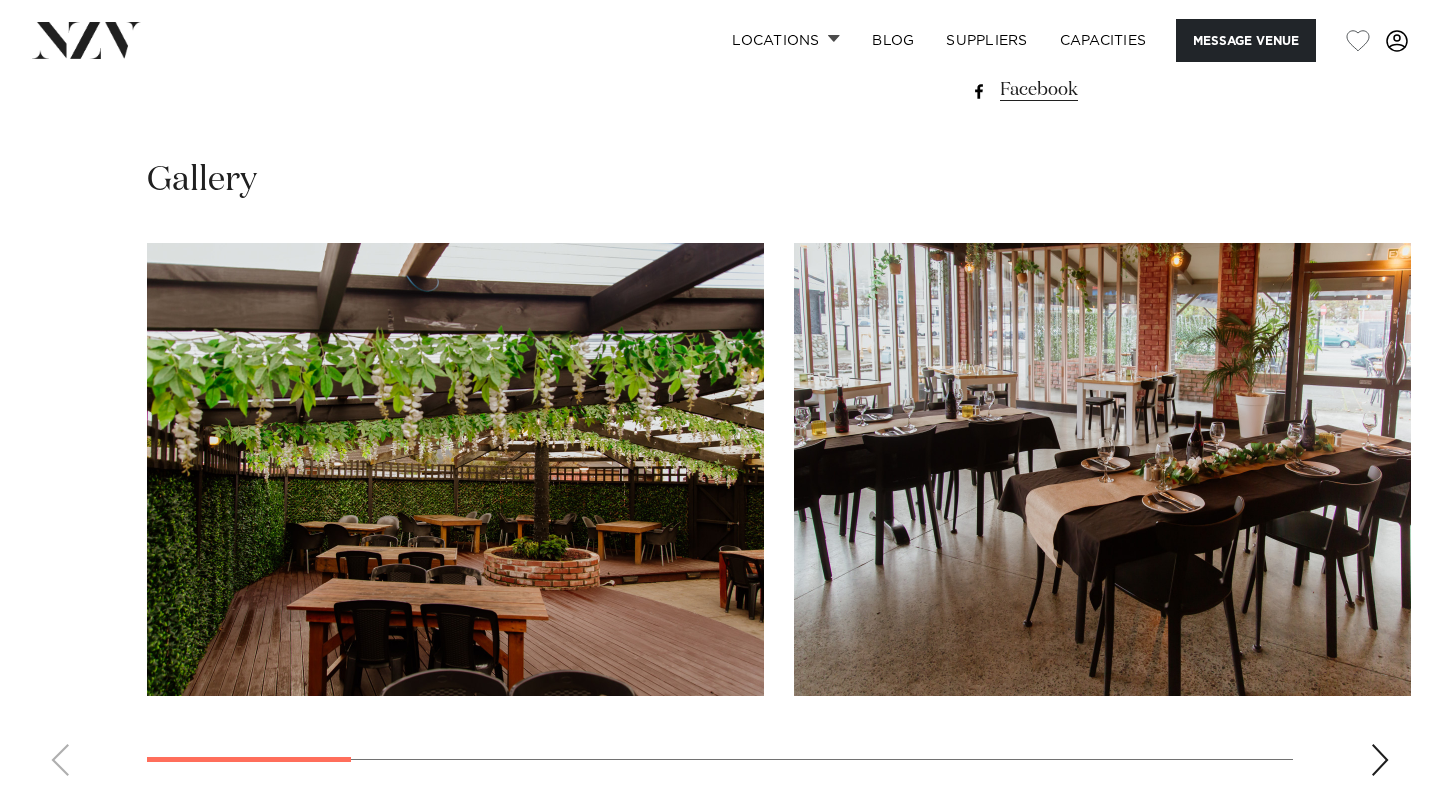 scroll, scrollTop: 1657, scrollLeft: 0, axis: vertical 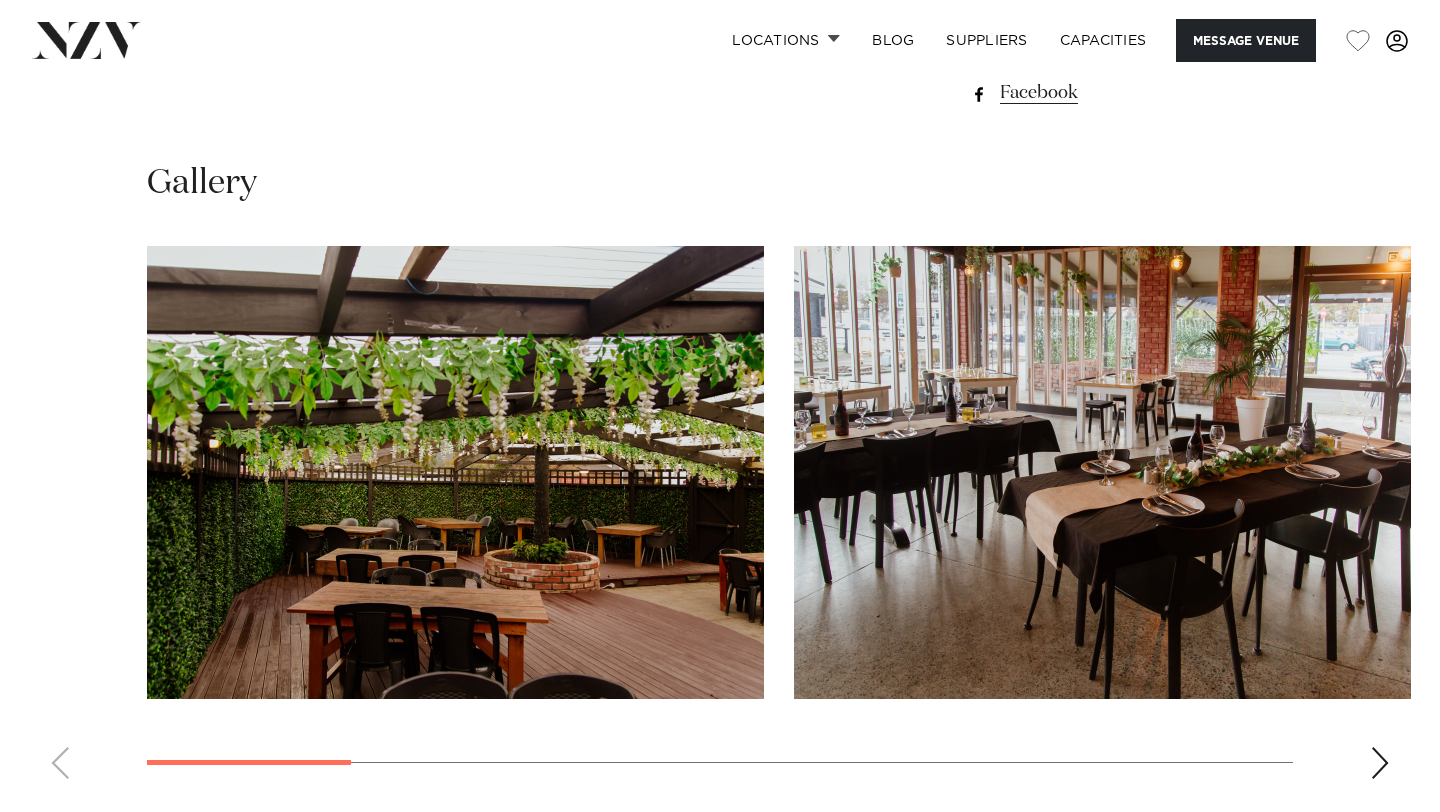 click at bounding box center [1380, 763] 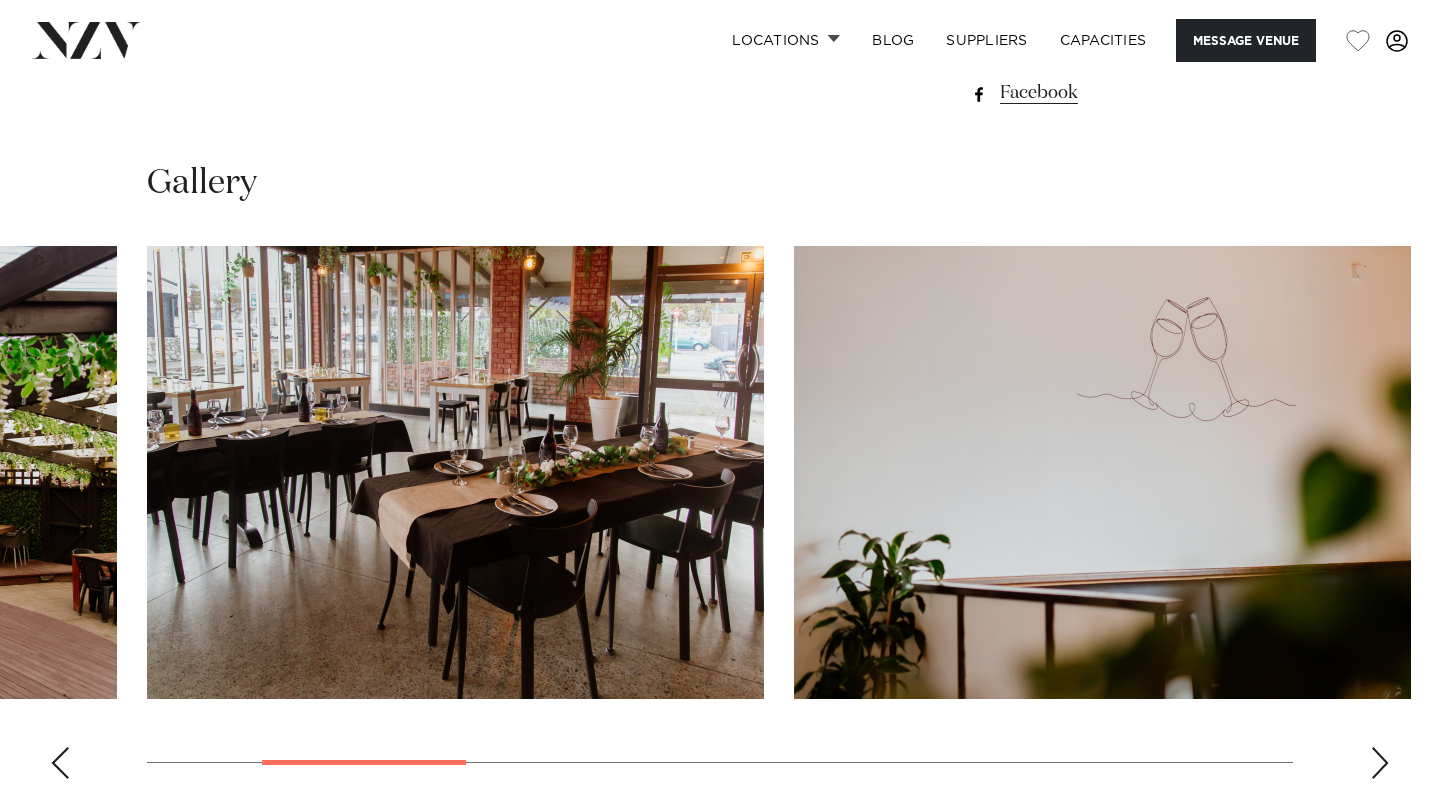 click at bounding box center [1380, 763] 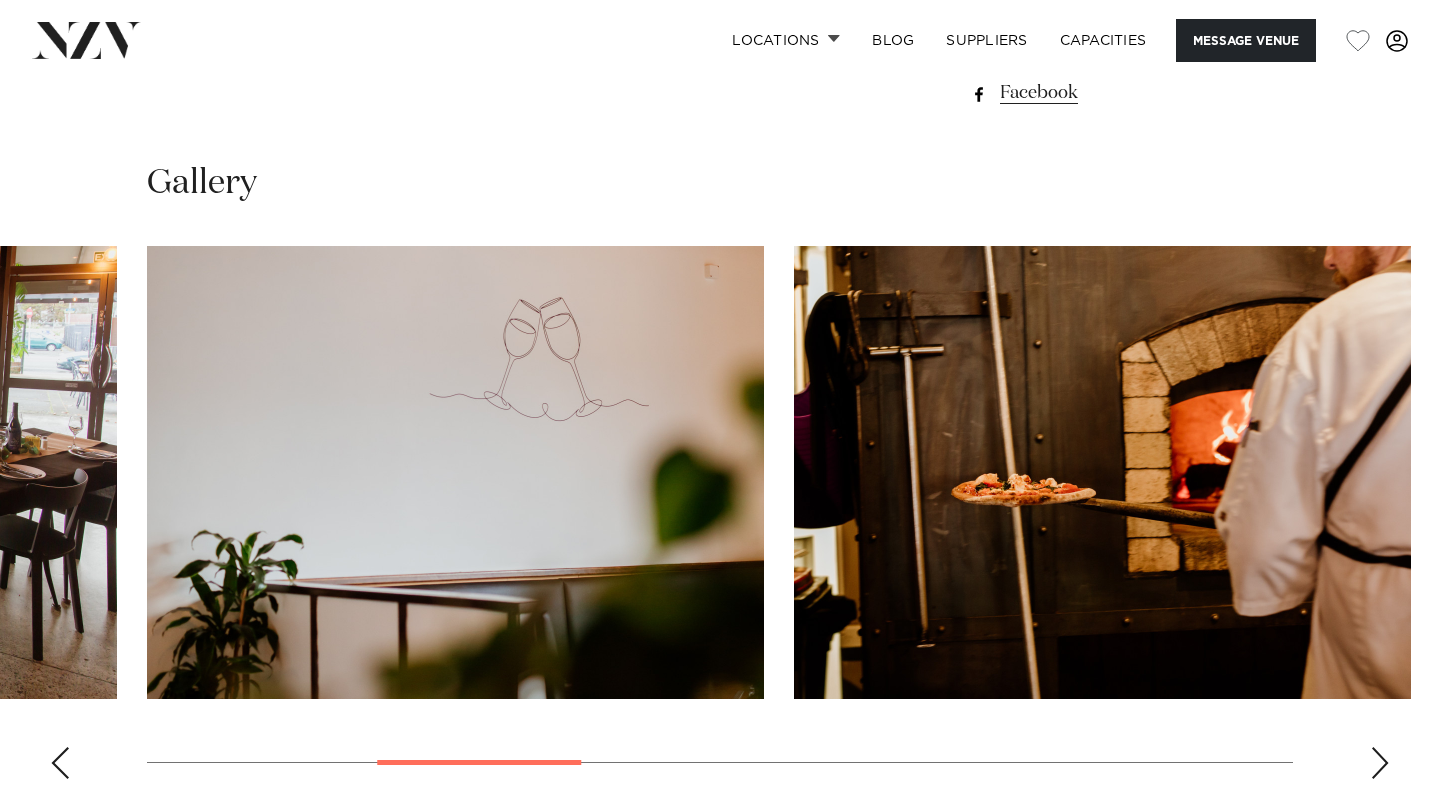 click at bounding box center (1380, 763) 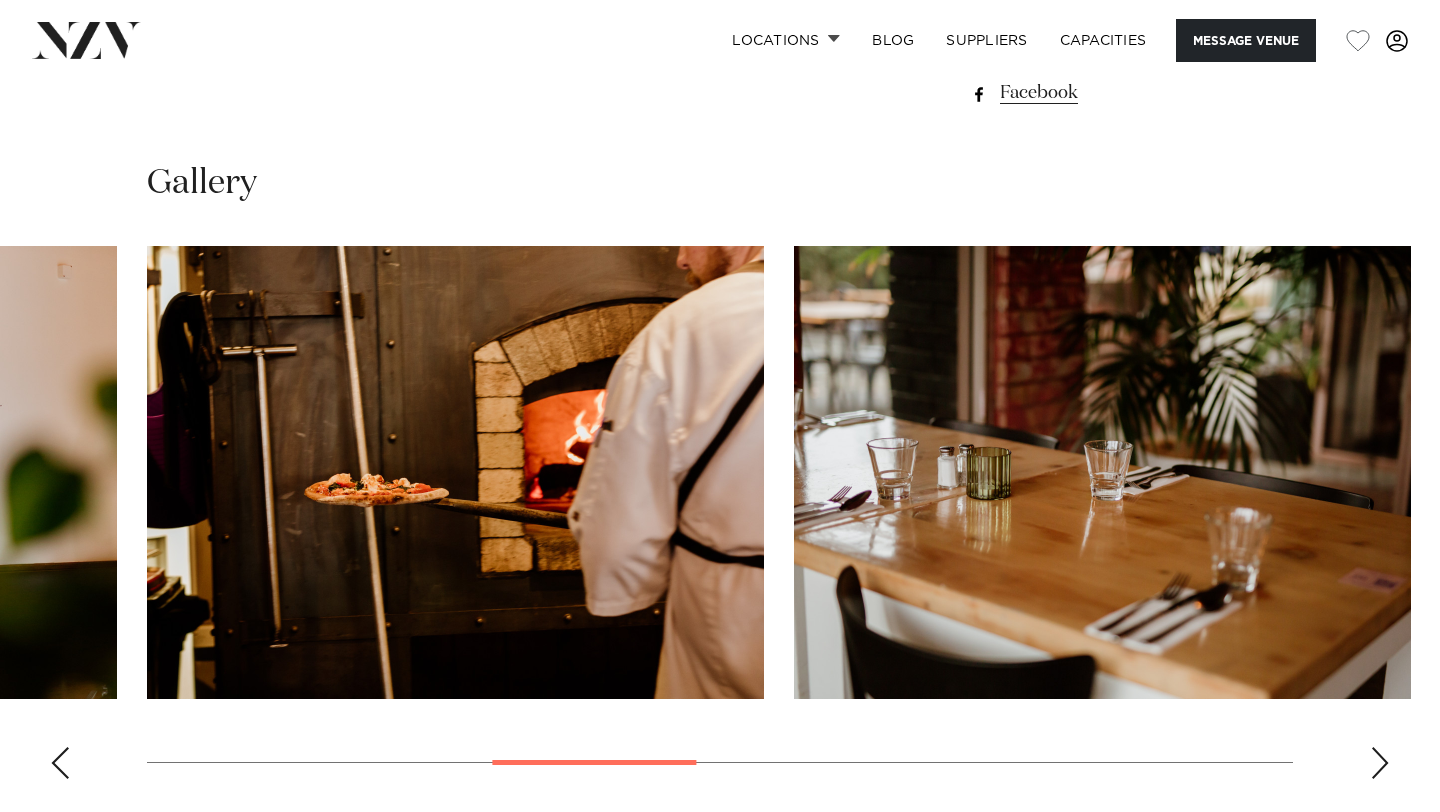 click at bounding box center [1380, 763] 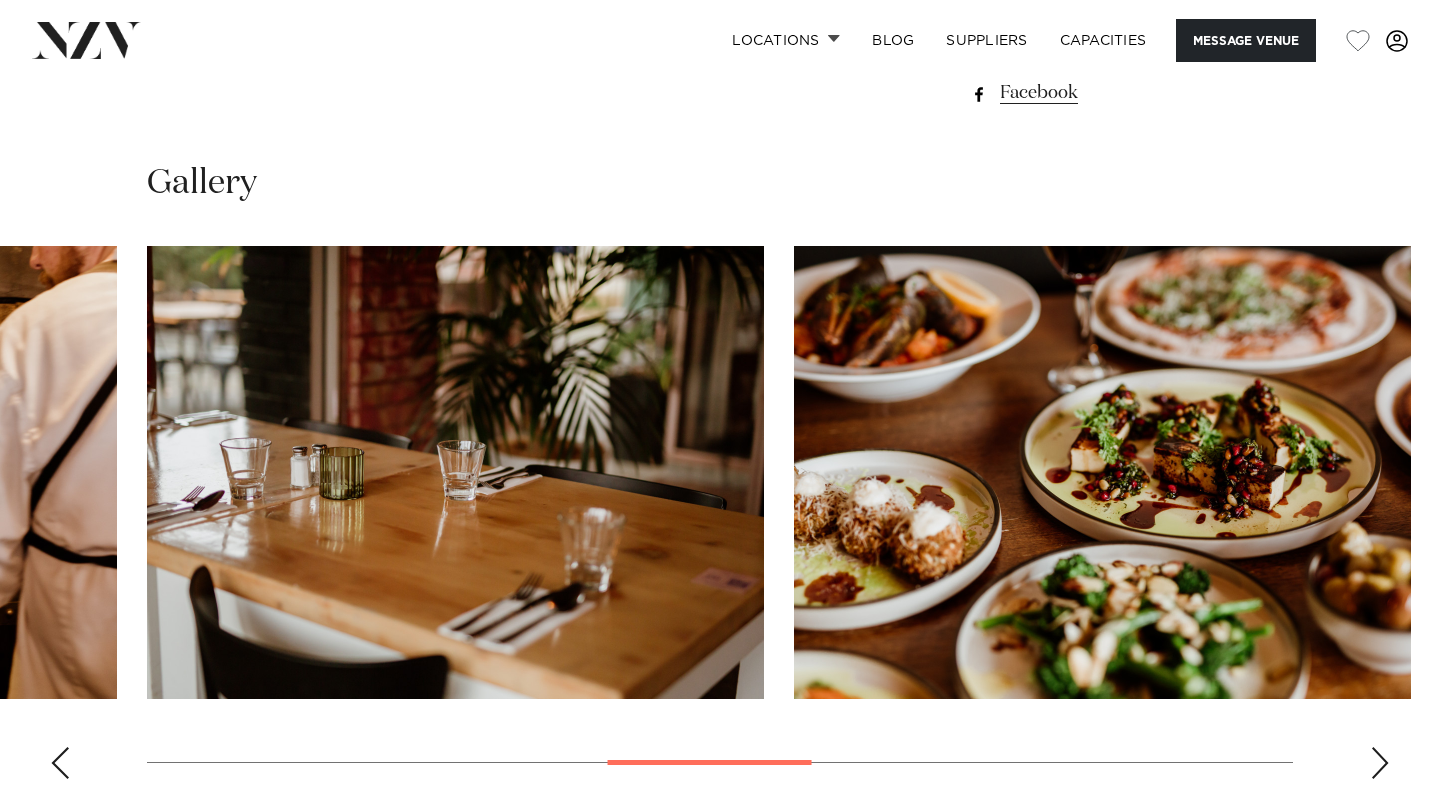 click at bounding box center [1380, 763] 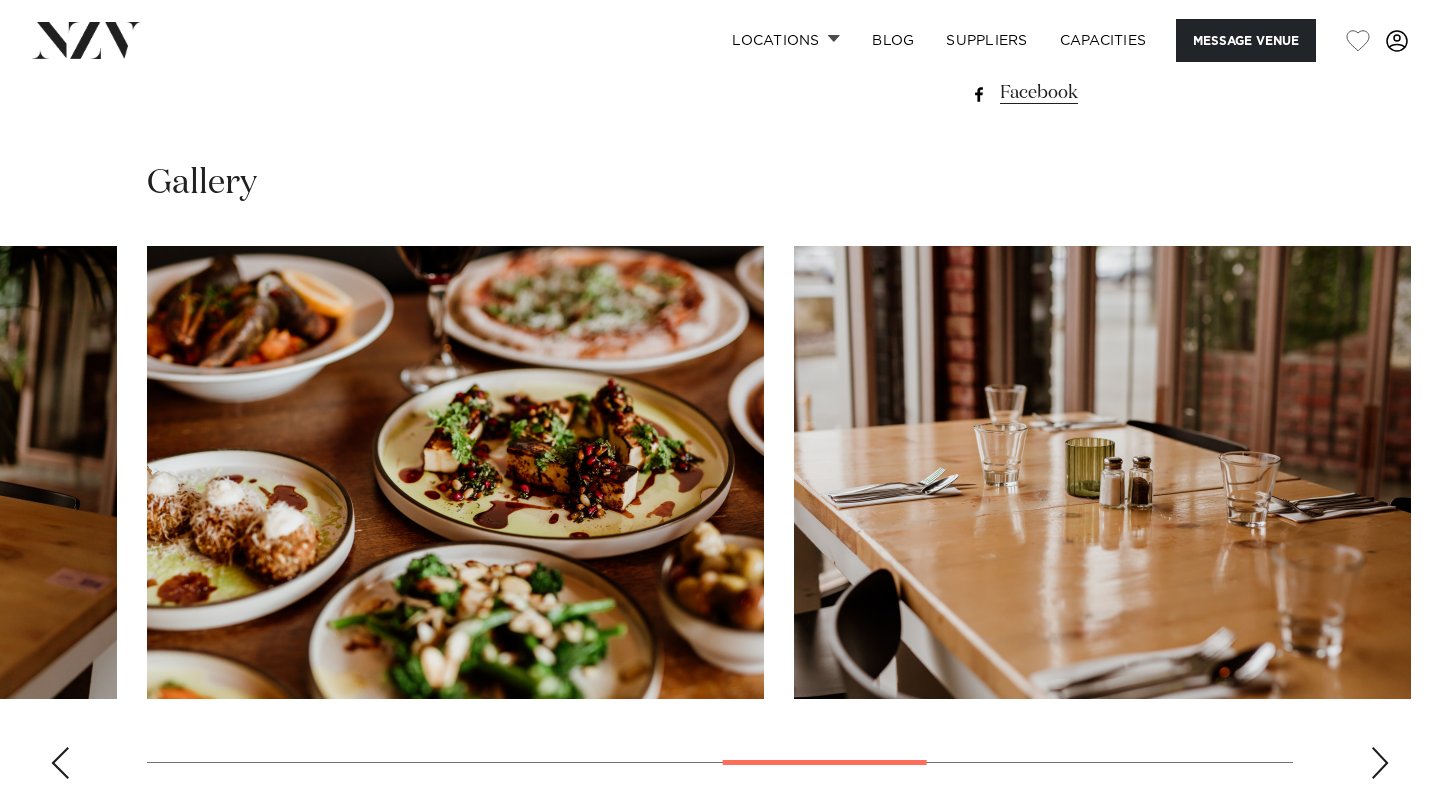click at bounding box center [1380, 763] 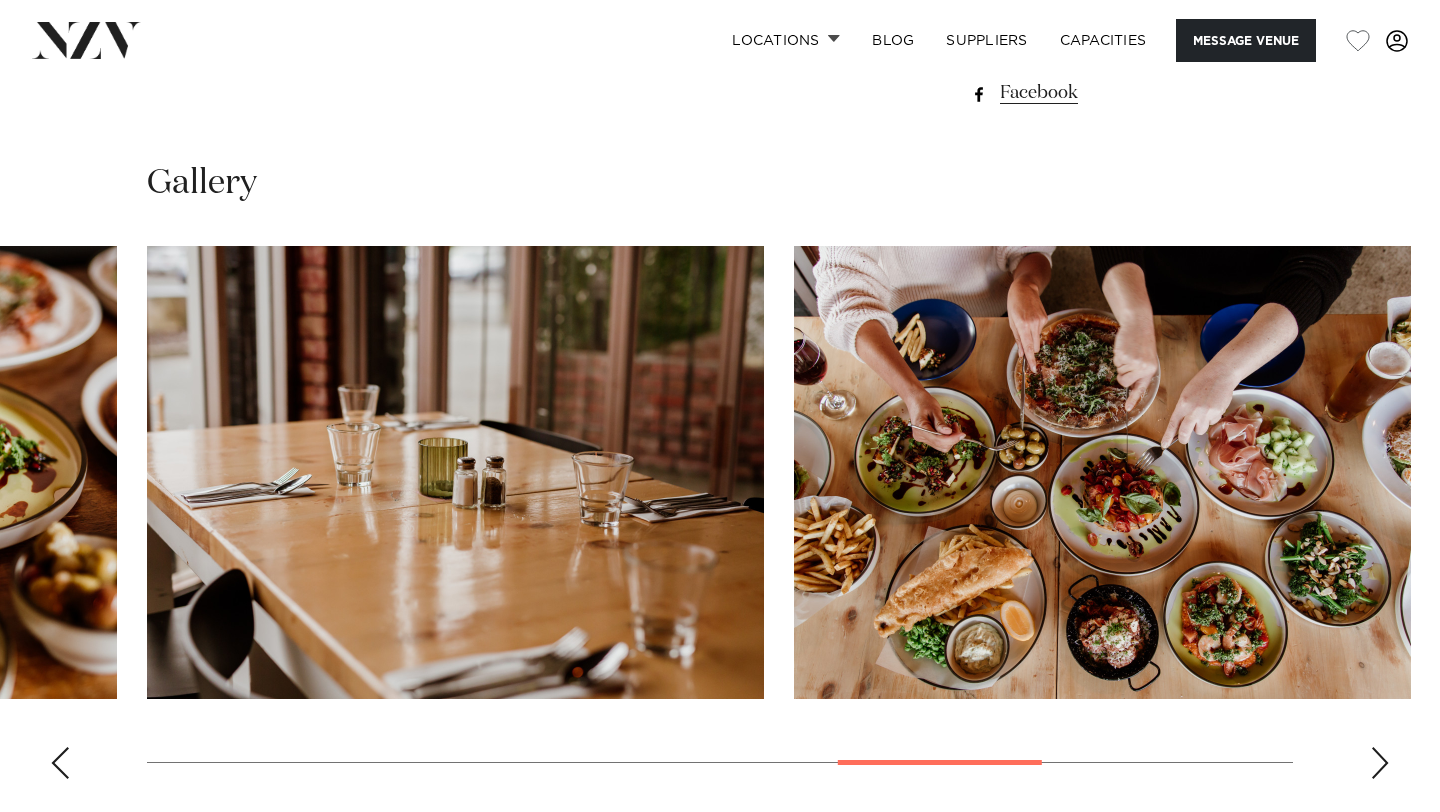 click at bounding box center (1380, 763) 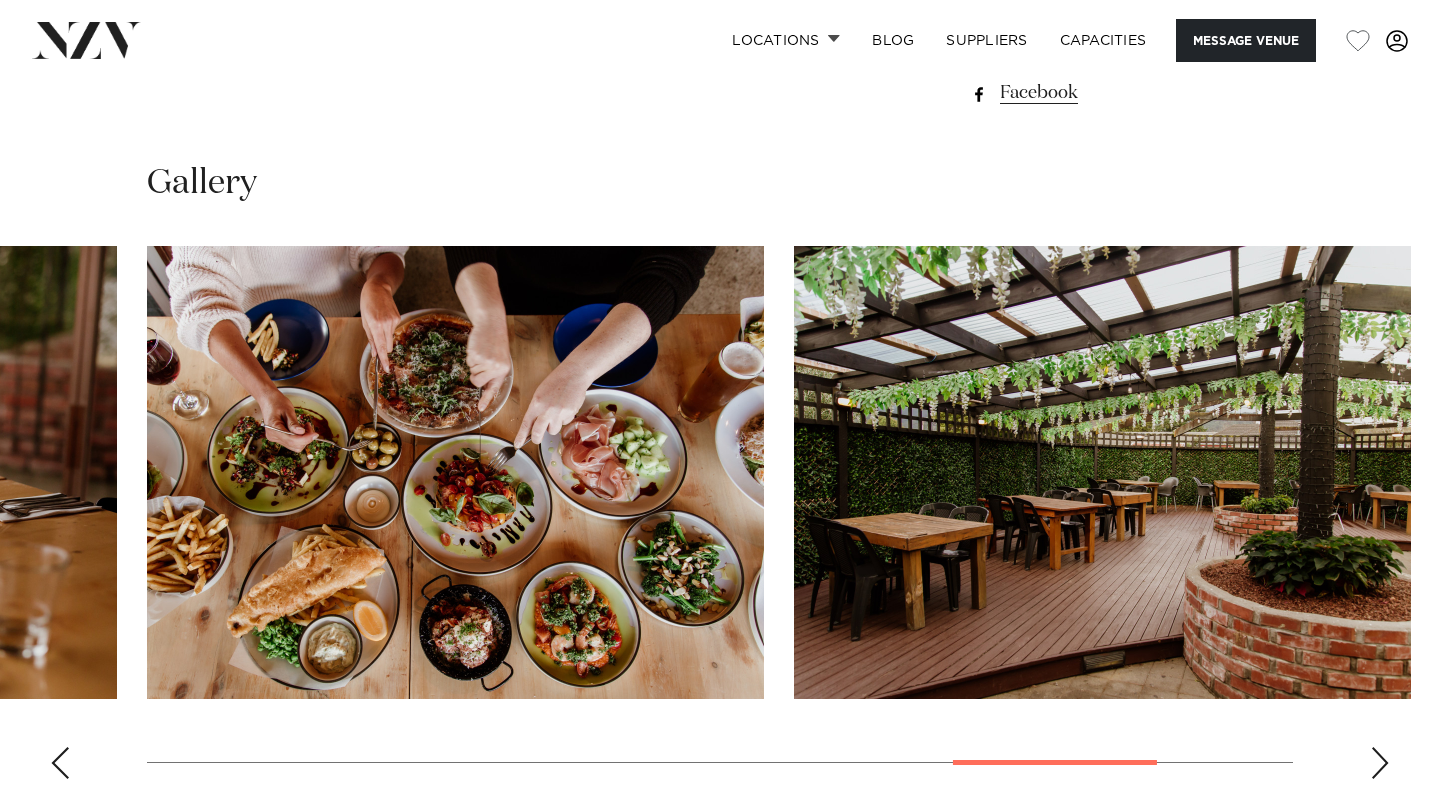 click at bounding box center (1380, 763) 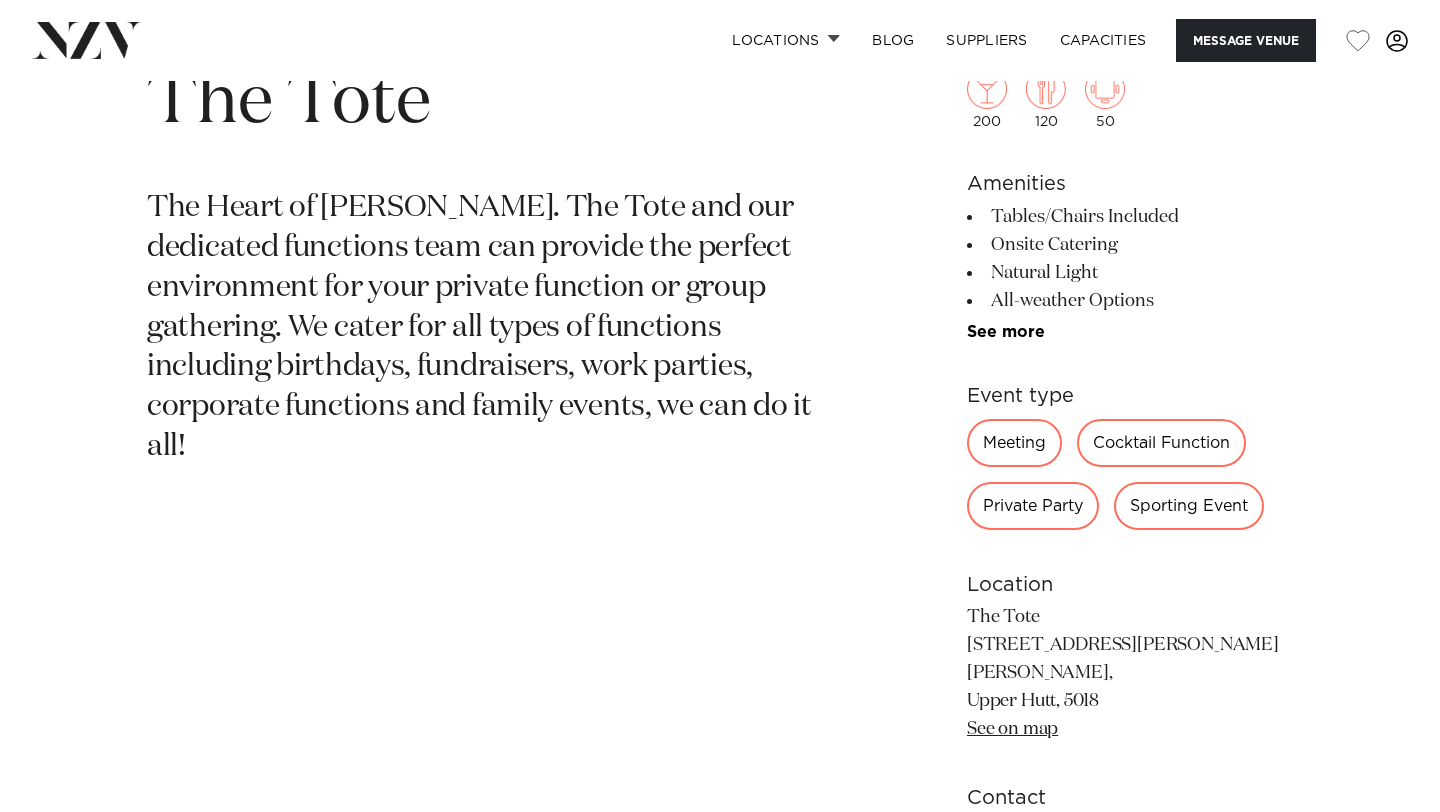 scroll, scrollTop: 813, scrollLeft: 0, axis: vertical 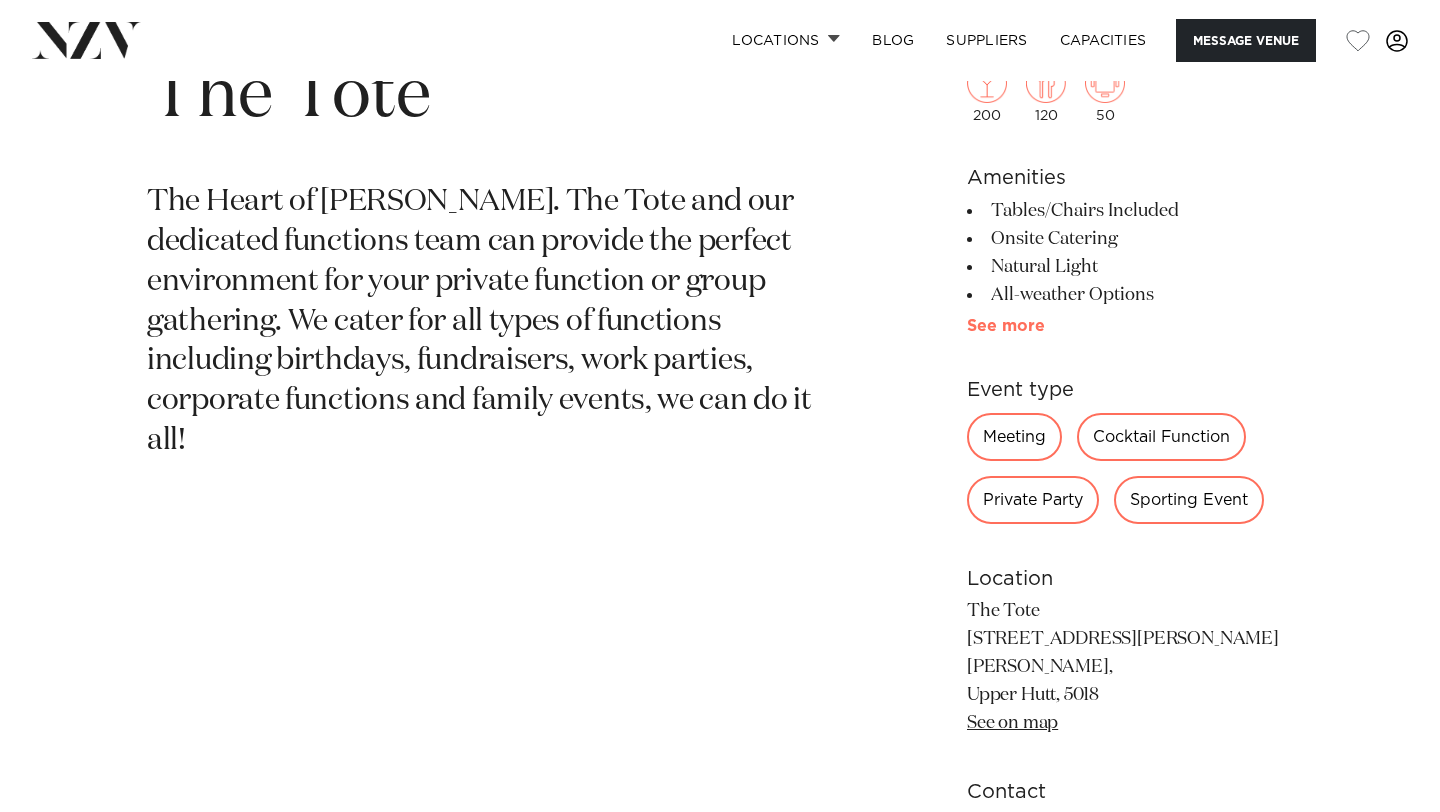 click on "See more" at bounding box center [1045, 326] 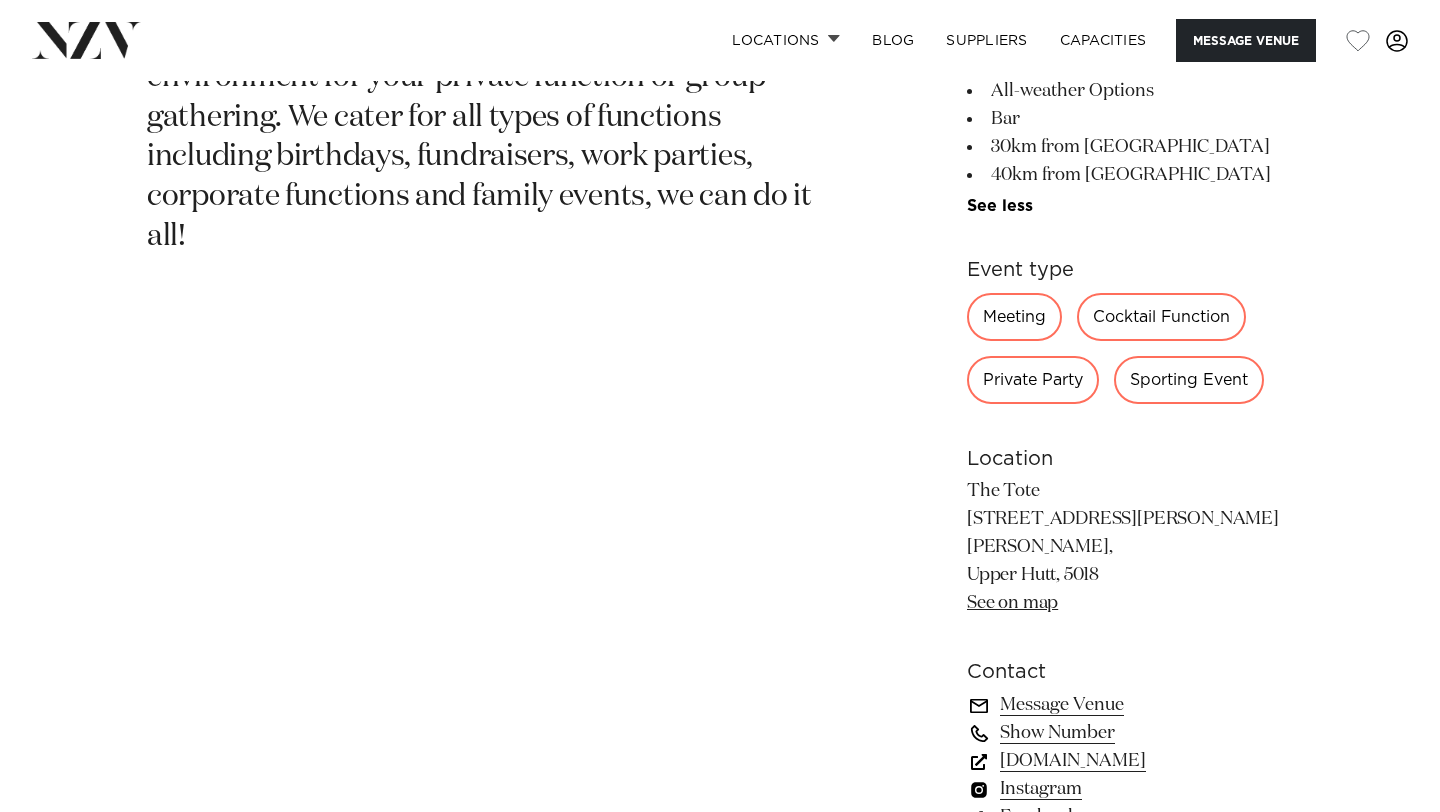 scroll, scrollTop: 1252, scrollLeft: 0, axis: vertical 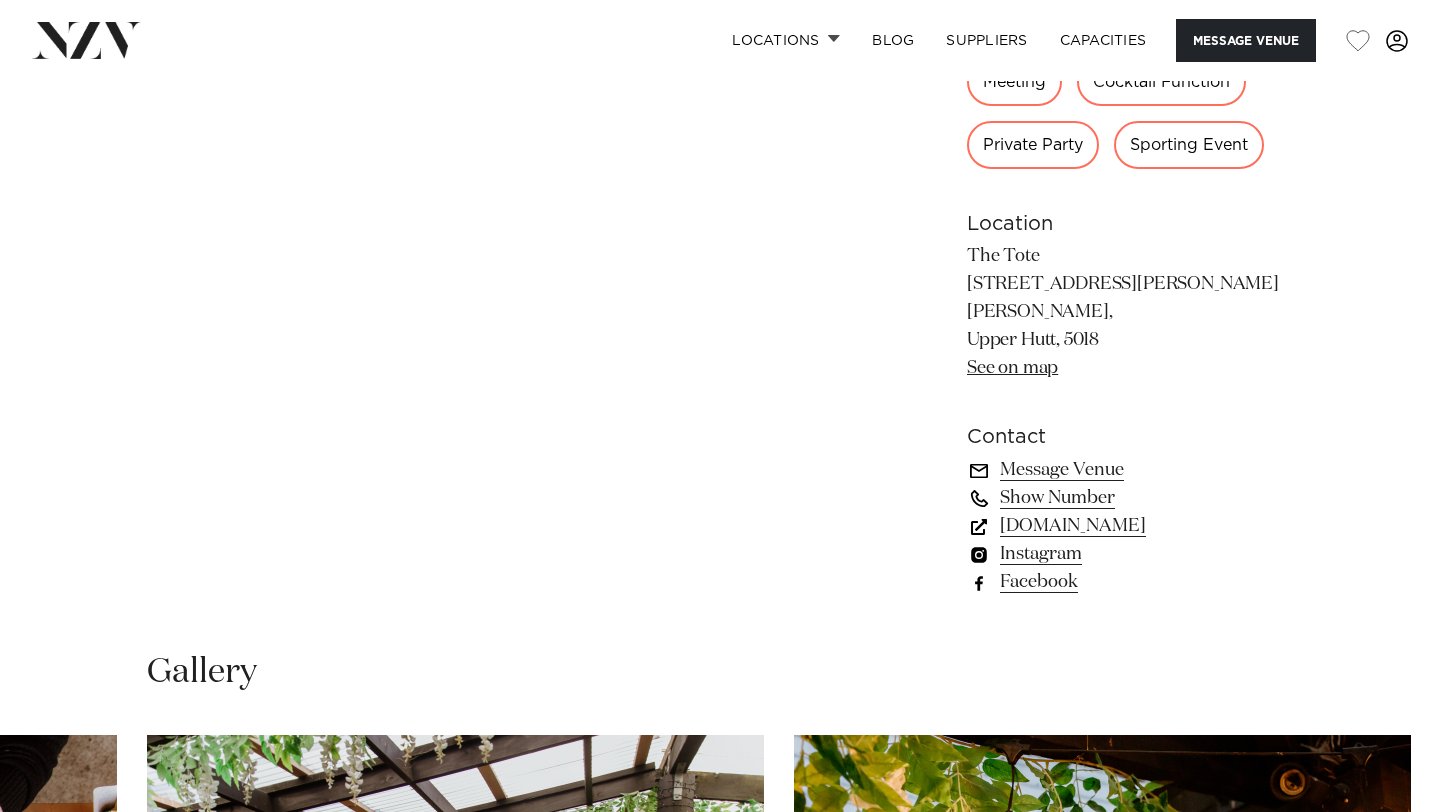 click on "toteandfurnace.co.nz" at bounding box center (1130, 526) 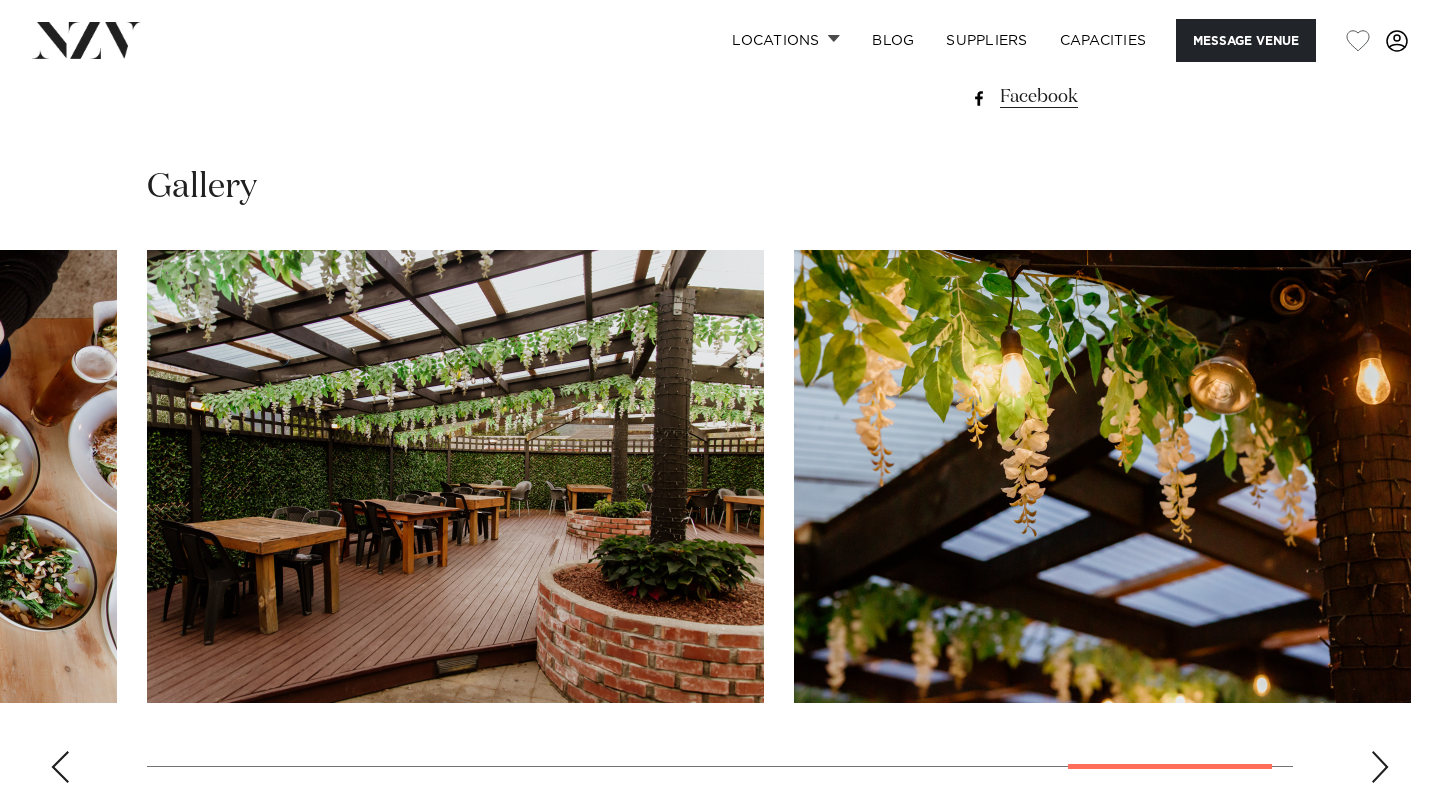 scroll, scrollTop: 1746, scrollLeft: 0, axis: vertical 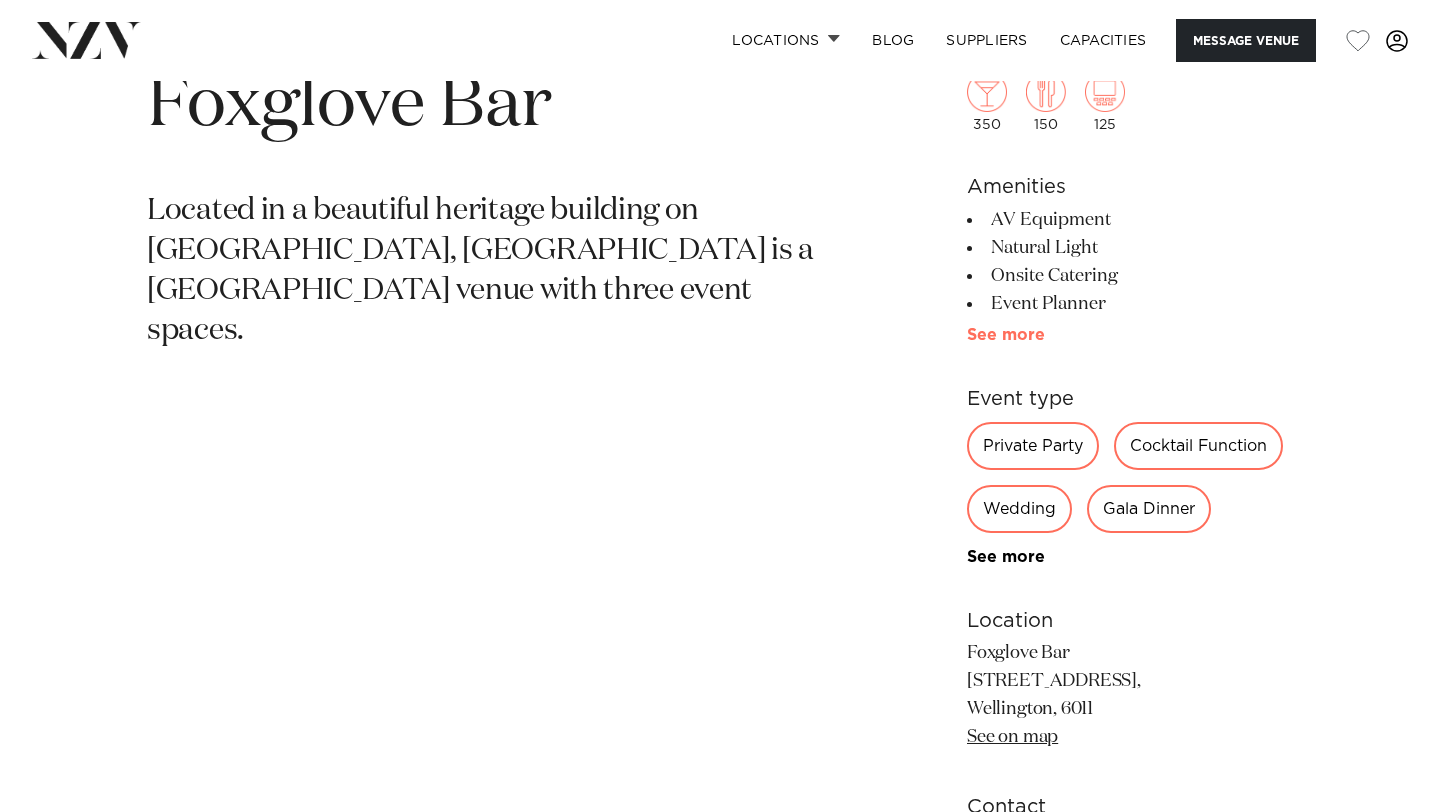click on "See more" at bounding box center [1045, 335] 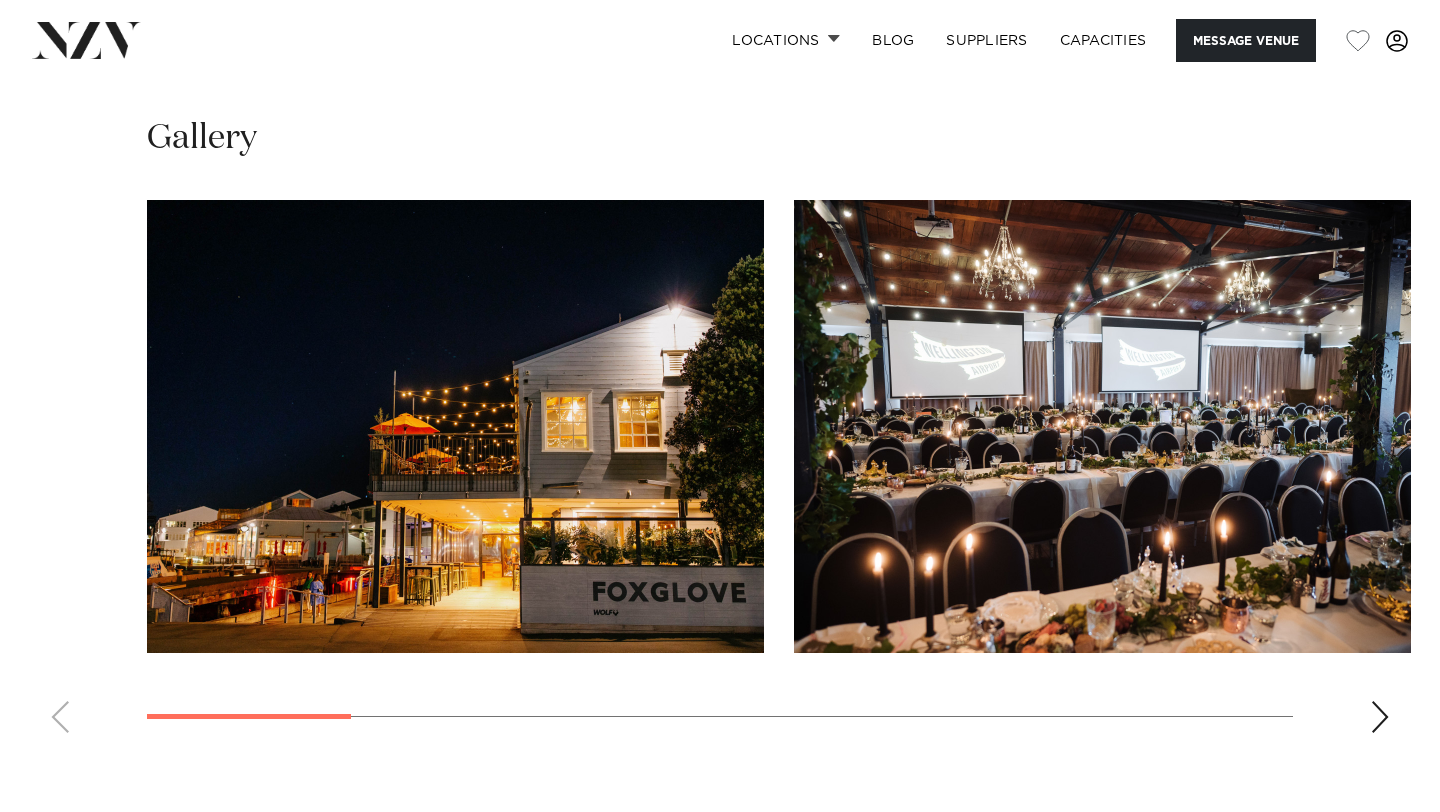 scroll, scrollTop: 1850, scrollLeft: 0, axis: vertical 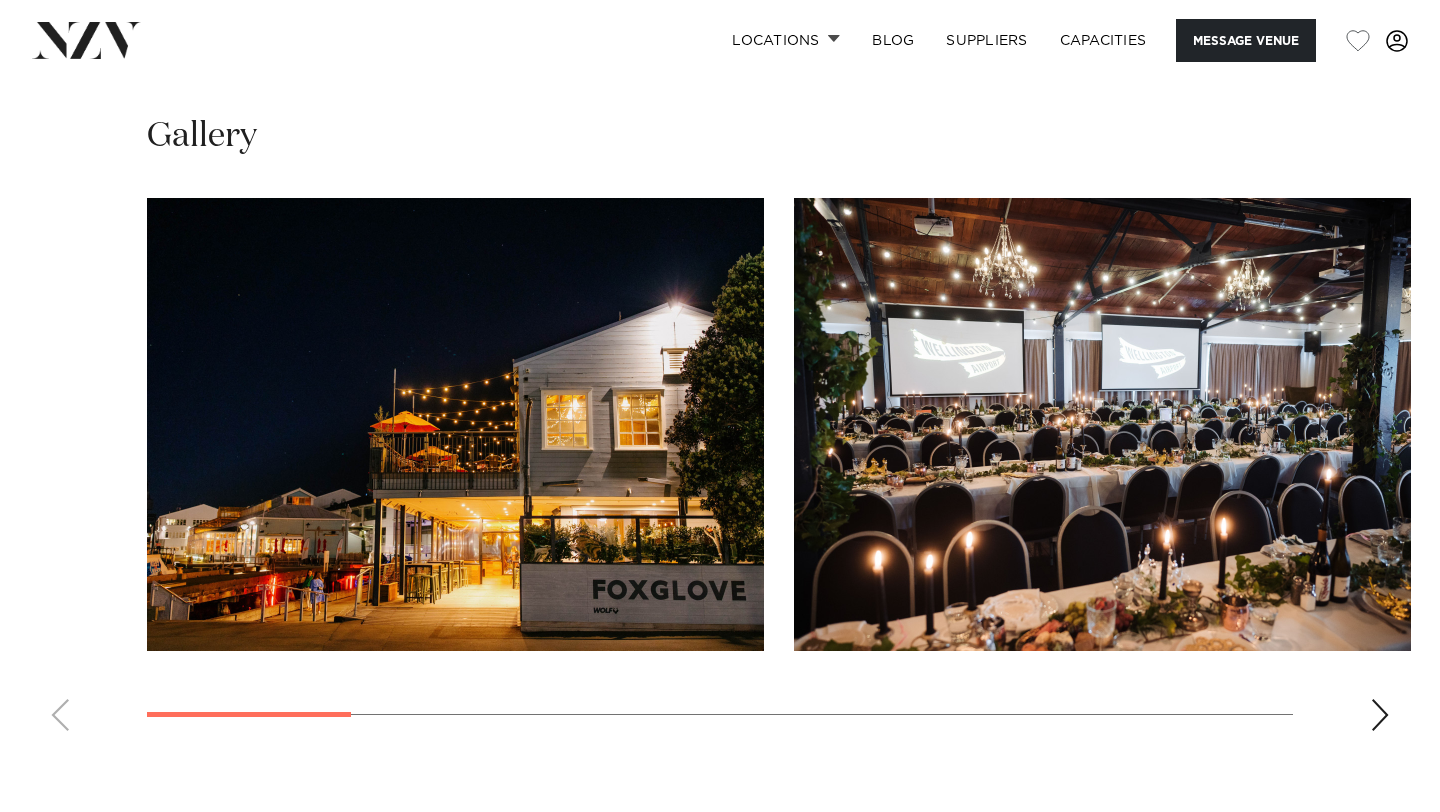 click at bounding box center (455, 424) 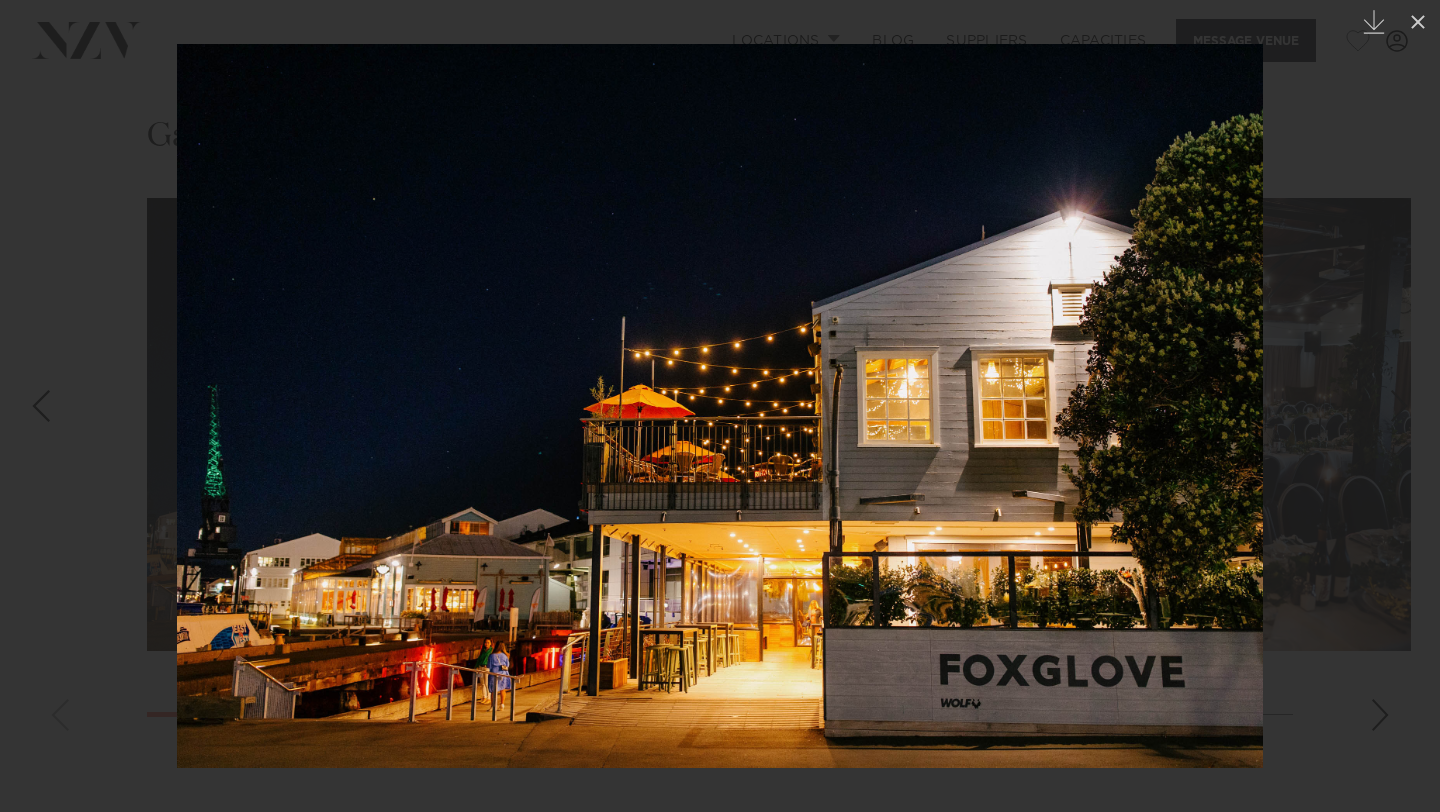 click at bounding box center (720, 406) 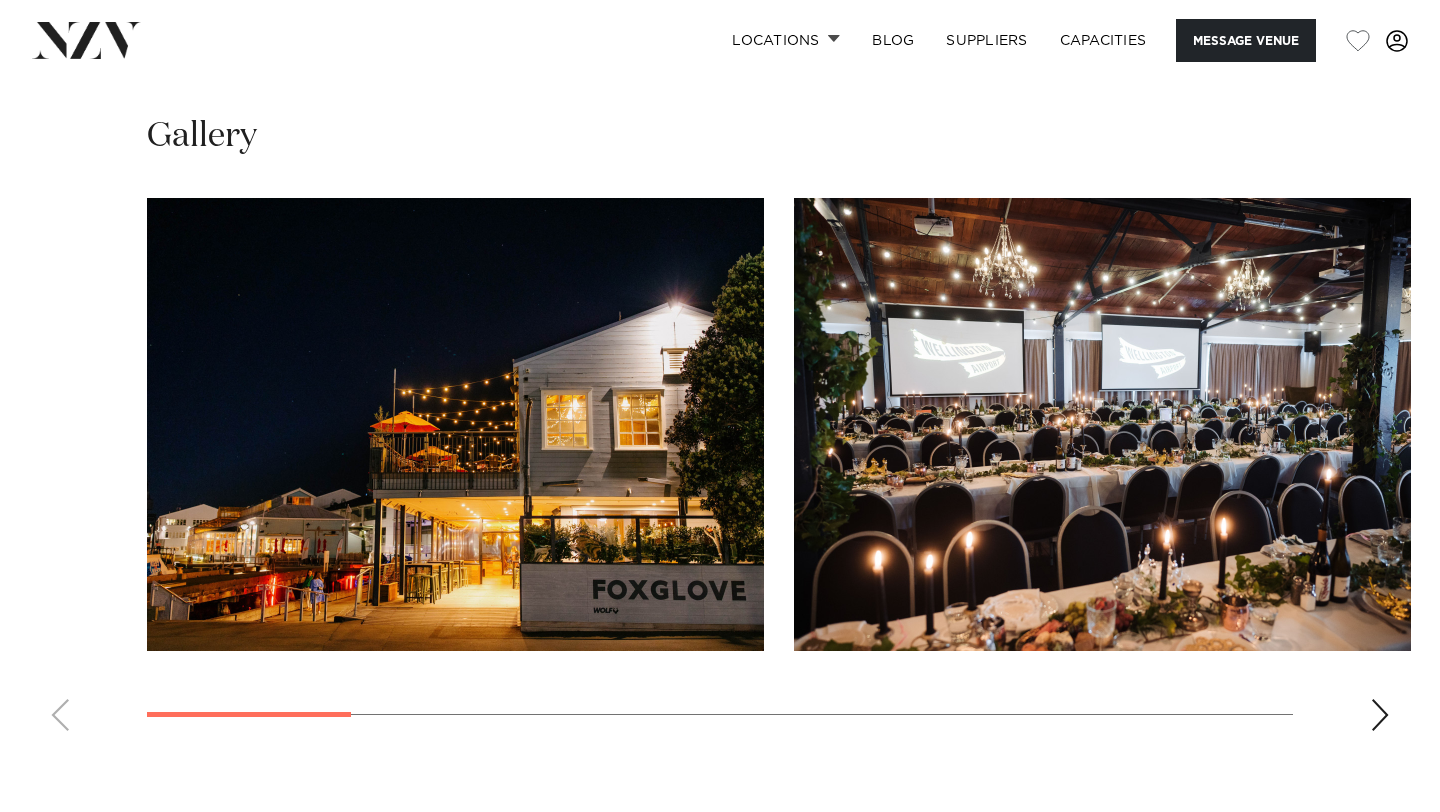 click at bounding box center [1380, 715] 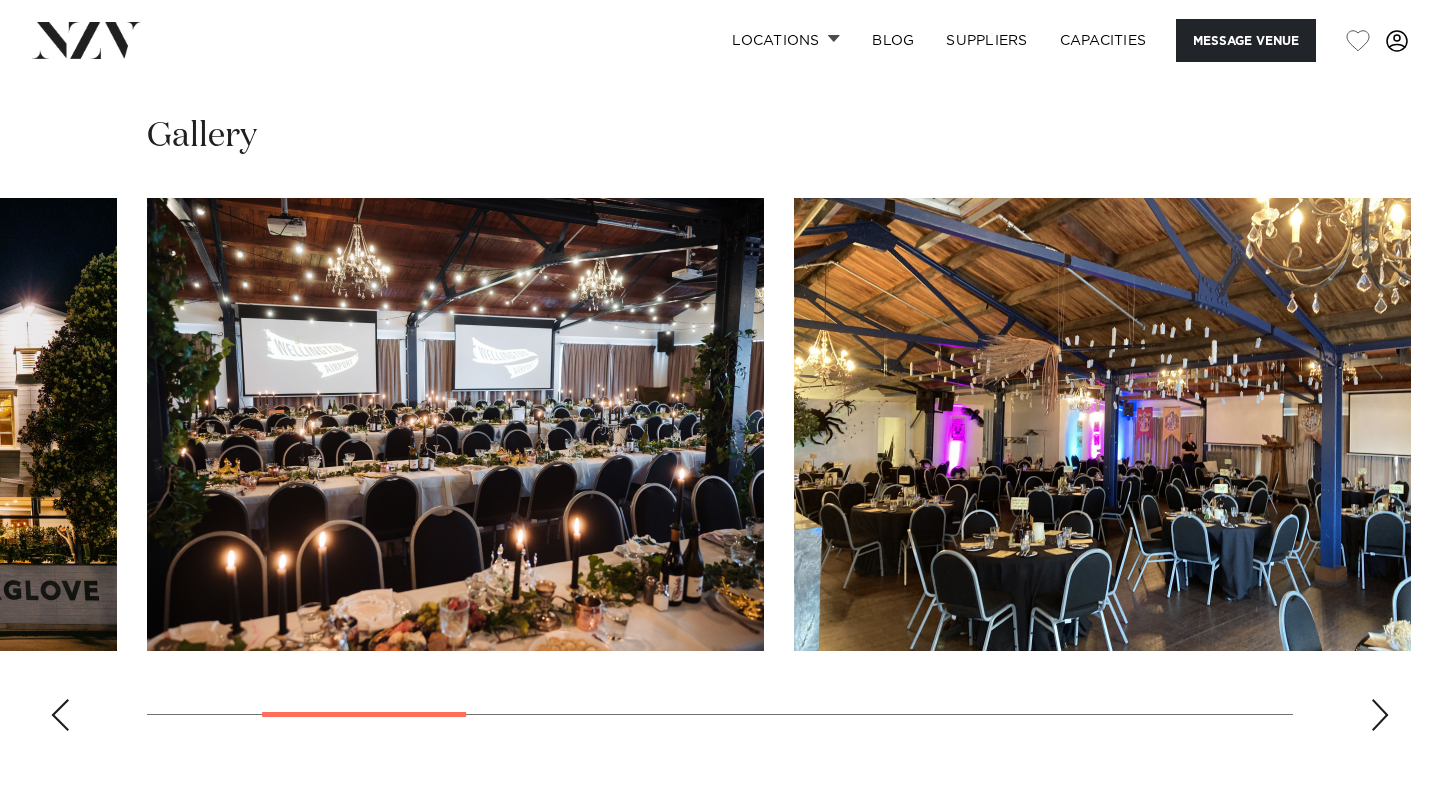 click at bounding box center [1380, 715] 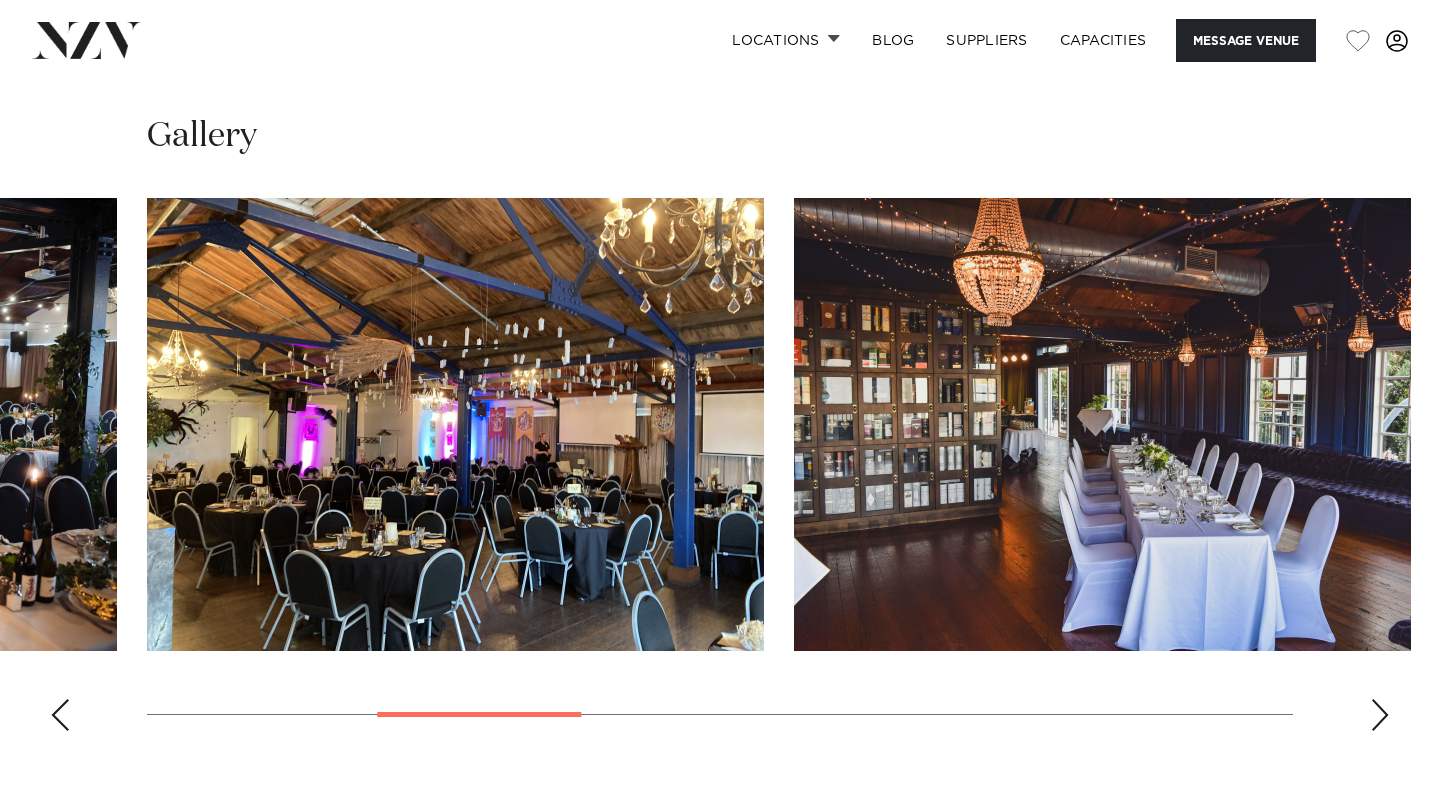 click at bounding box center [1380, 715] 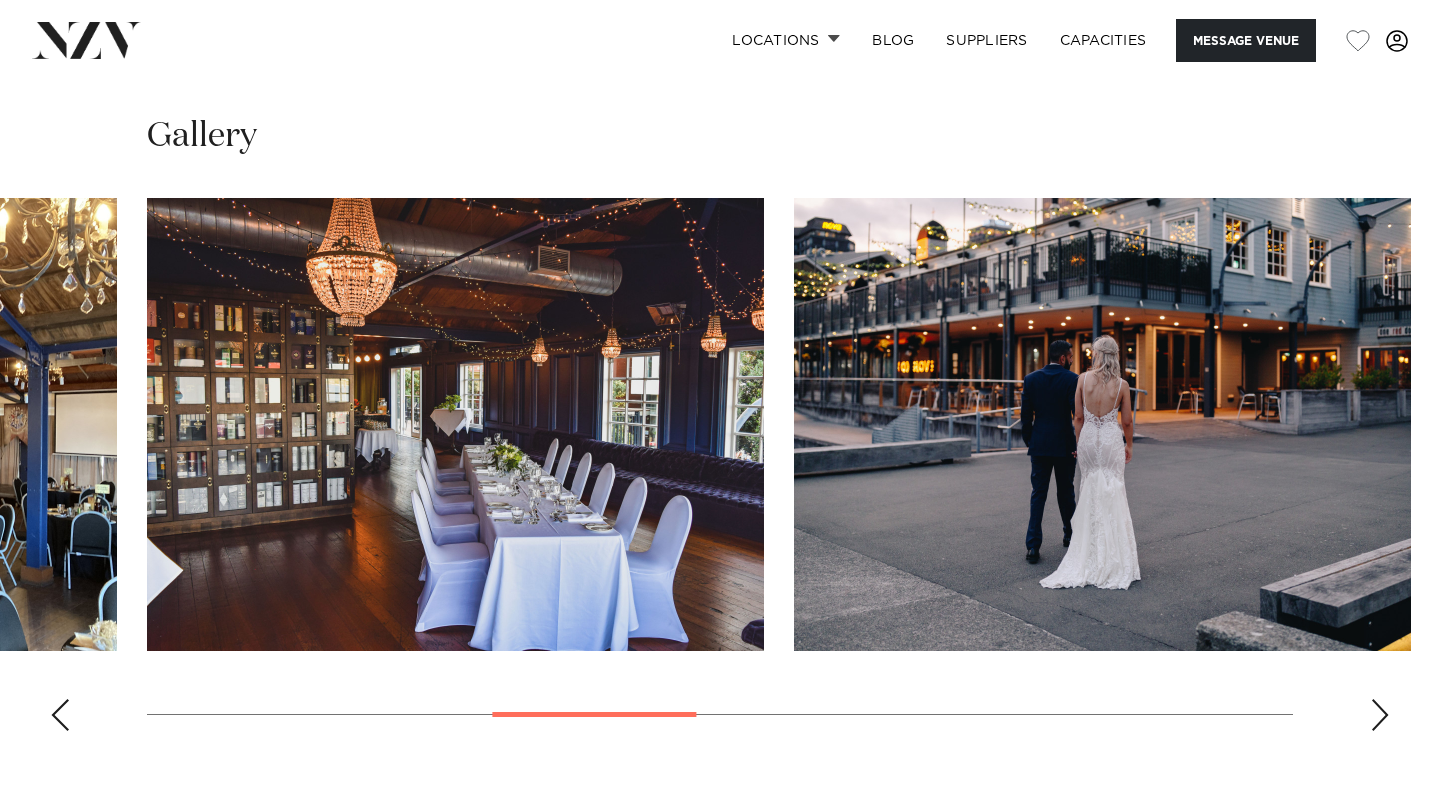 click at bounding box center (1380, 715) 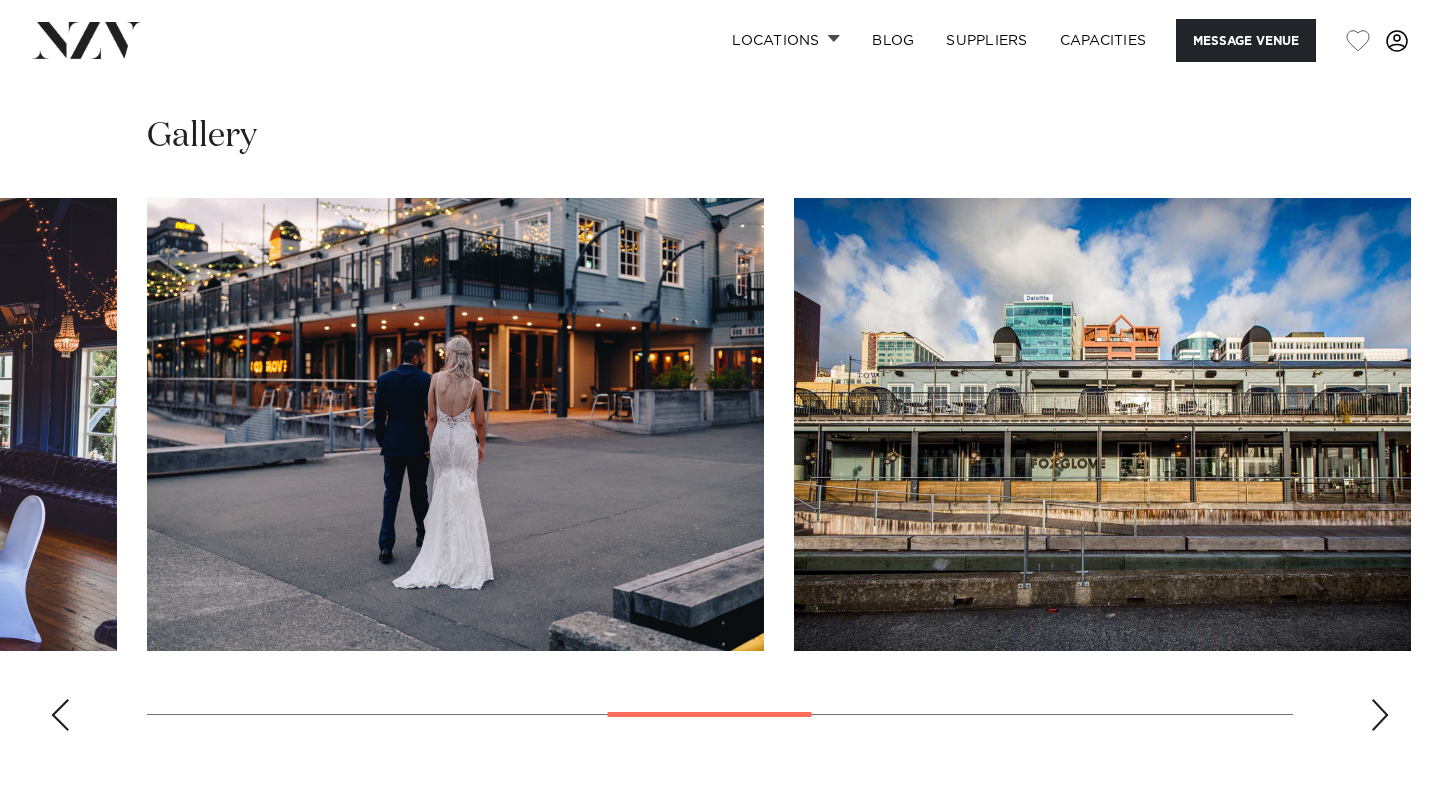 click at bounding box center [1380, 715] 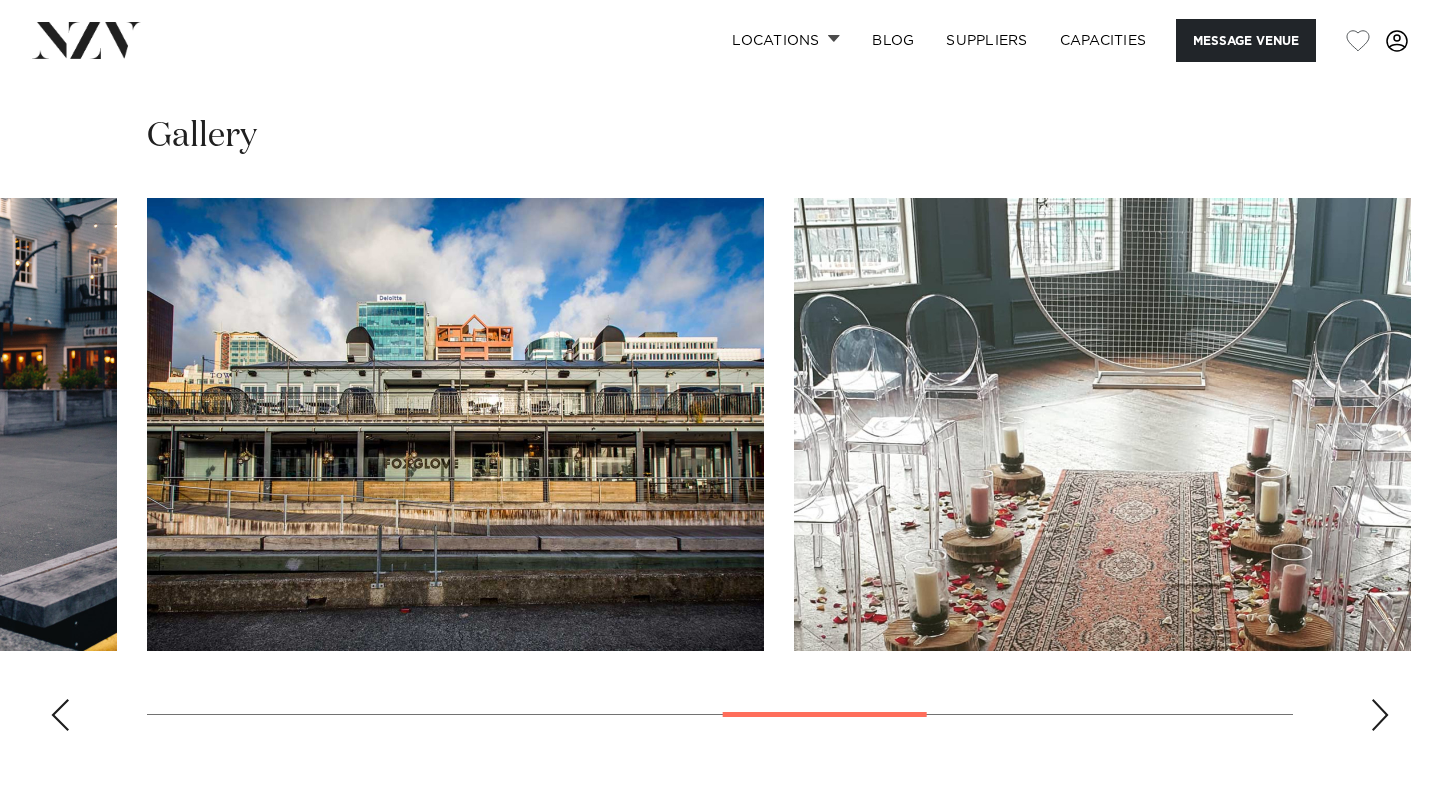 click at bounding box center [1380, 715] 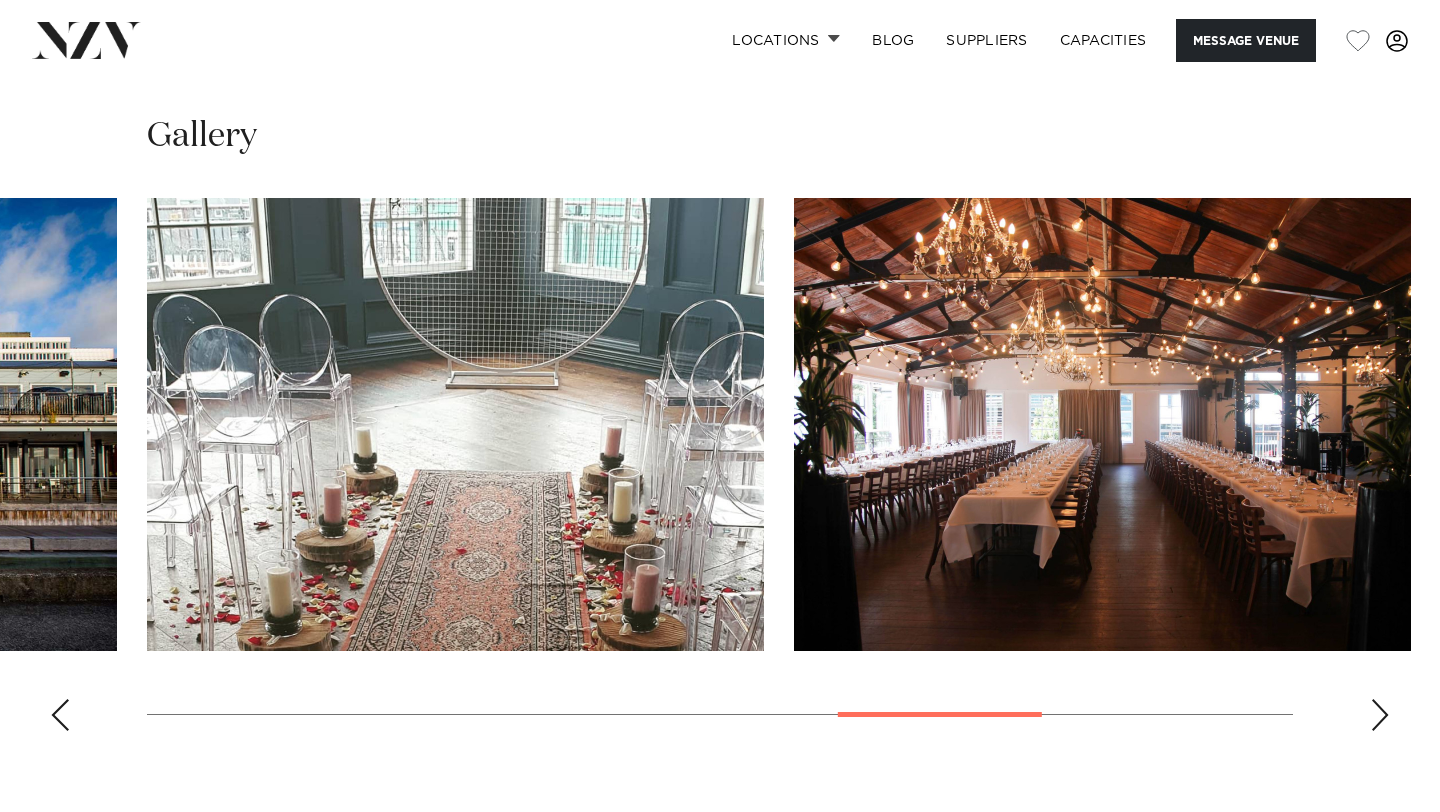 click at bounding box center [1380, 715] 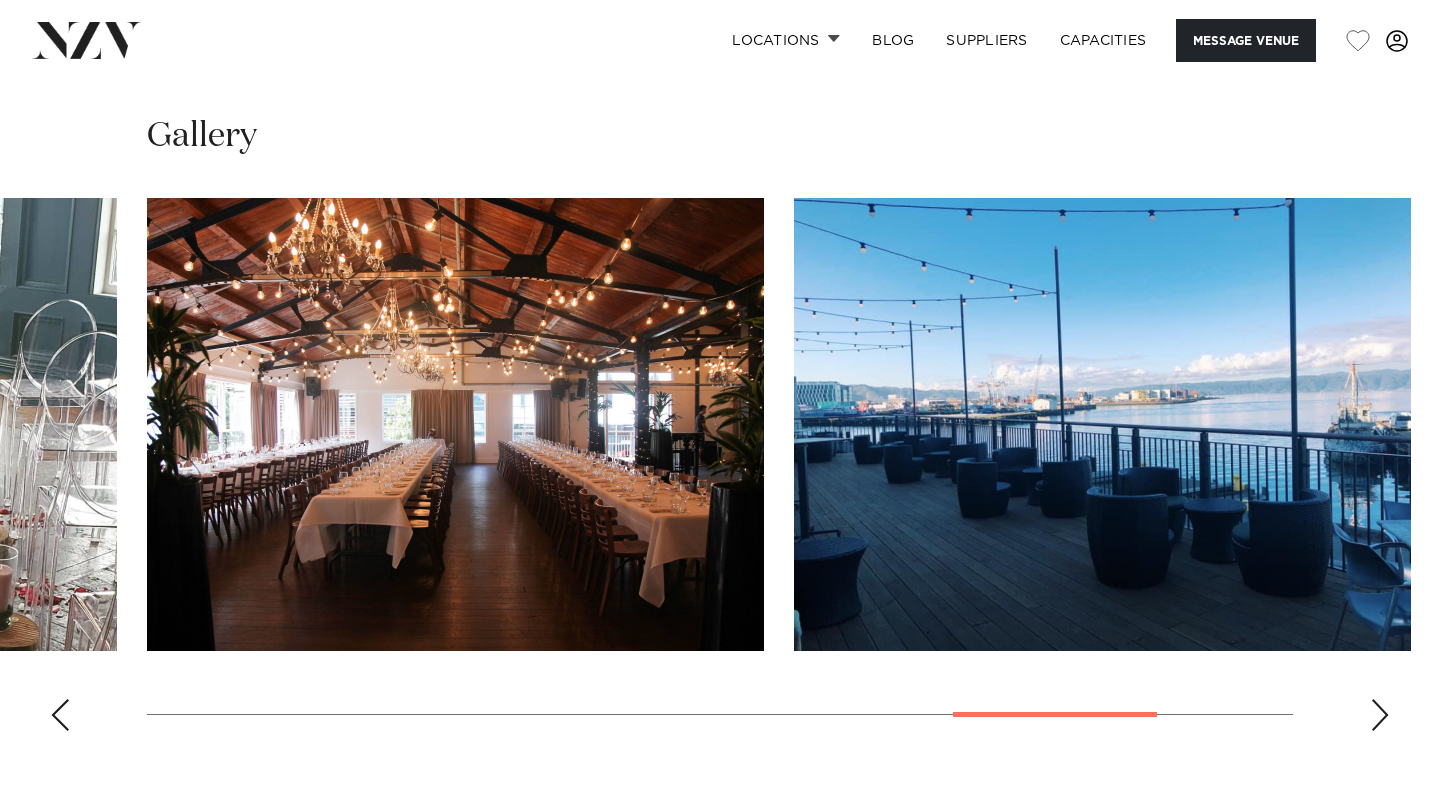 click at bounding box center (1380, 715) 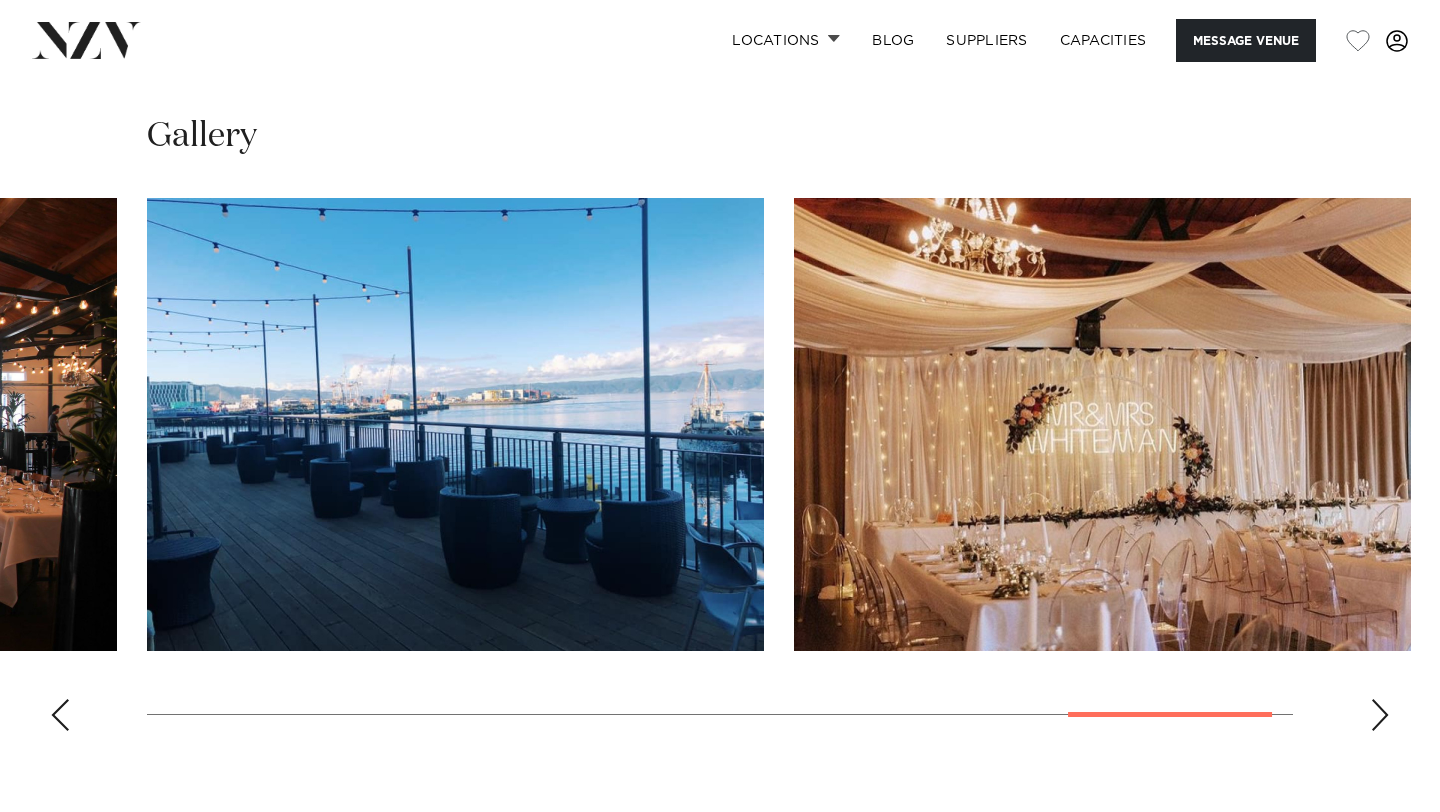 click at bounding box center (1380, 715) 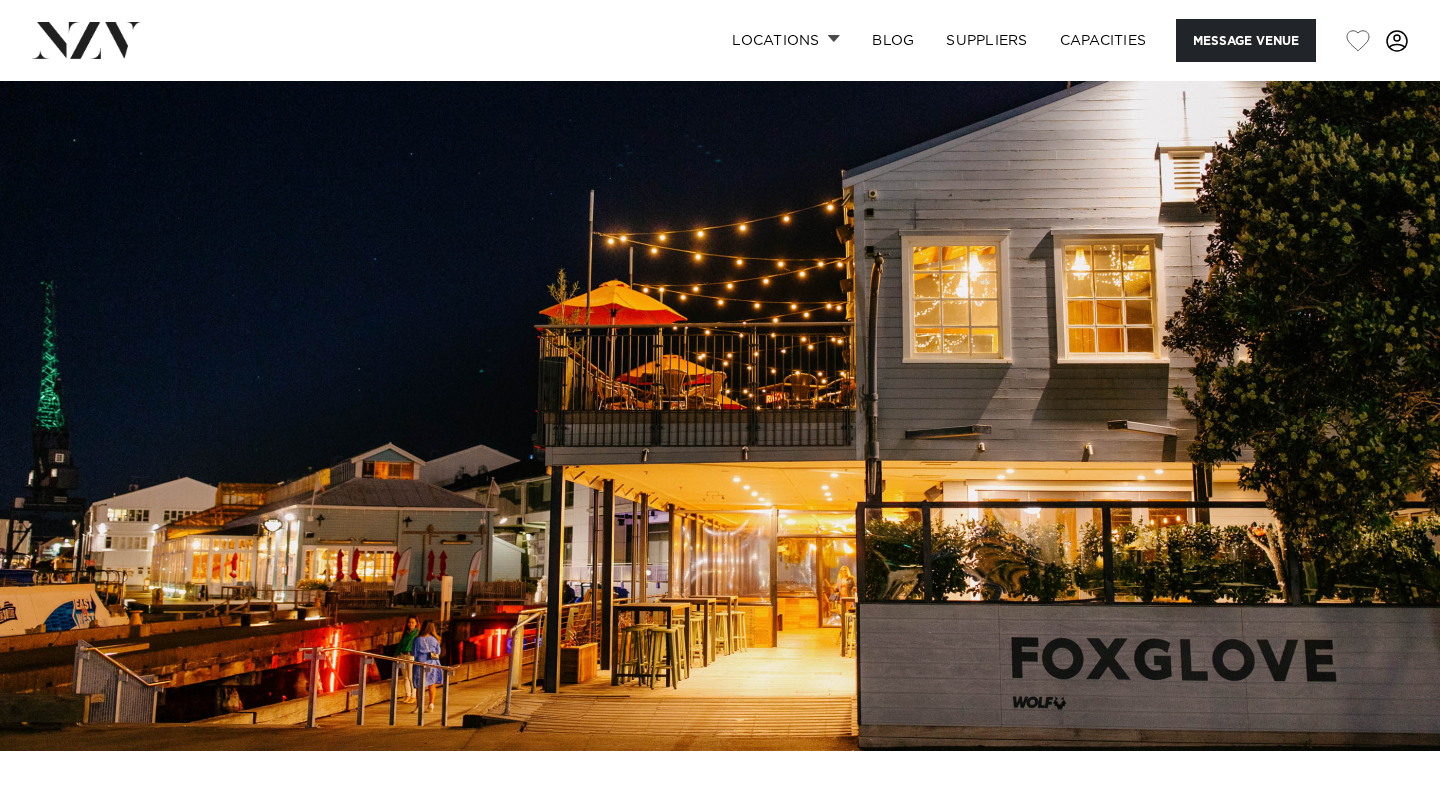 scroll, scrollTop: 0, scrollLeft: 0, axis: both 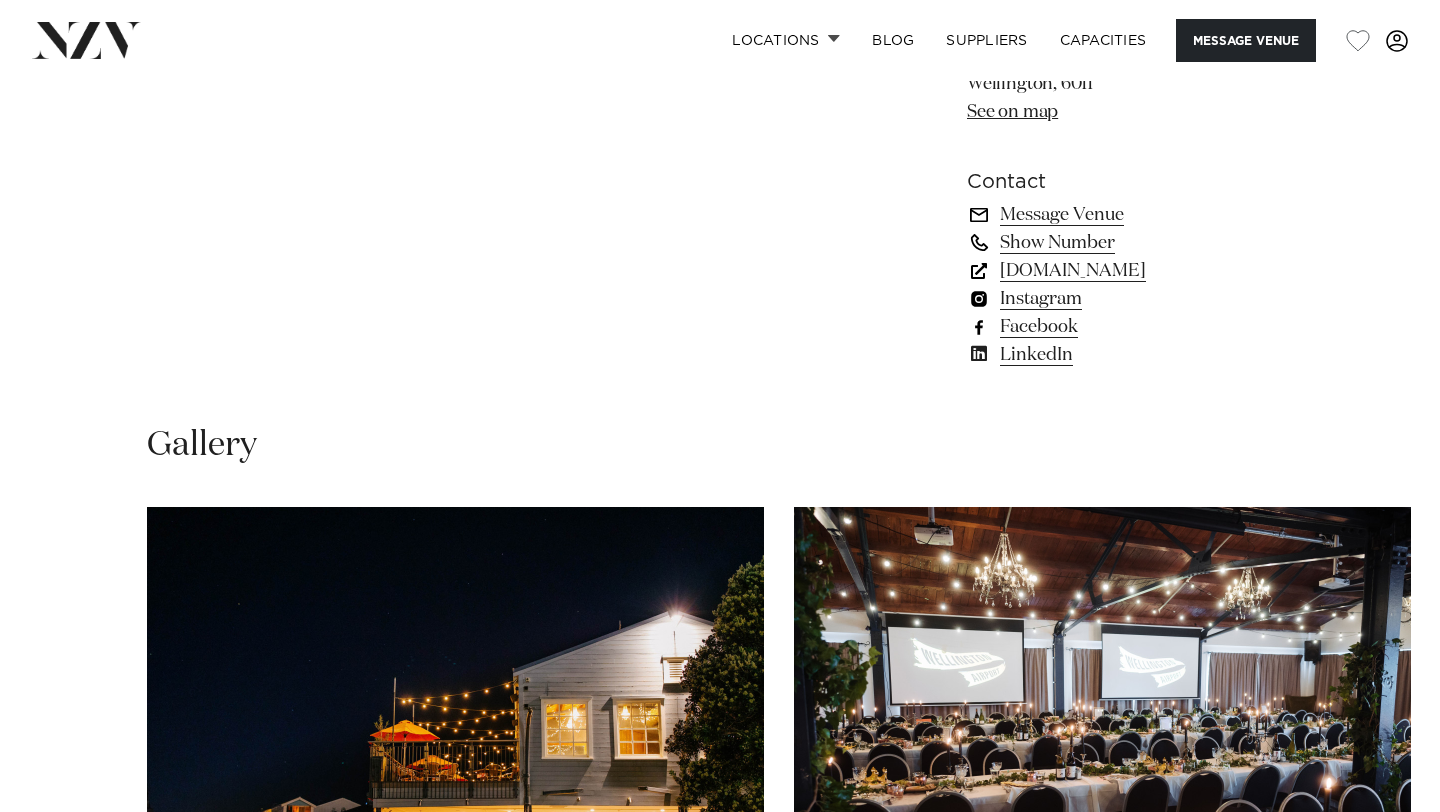 click on "foxglovebar.co.nz" at bounding box center (1130, 271) 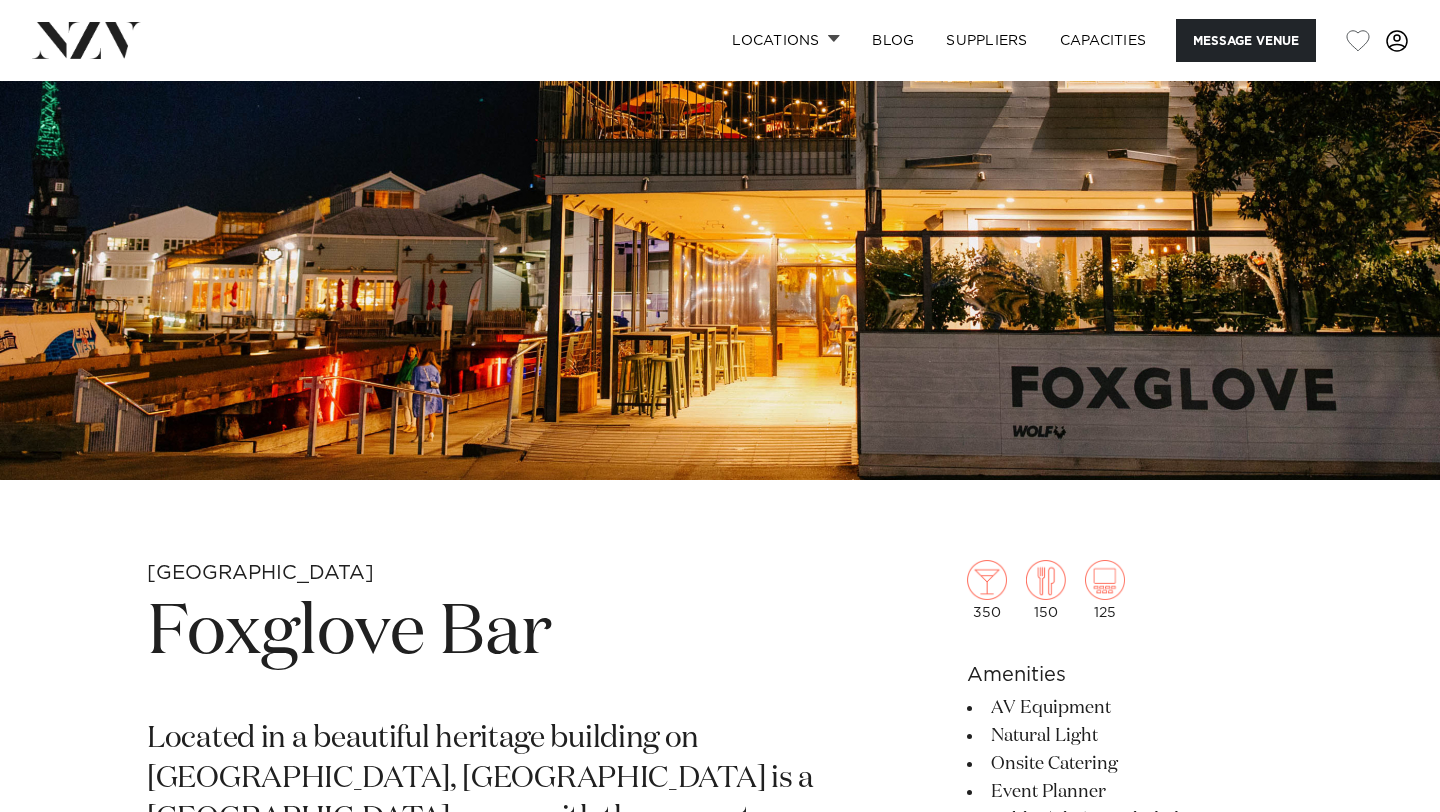 scroll, scrollTop: 233, scrollLeft: 0, axis: vertical 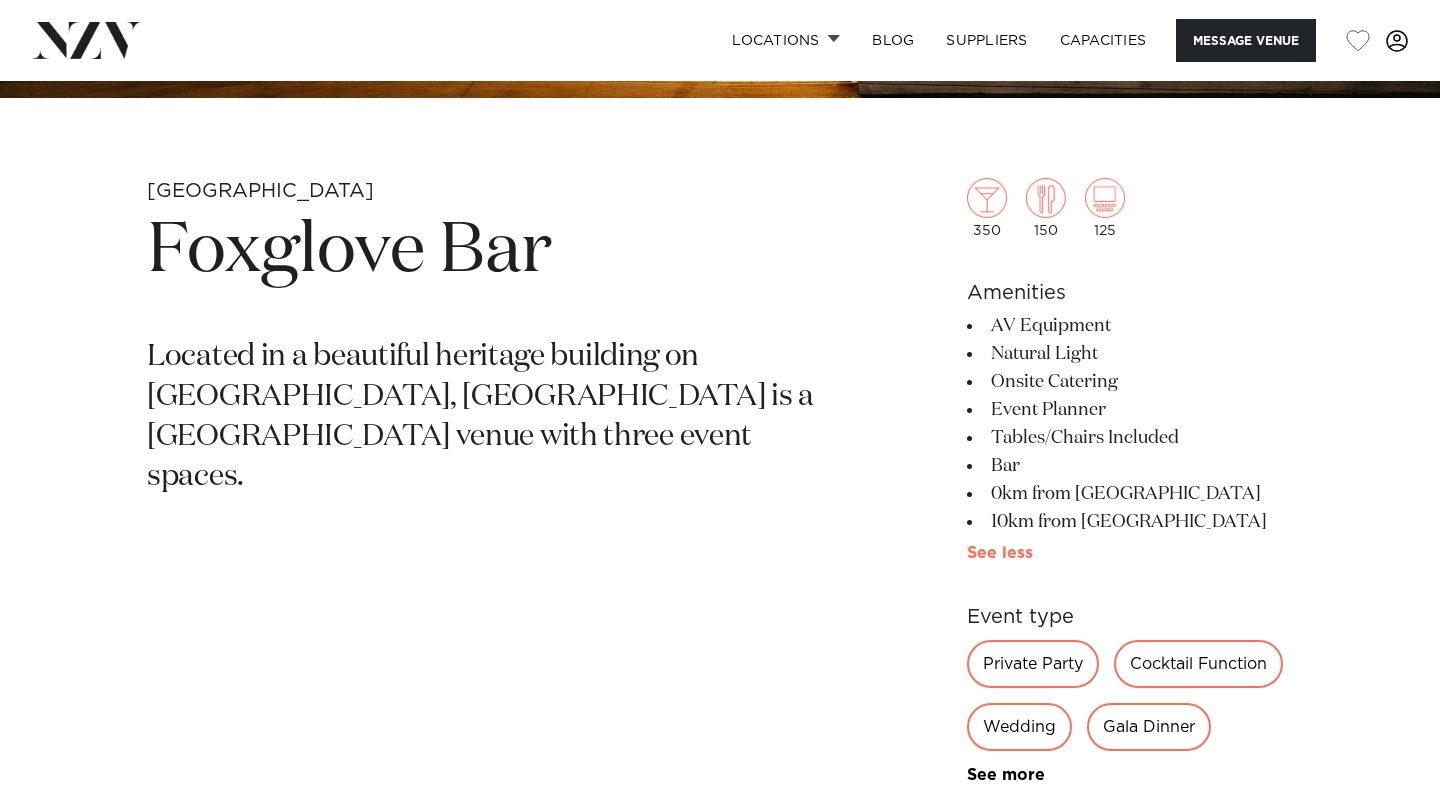 click on "See more" at bounding box center (1039, 553) 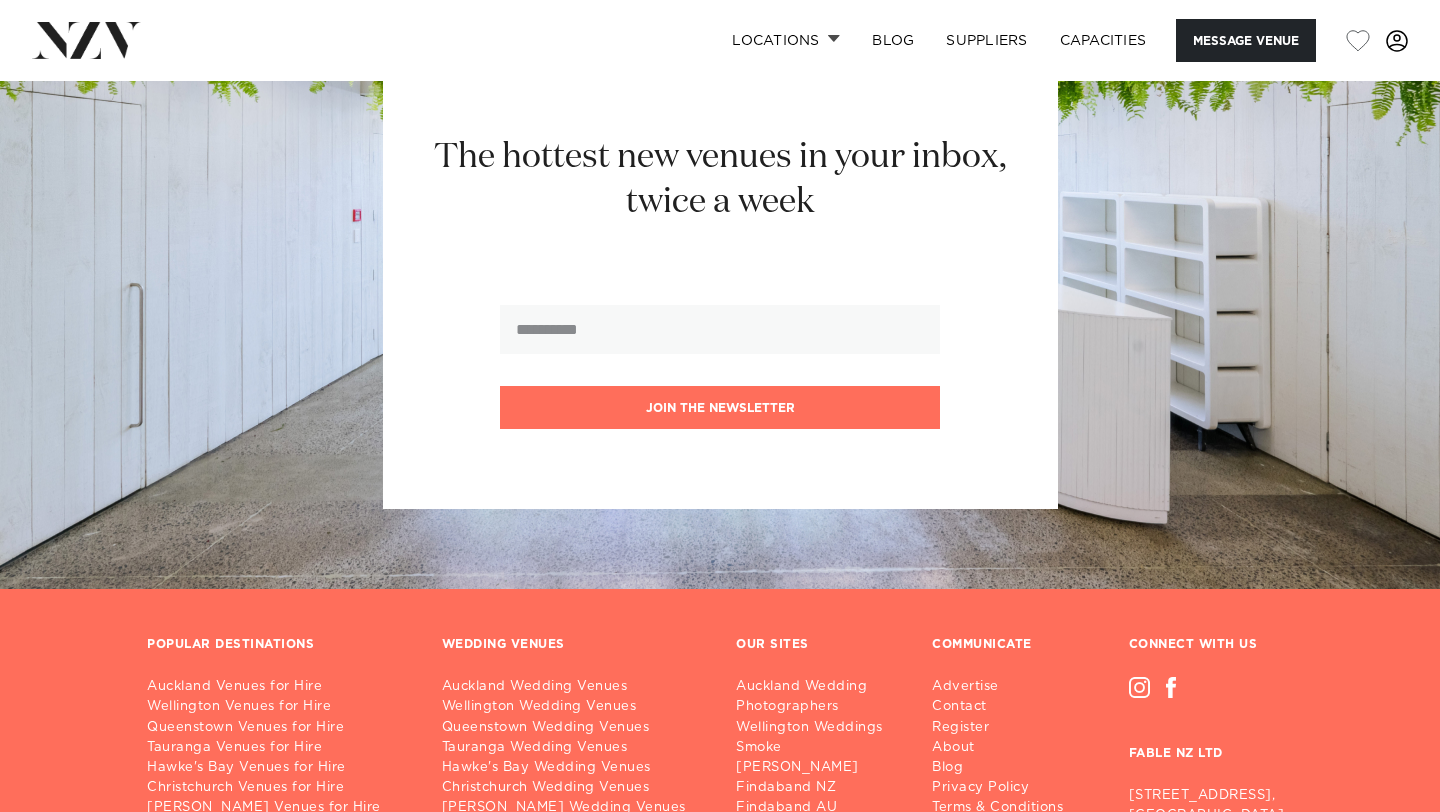 scroll, scrollTop: 2876, scrollLeft: 0, axis: vertical 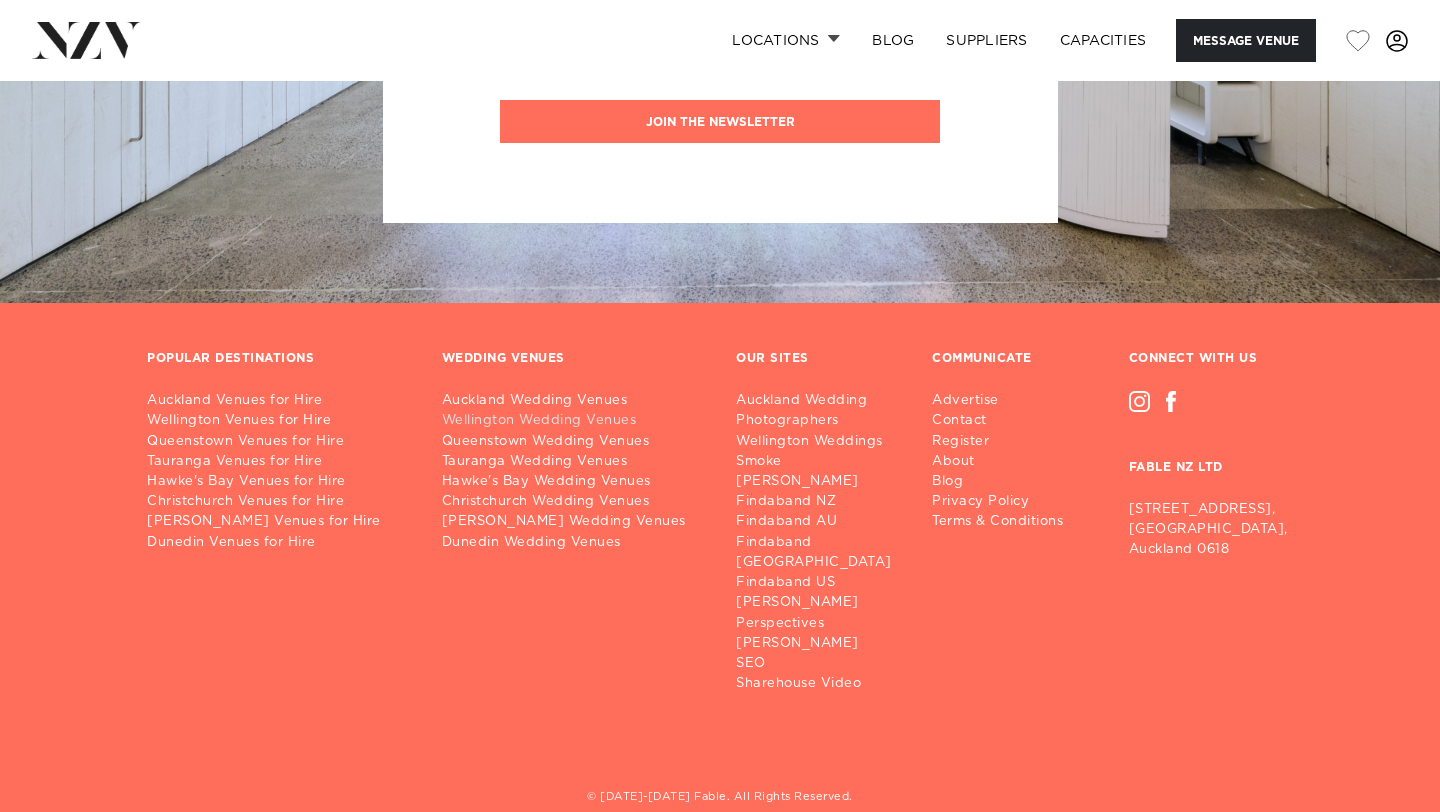 click on "Wellington Wedding Venues" at bounding box center [573, 421] 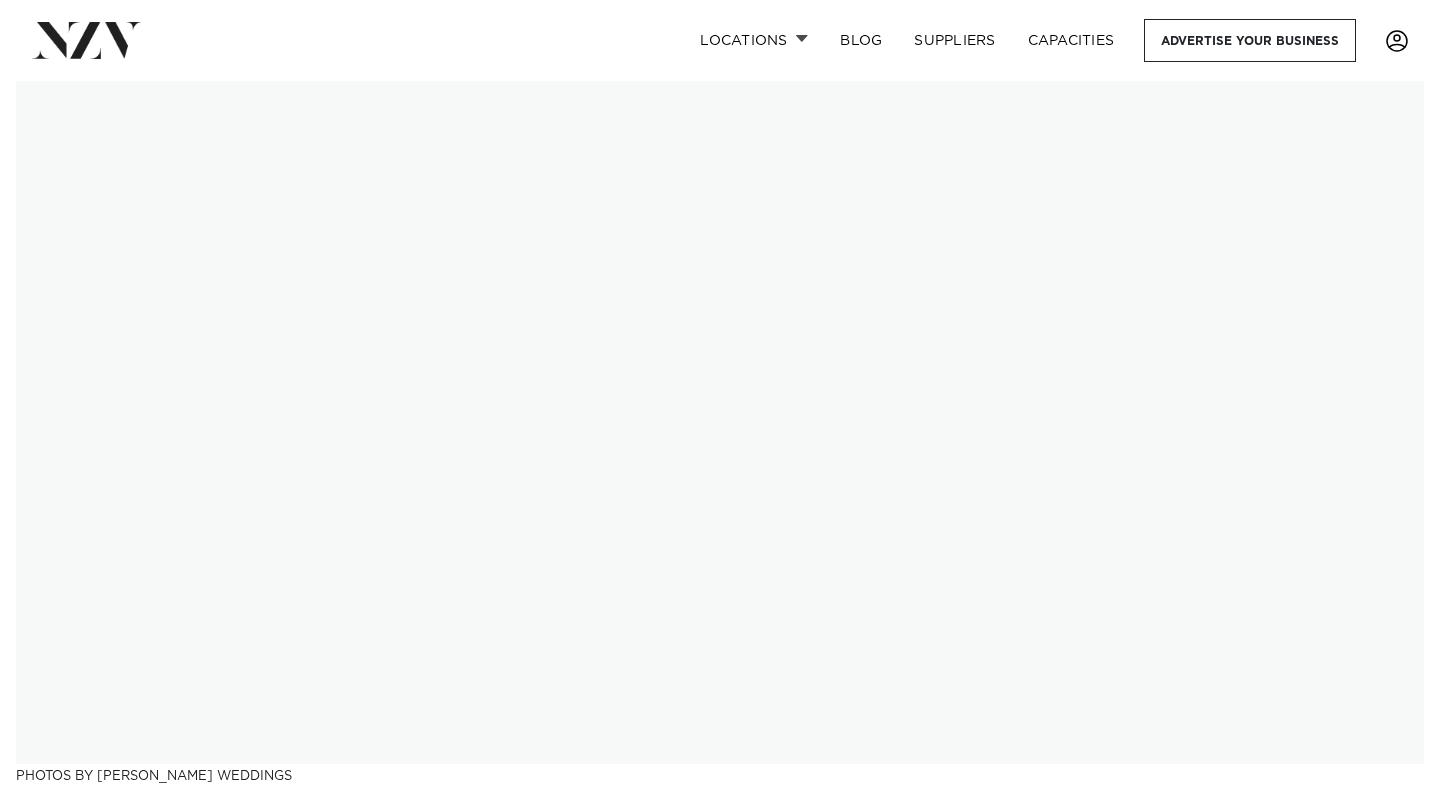 scroll, scrollTop: 0, scrollLeft: 0, axis: both 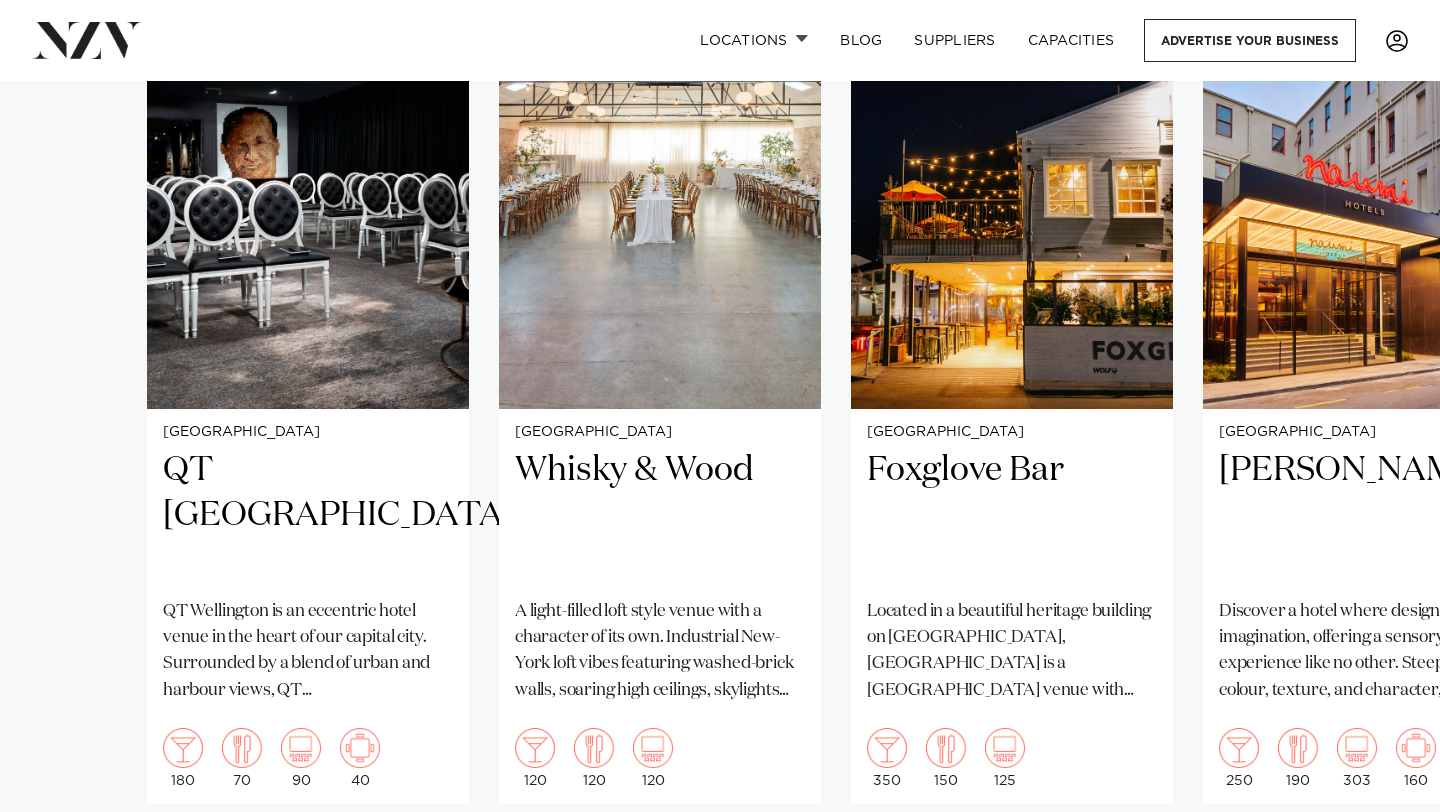 click on "Wellington
QT [GEOGRAPHIC_DATA]
[GEOGRAPHIC_DATA] is an eccentric hotel venue in the heart of our capital city. Surrounded by a blend of urban and harbour views, QT [GEOGRAPHIC_DATA] offers colourful spaces, state-of-the-art facilities and decadent dining.
180
70
90
40
Wellington
Whisky & Wood" at bounding box center [720, 438] 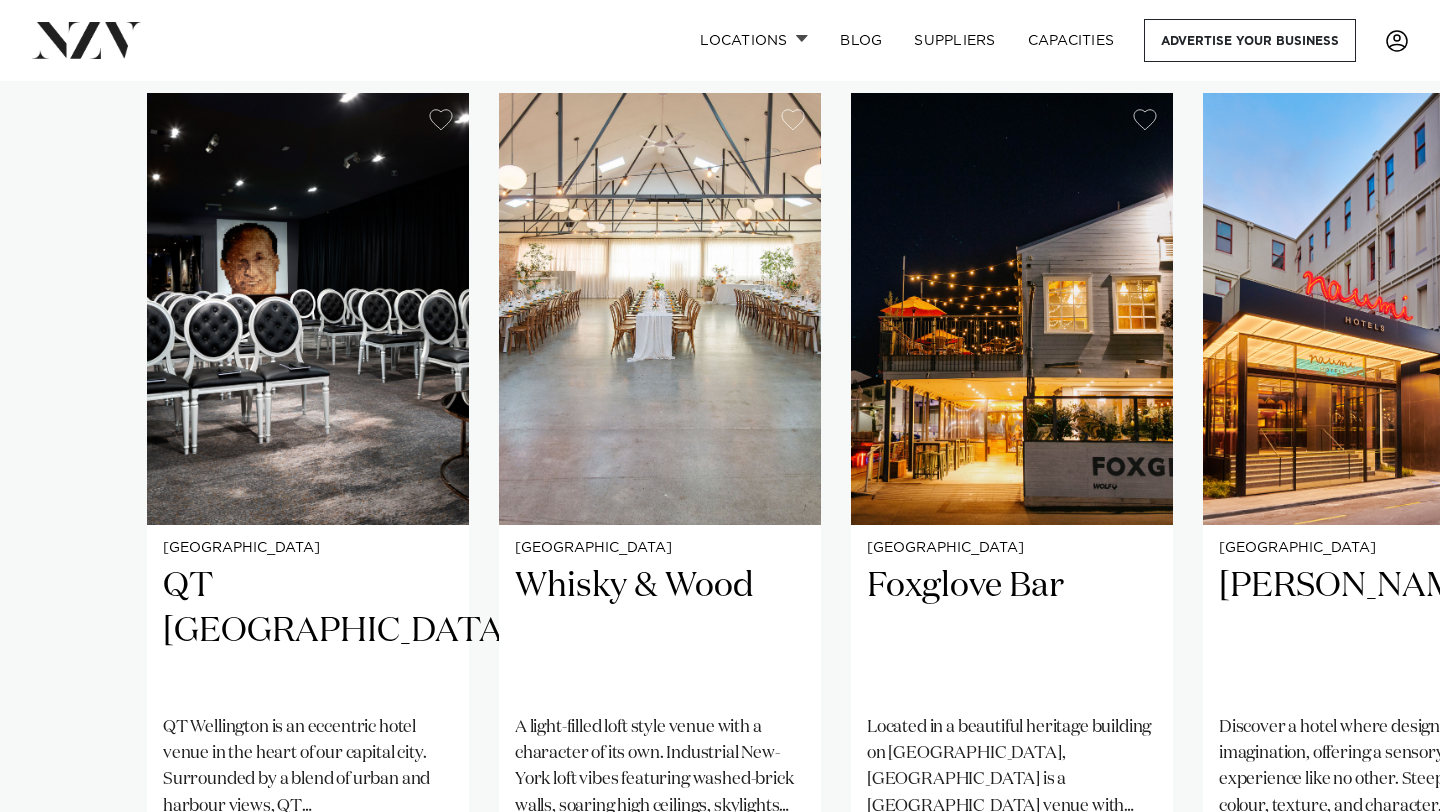 click on "Wellington
QT [GEOGRAPHIC_DATA]
[GEOGRAPHIC_DATA] is an eccentric hotel venue in the heart of our capital city. Surrounded by a blend of urban and harbour views, QT [GEOGRAPHIC_DATA] offers colourful spaces, state-of-the-art facilities and decadent dining.
180
70
90
40
Wellington
Whisky & Wood" at bounding box center (720, 554) 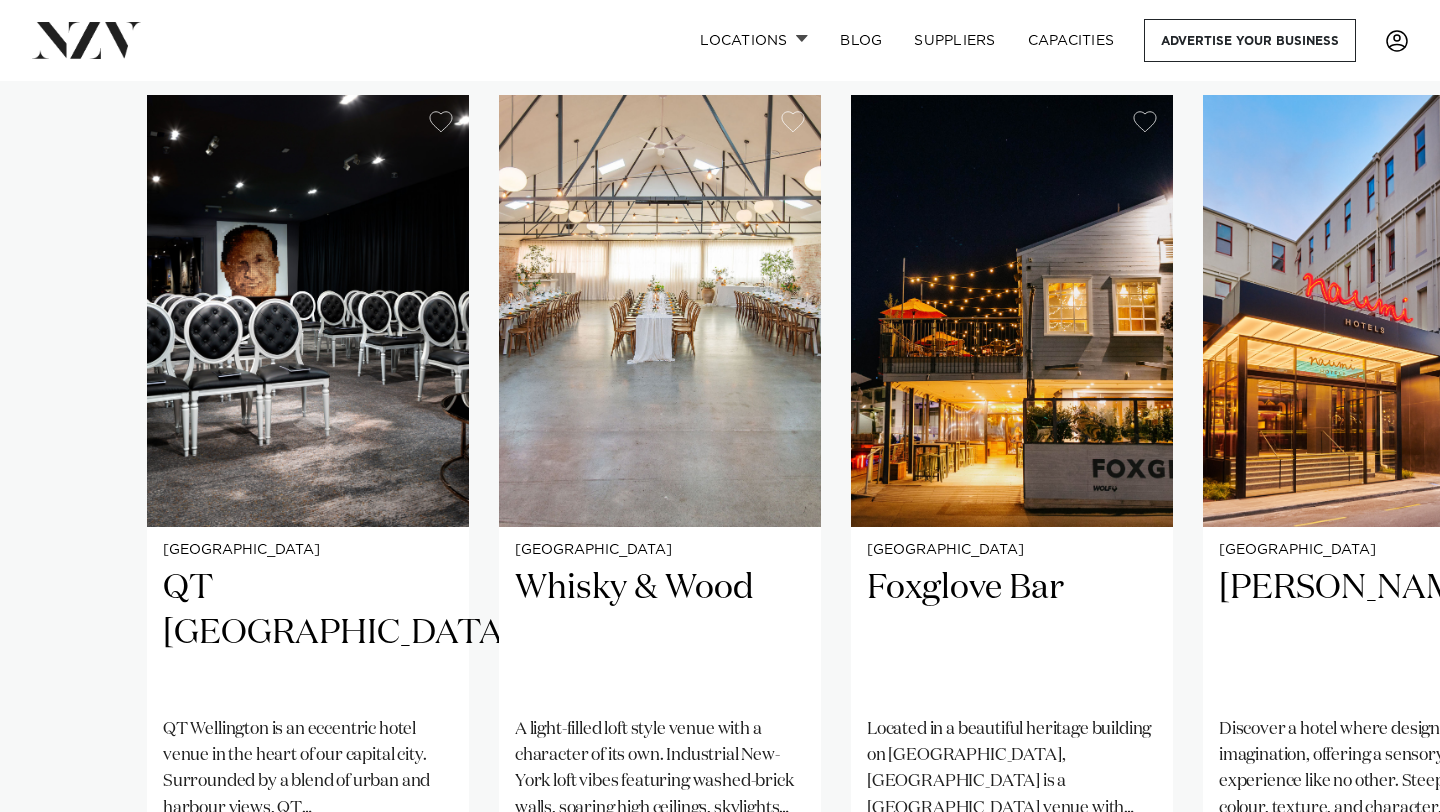scroll, scrollTop: 1463, scrollLeft: 0, axis: vertical 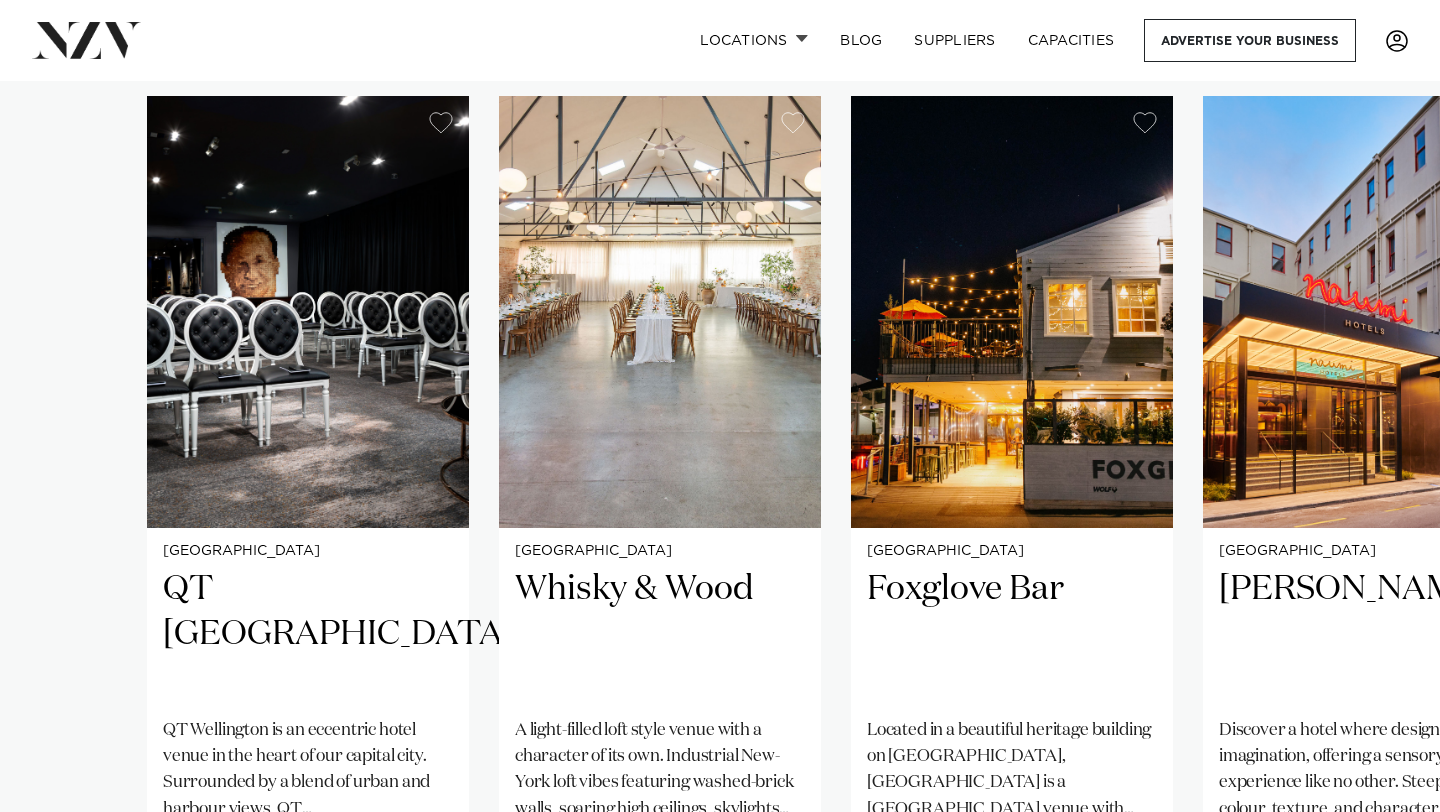 click on "Wellington
QT [GEOGRAPHIC_DATA]
[GEOGRAPHIC_DATA] is an eccentric hotel venue in the heart of our capital city. Surrounded by a blend of urban and harbour views, QT [GEOGRAPHIC_DATA] offers colourful spaces, state-of-the-art facilities and decadent dining.
180
70
90
40
Wellington
Whisky & Wood" at bounding box center (720, 509) 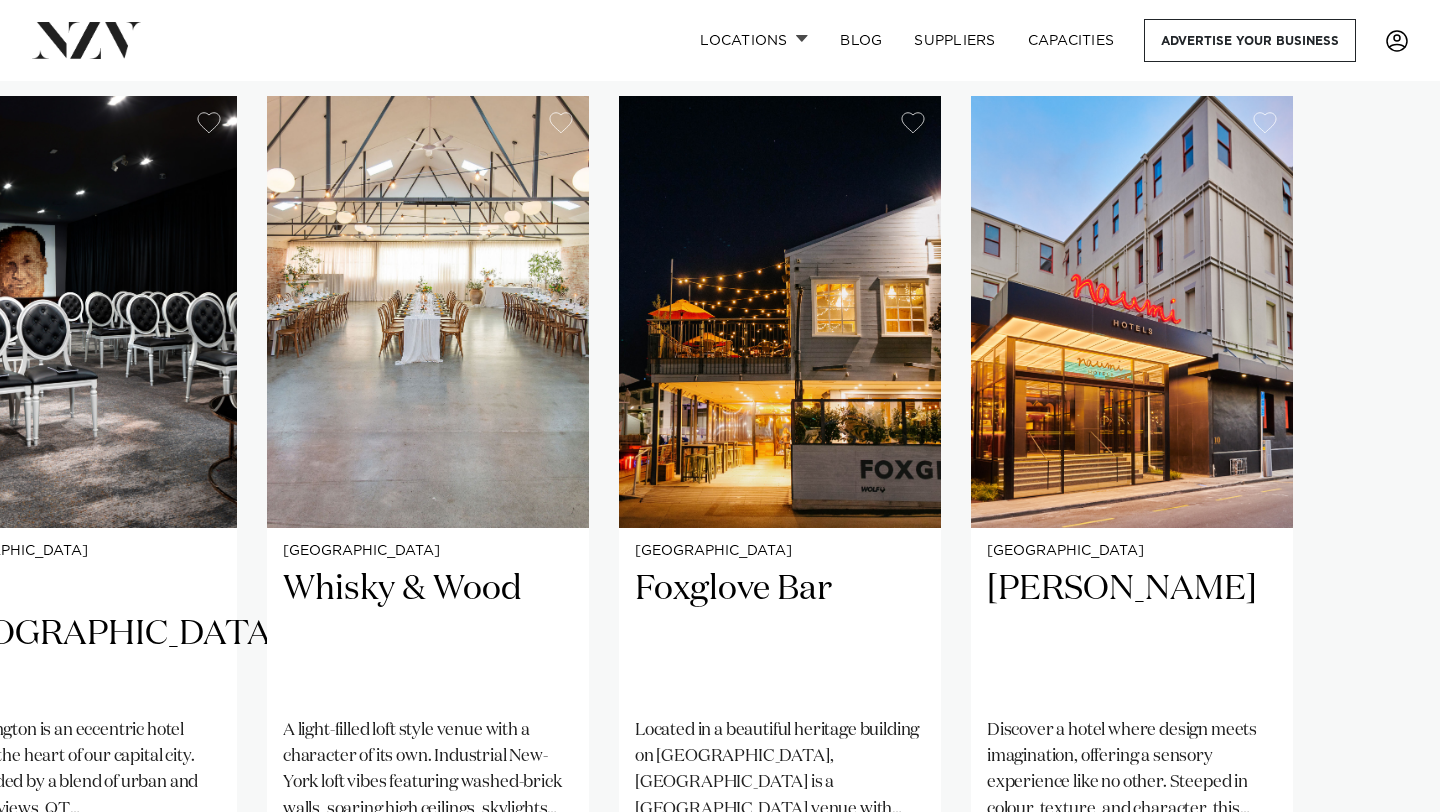 click on "Wellington
QT [GEOGRAPHIC_DATA]
[GEOGRAPHIC_DATA] is an eccentric hotel venue in the heart of our capital city. Surrounded by a blend of urban and harbour views, QT [GEOGRAPHIC_DATA] offers colourful spaces, state-of-the-art facilities and decadent dining.
180
70
90
40
Wellington
Whisky & Wood" at bounding box center (720, 557) 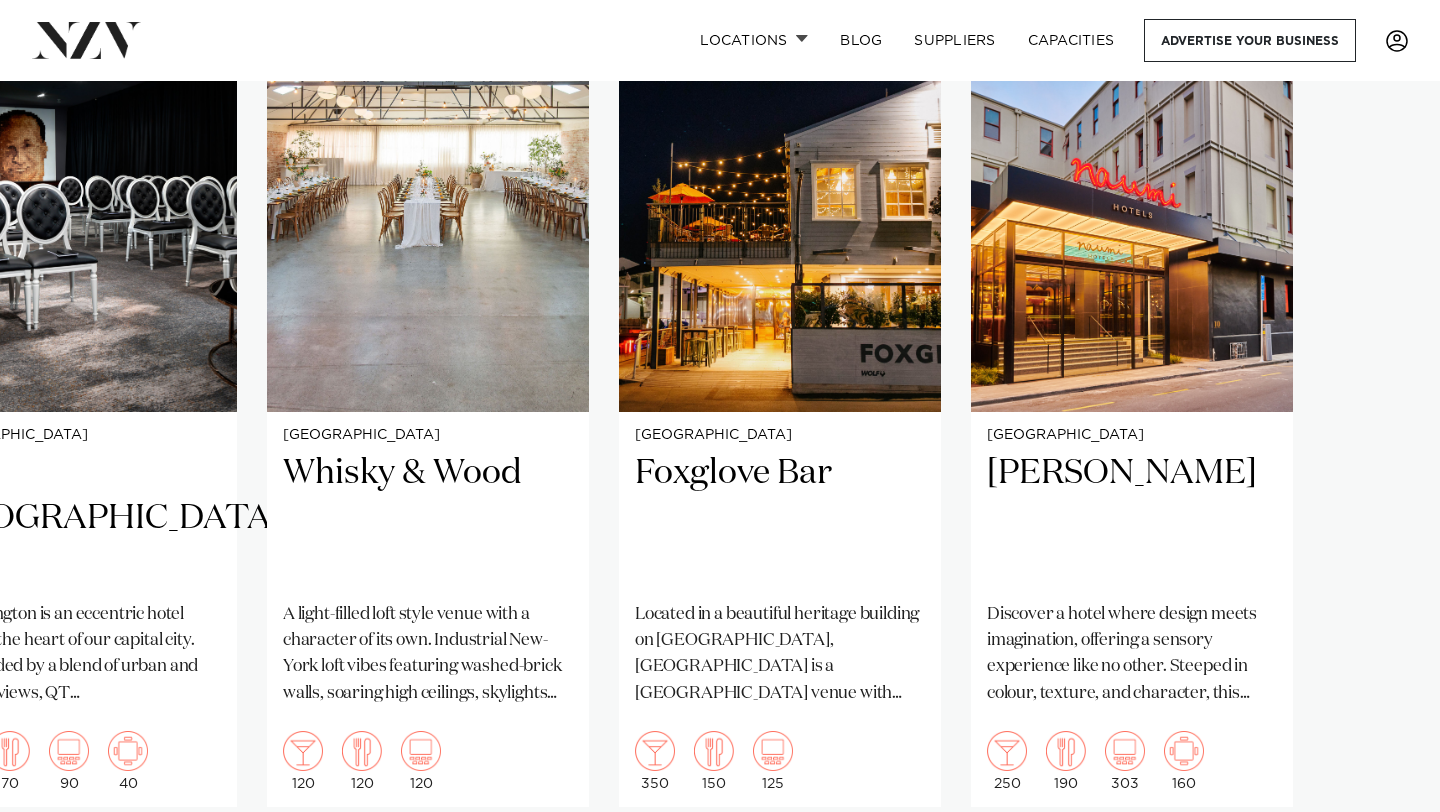 scroll, scrollTop: 1612, scrollLeft: 0, axis: vertical 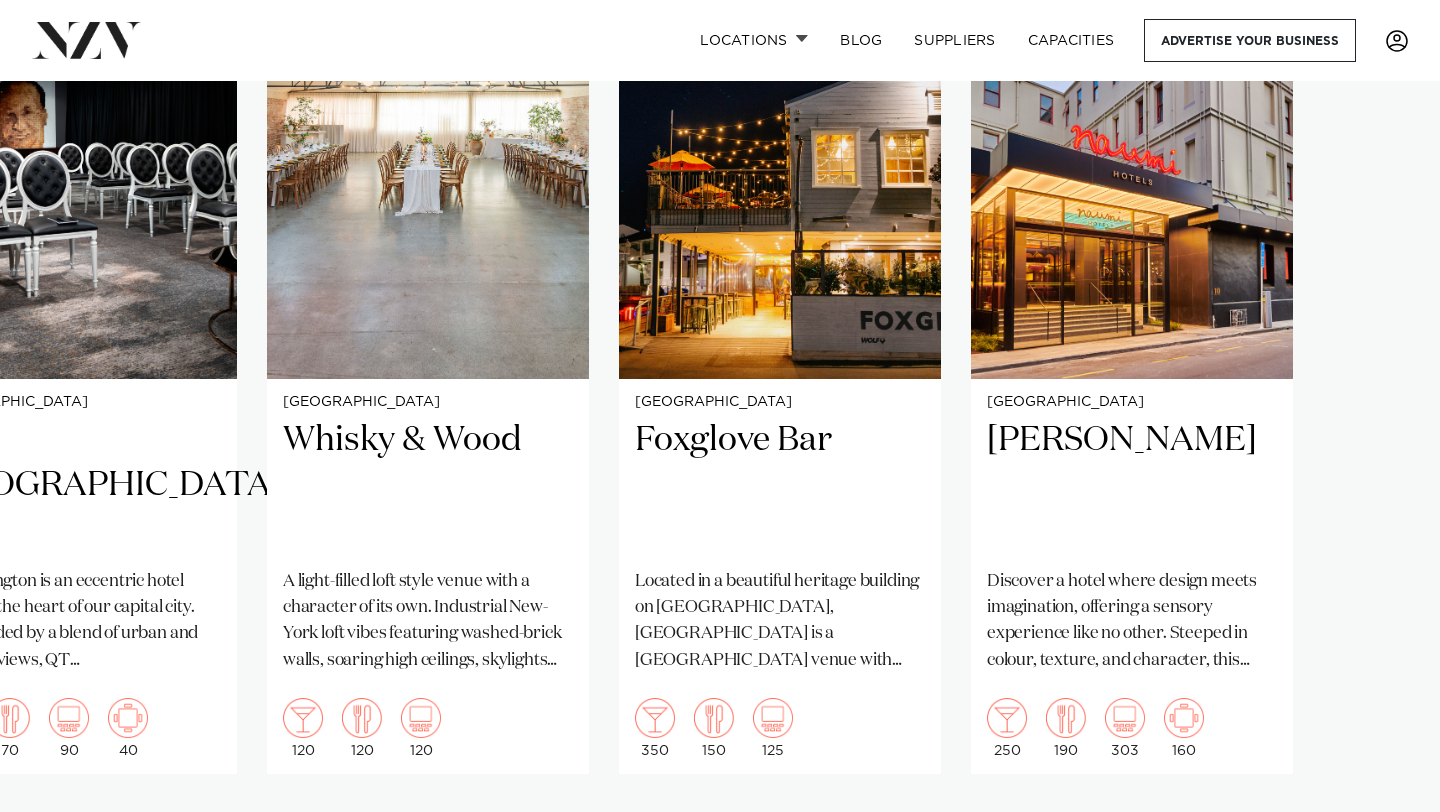 click on "Wellington
QT [GEOGRAPHIC_DATA]
[GEOGRAPHIC_DATA] is an eccentric hotel venue in the heart of our capital city. Surrounded by a blend of urban and harbour views, QT [GEOGRAPHIC_DATA] offers colourful spaces, state-of-the-art facilities and decadent dining.
180
70
90
40
Wellington
Whisky & Wood" at bounding box center [720, 408] 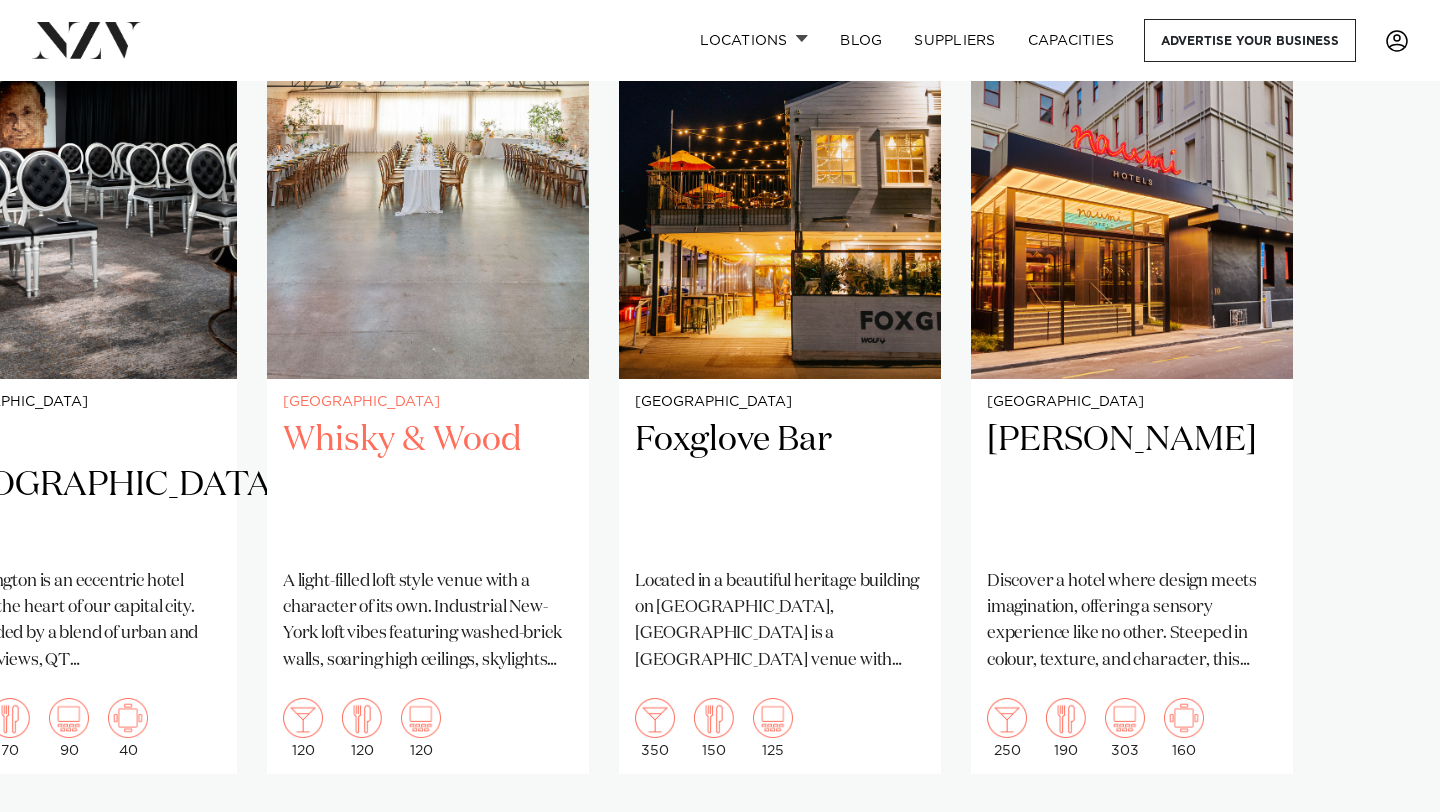 click on "Wellington
Whisky & Wood
A light-filled loft style venue with a character of its own. Industrial New-York loft vibes featuring washed-brick walls, soaring high ceilings, skylights and a wooden bar area, Whisky & Wood exudes industrial elegance.
120
120
120" at bounding box center (428, 576) 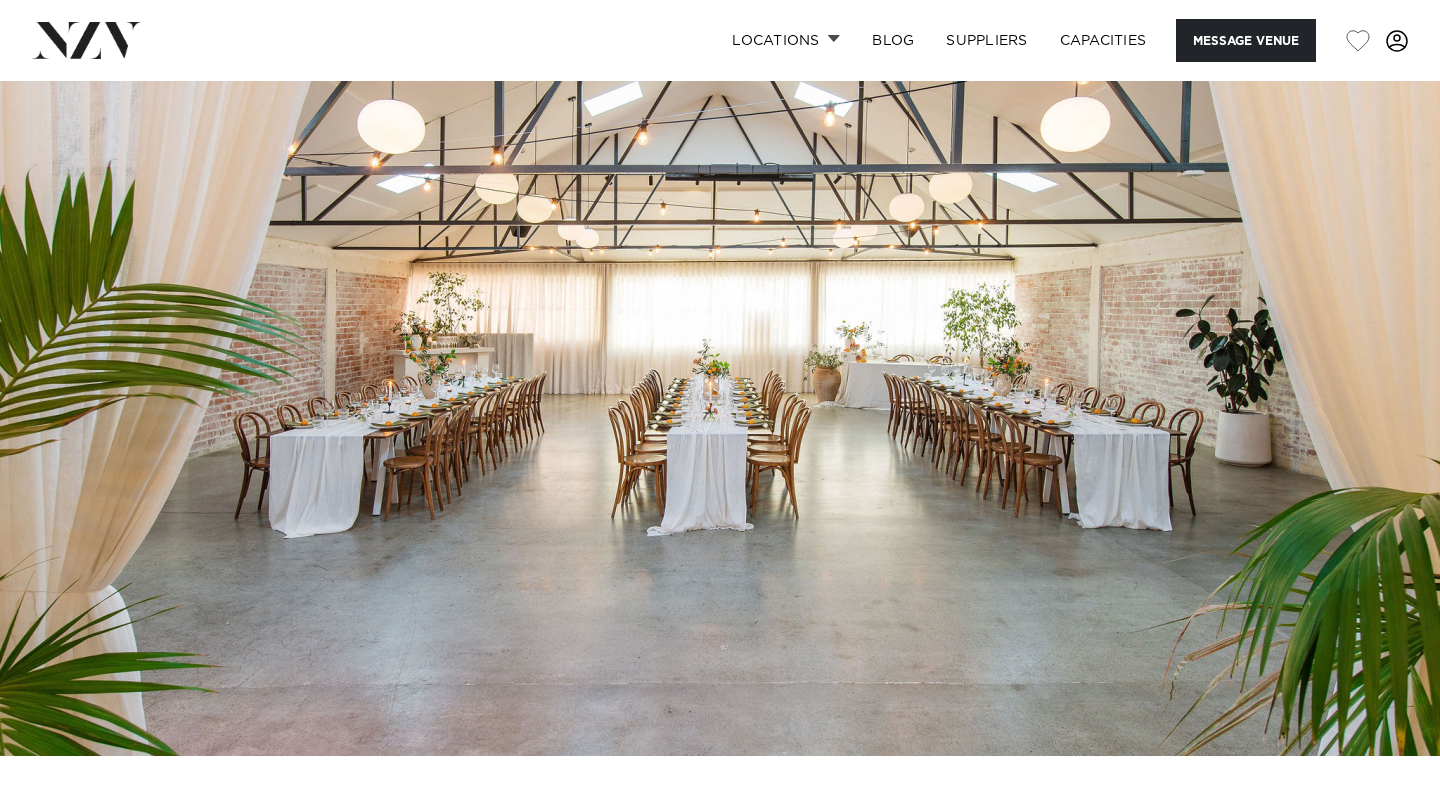 scroll, scrollTop: 0, scrollLeft: 0, axis: both 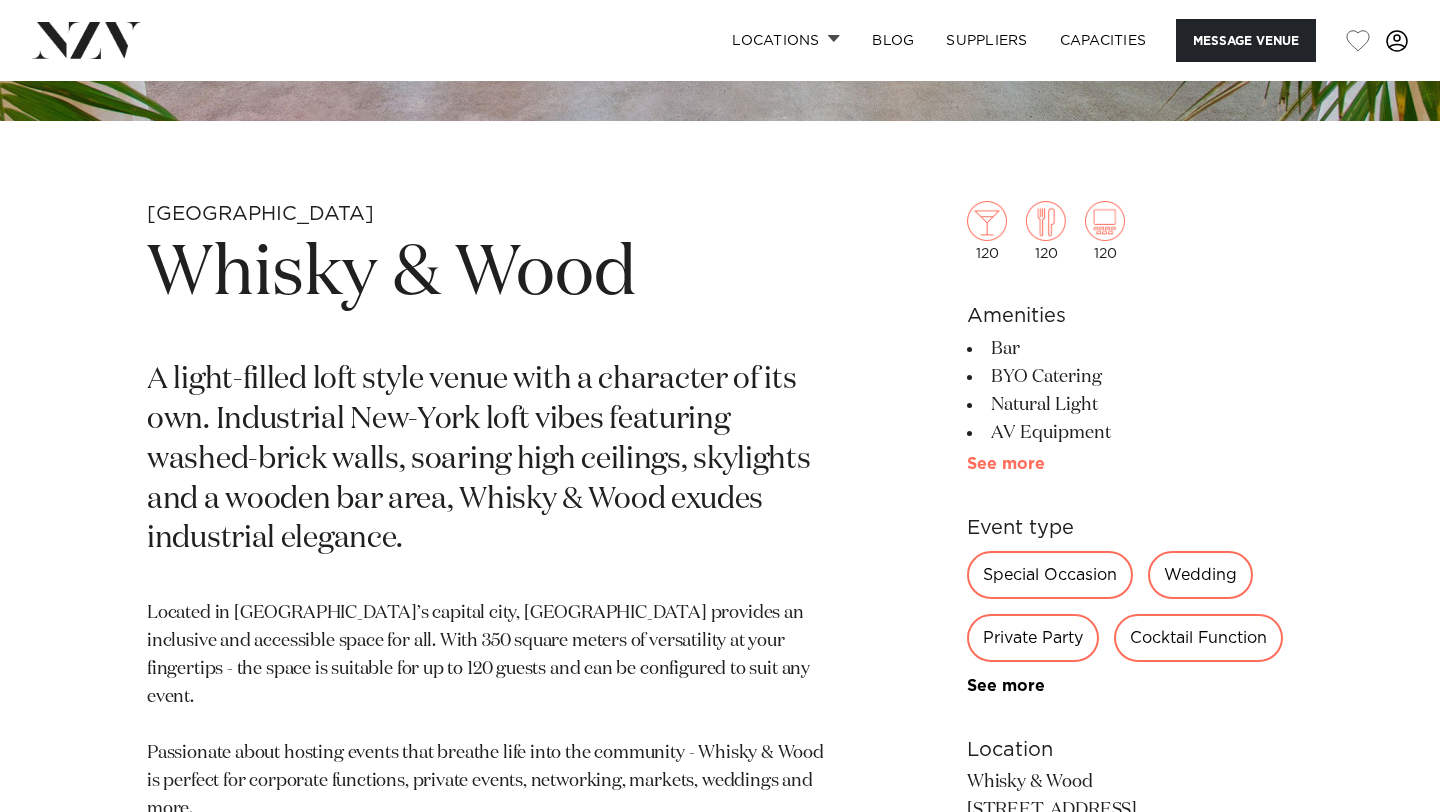 click on "See more" at bounding box center [1045, 464] 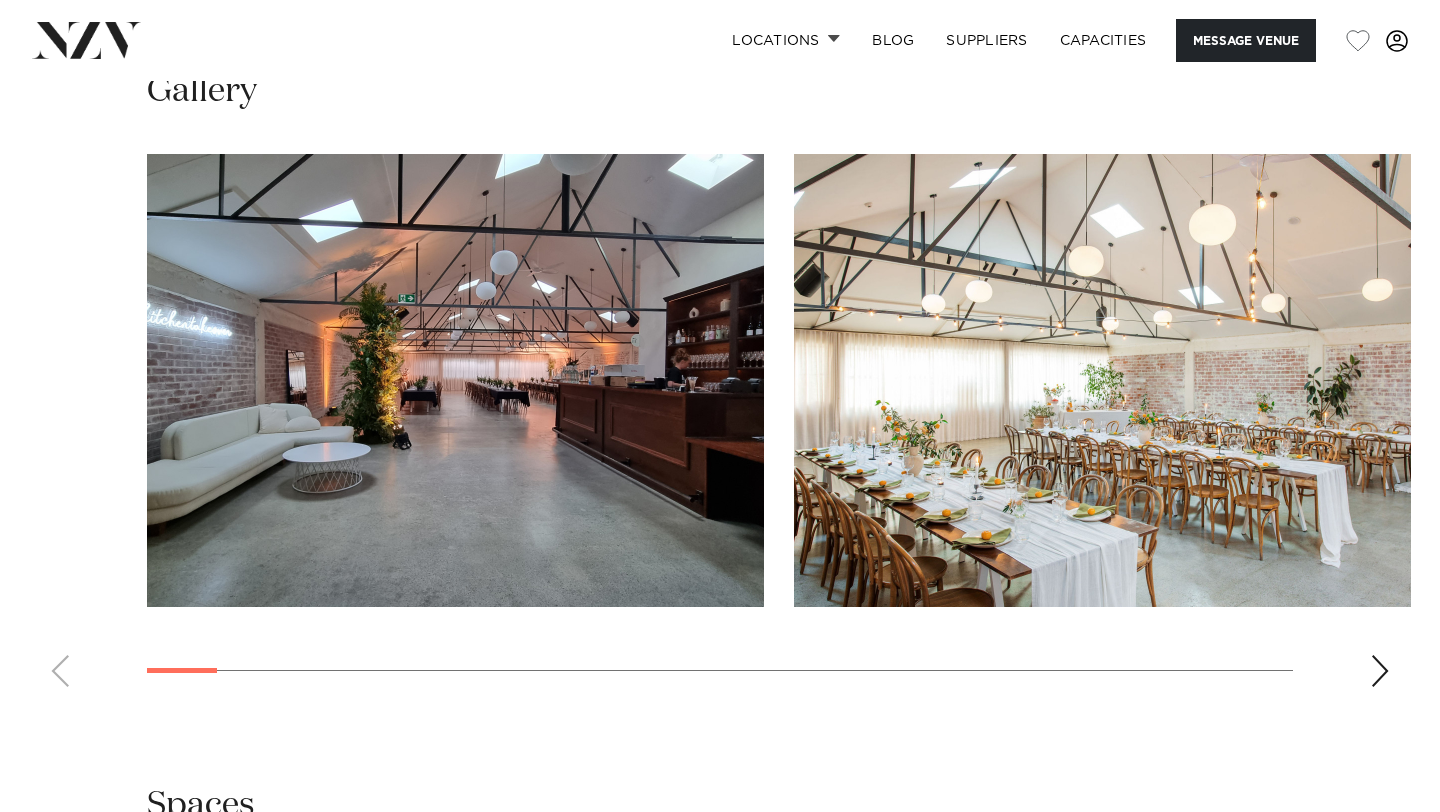 scroll, scrollTop: 2099, scrollLeft: 0, axis: vertical 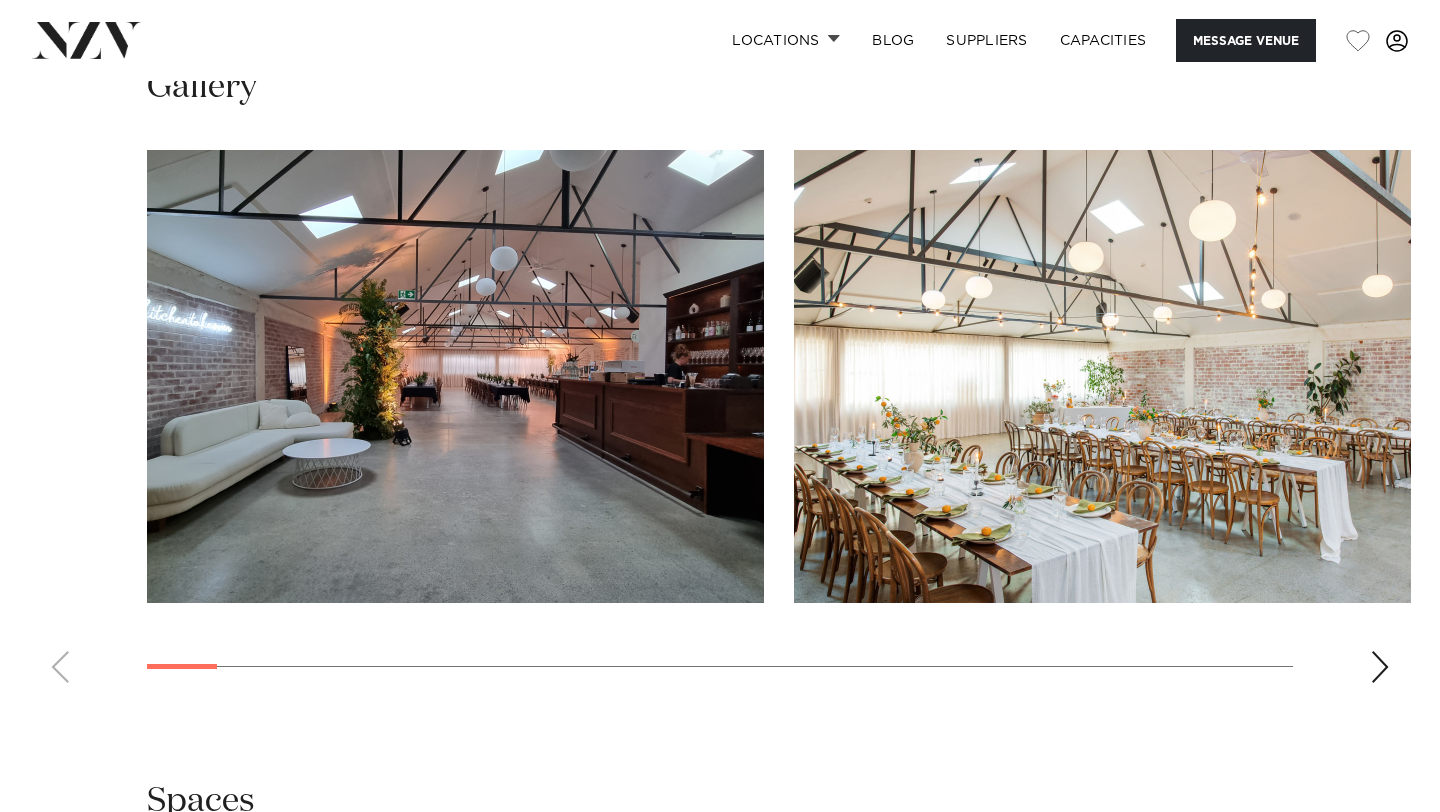 click at bounding box center (1380, 667) 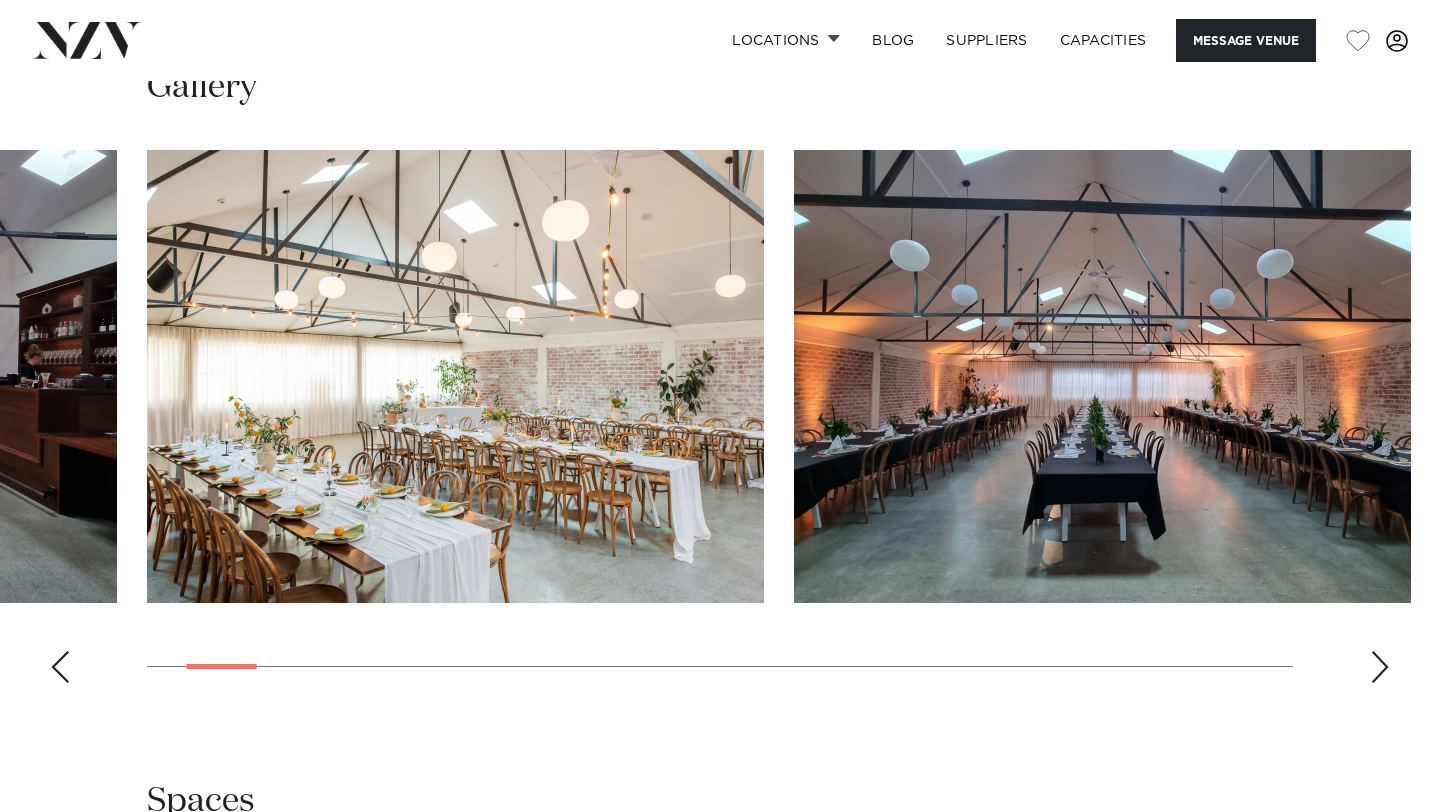 click at bounding box center [1380, 667] 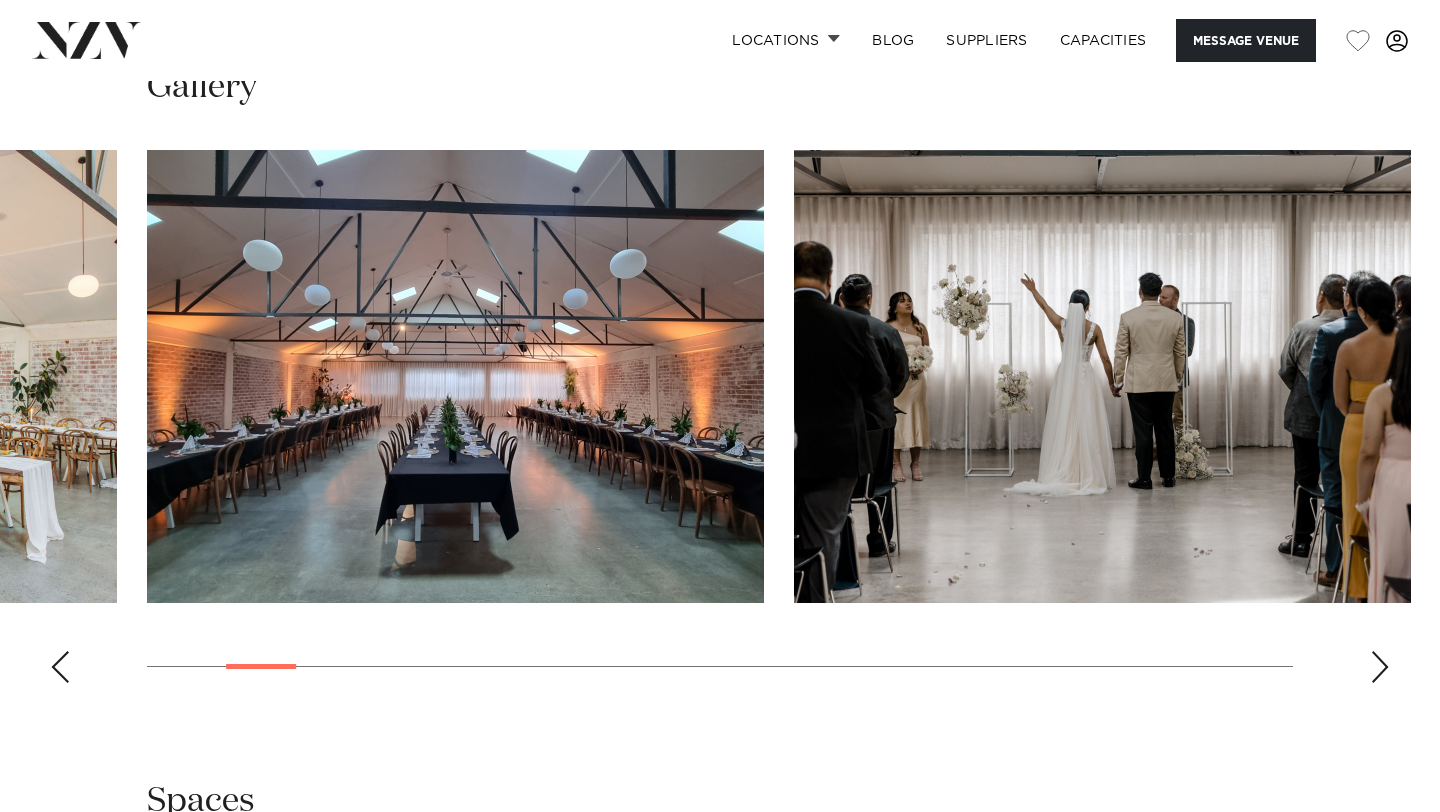 click at bounding box center (1380, 667) 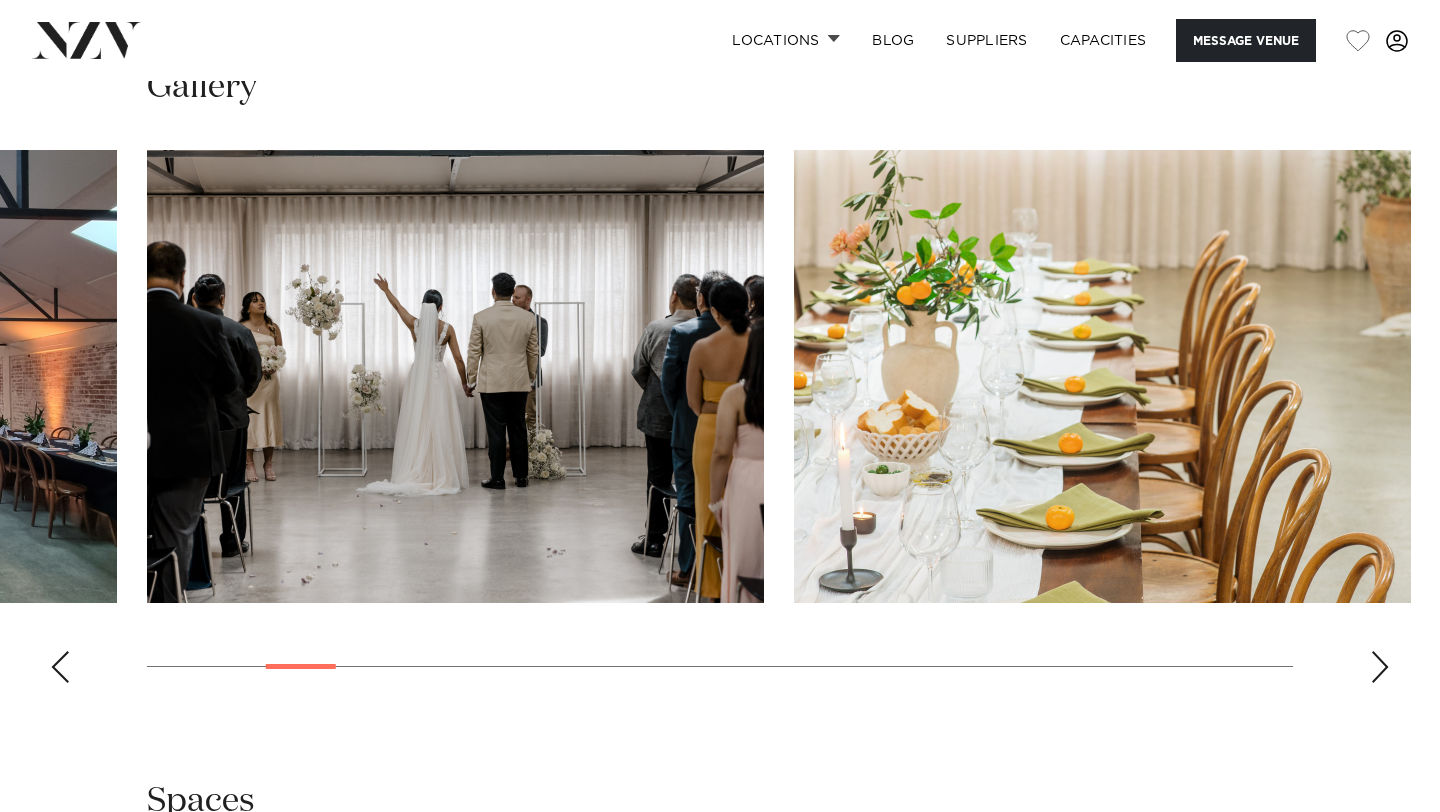 click at bounding box center [1380, 667] 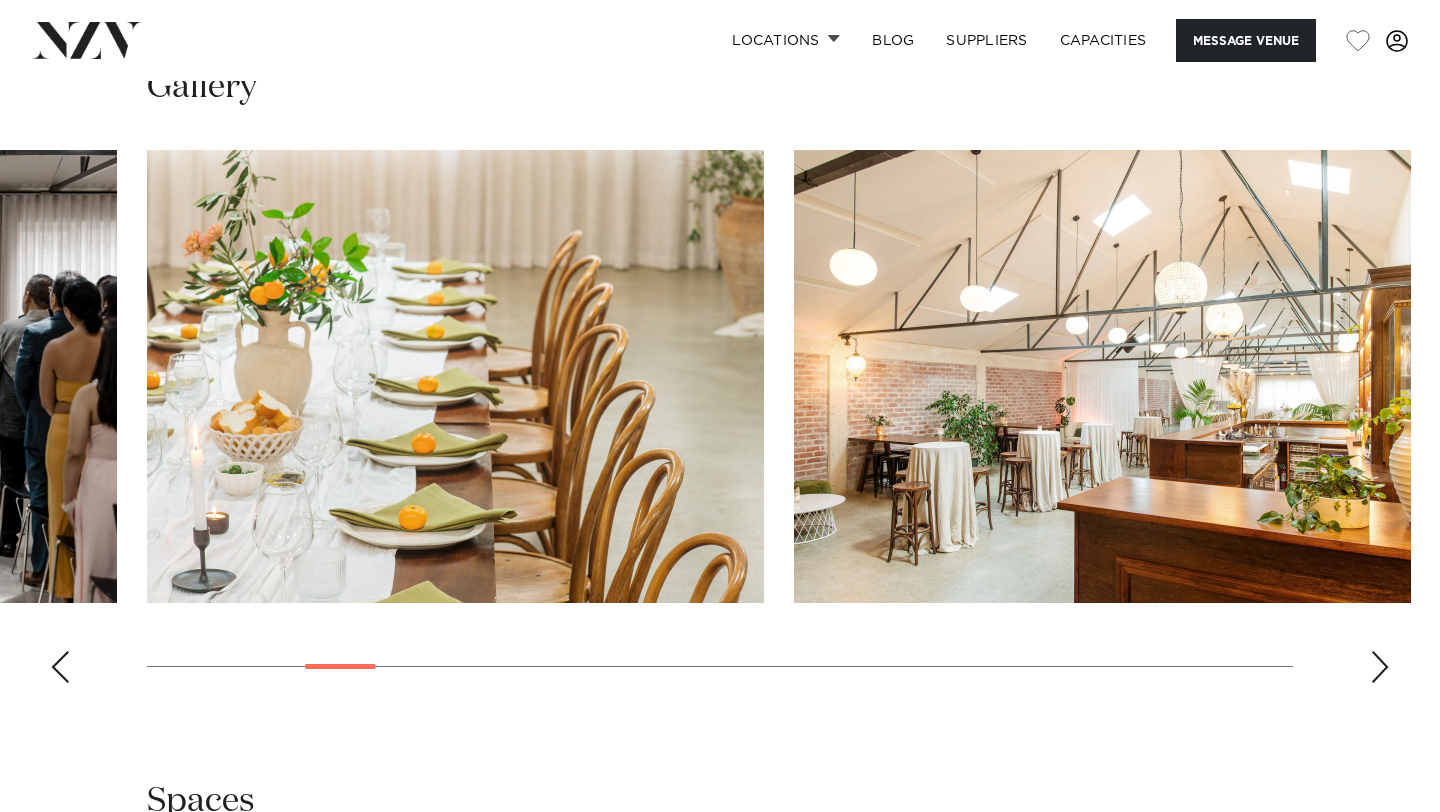 click at bounding box center [1380, 667] 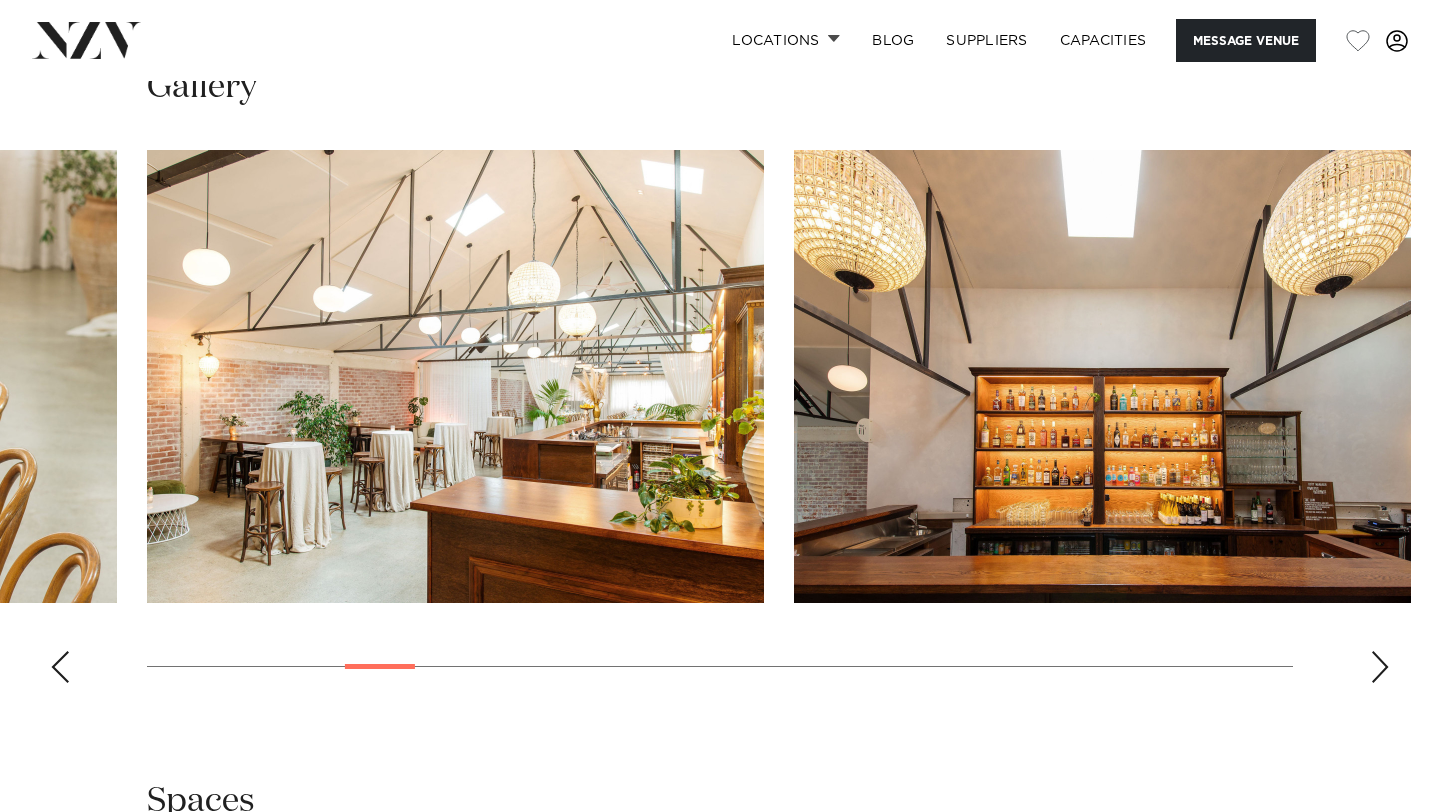 click at bounding box center (1380, 667) 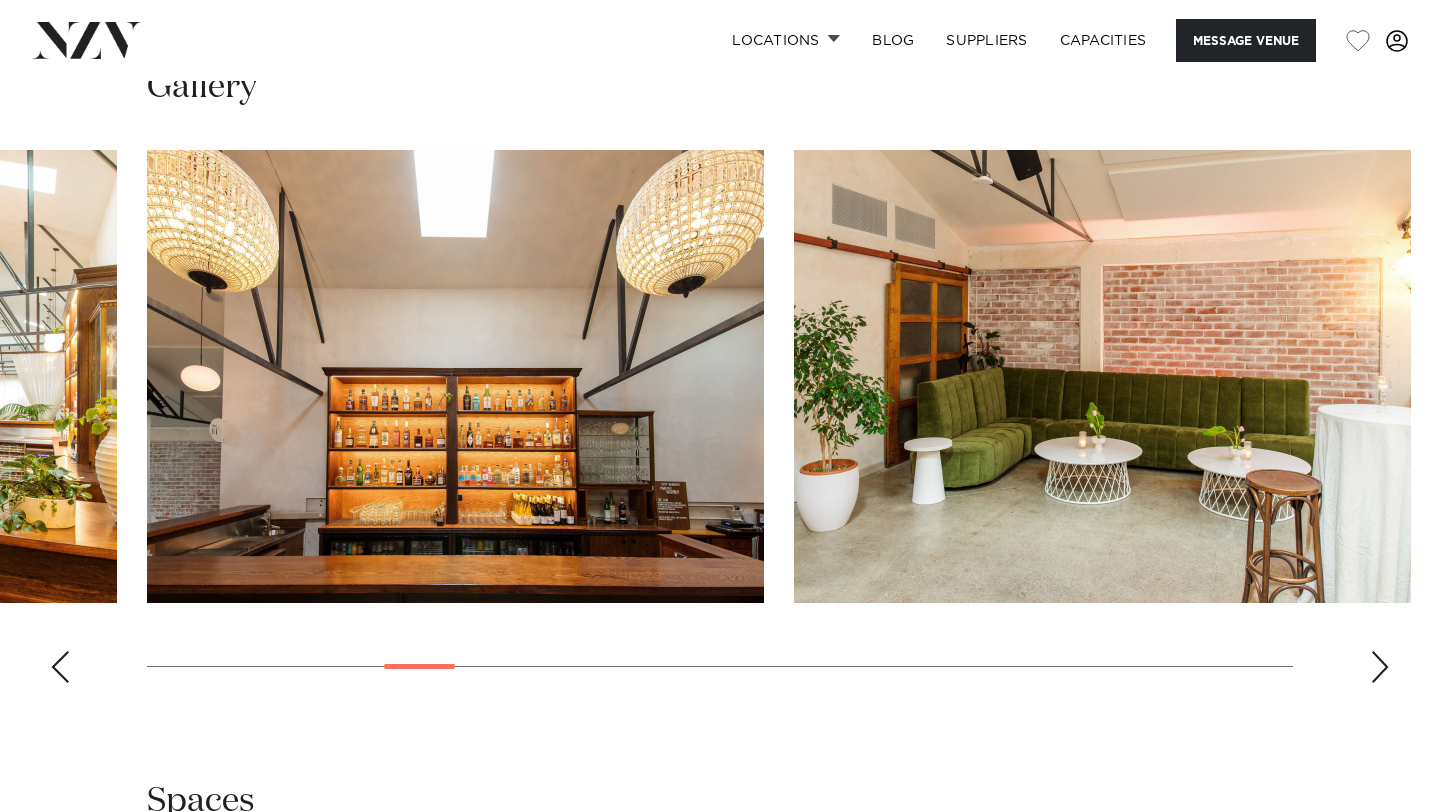 click at bounding box center (1380, 667) 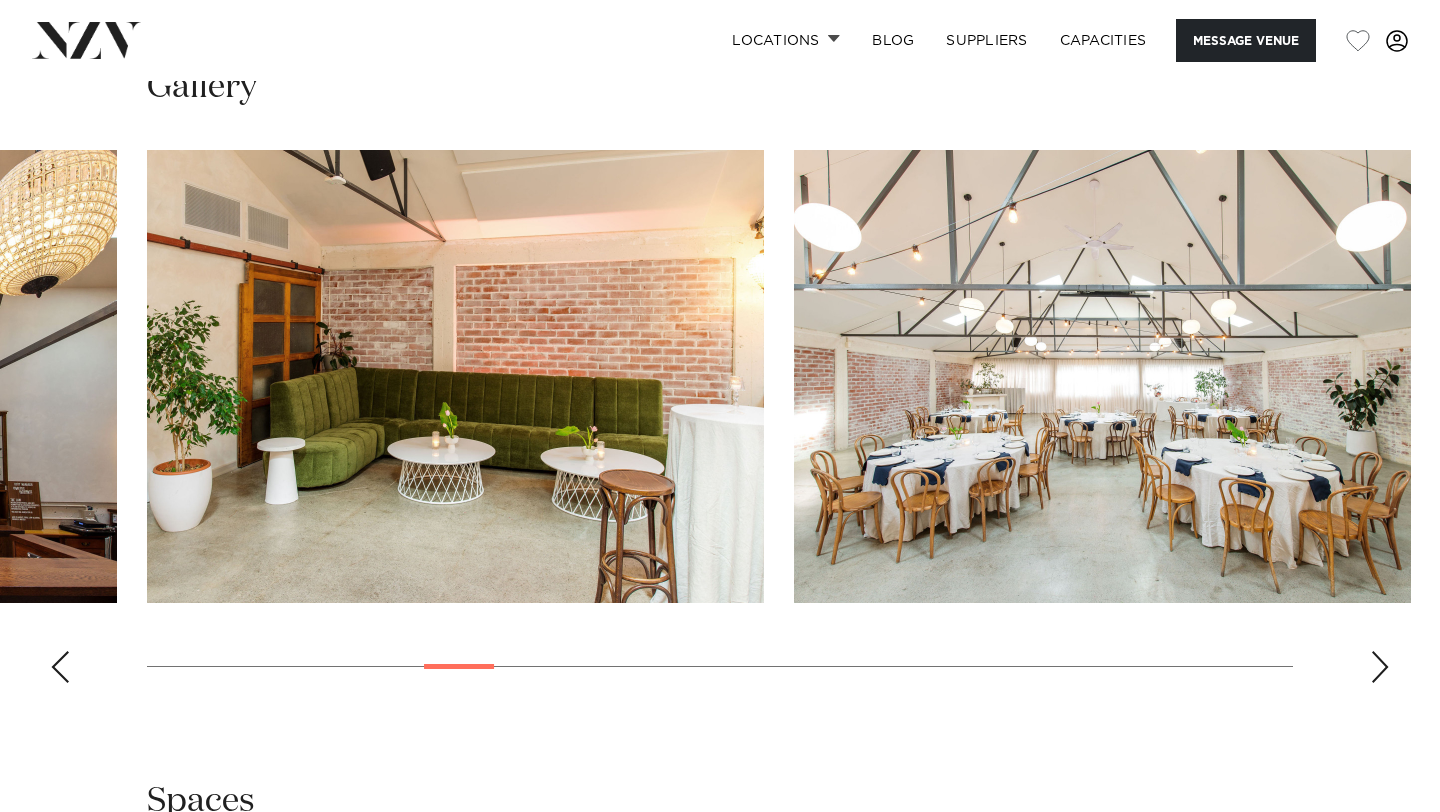 click at bounding box center (1380, 667) 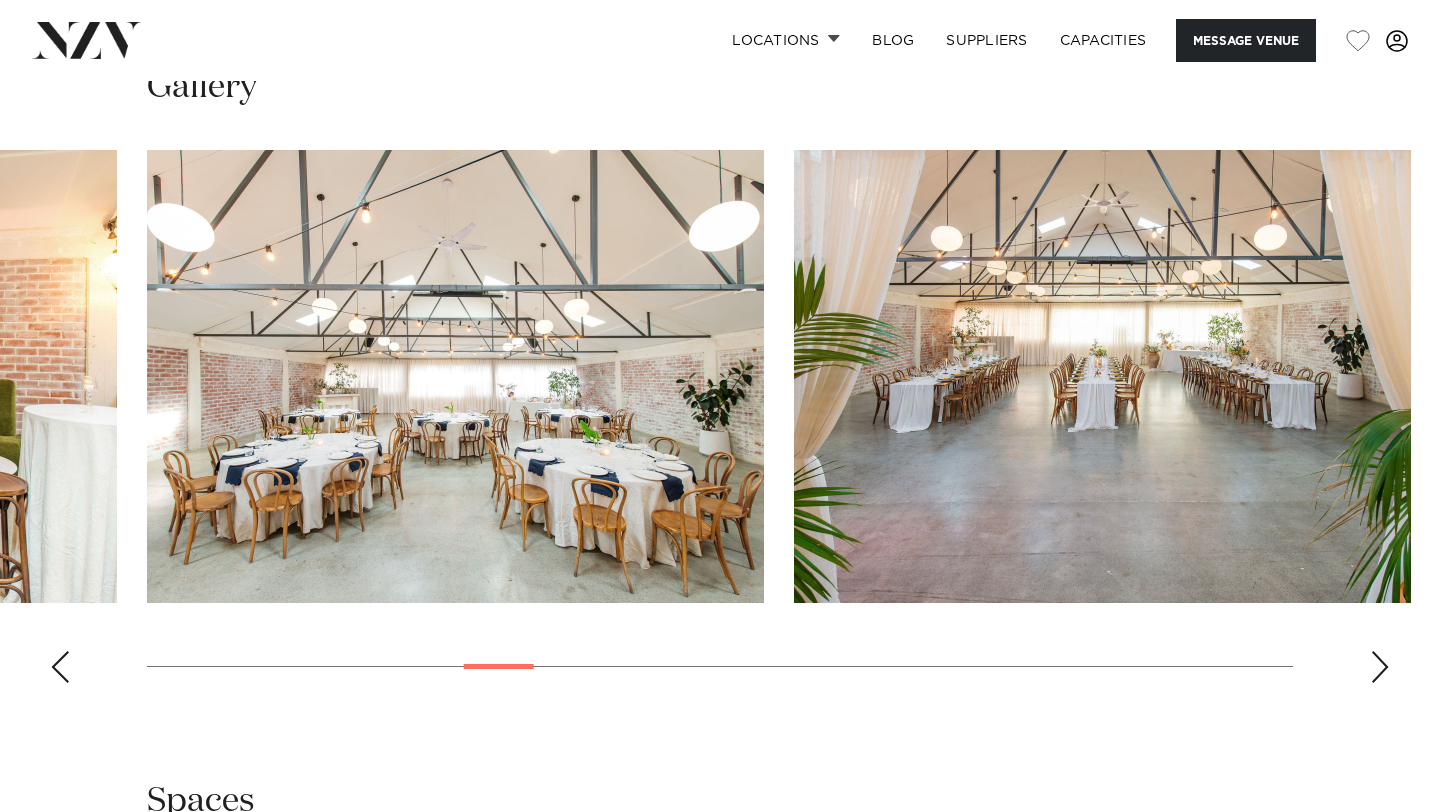 click at bounding box center (1380, 667) 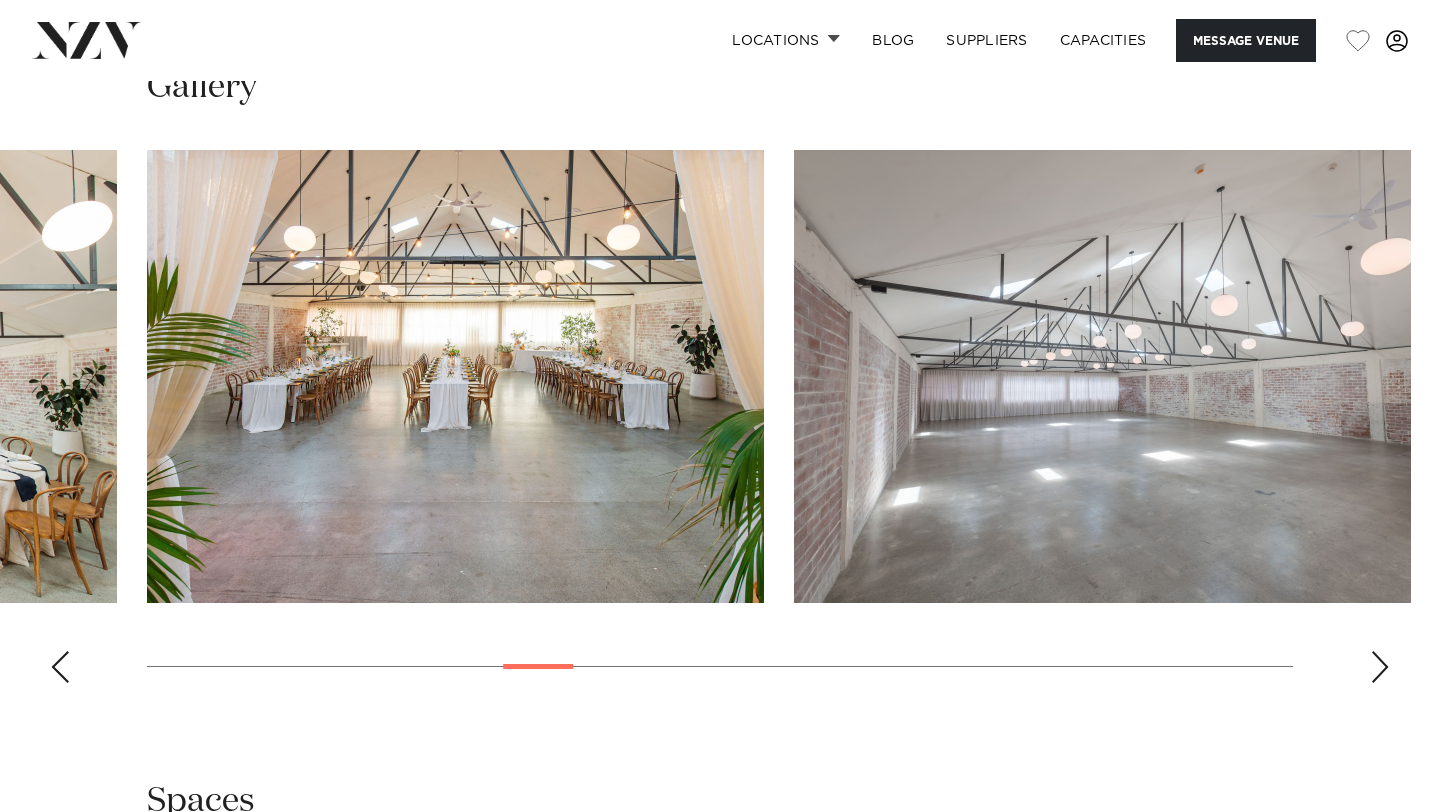 click at bounding box center [1380, 667] 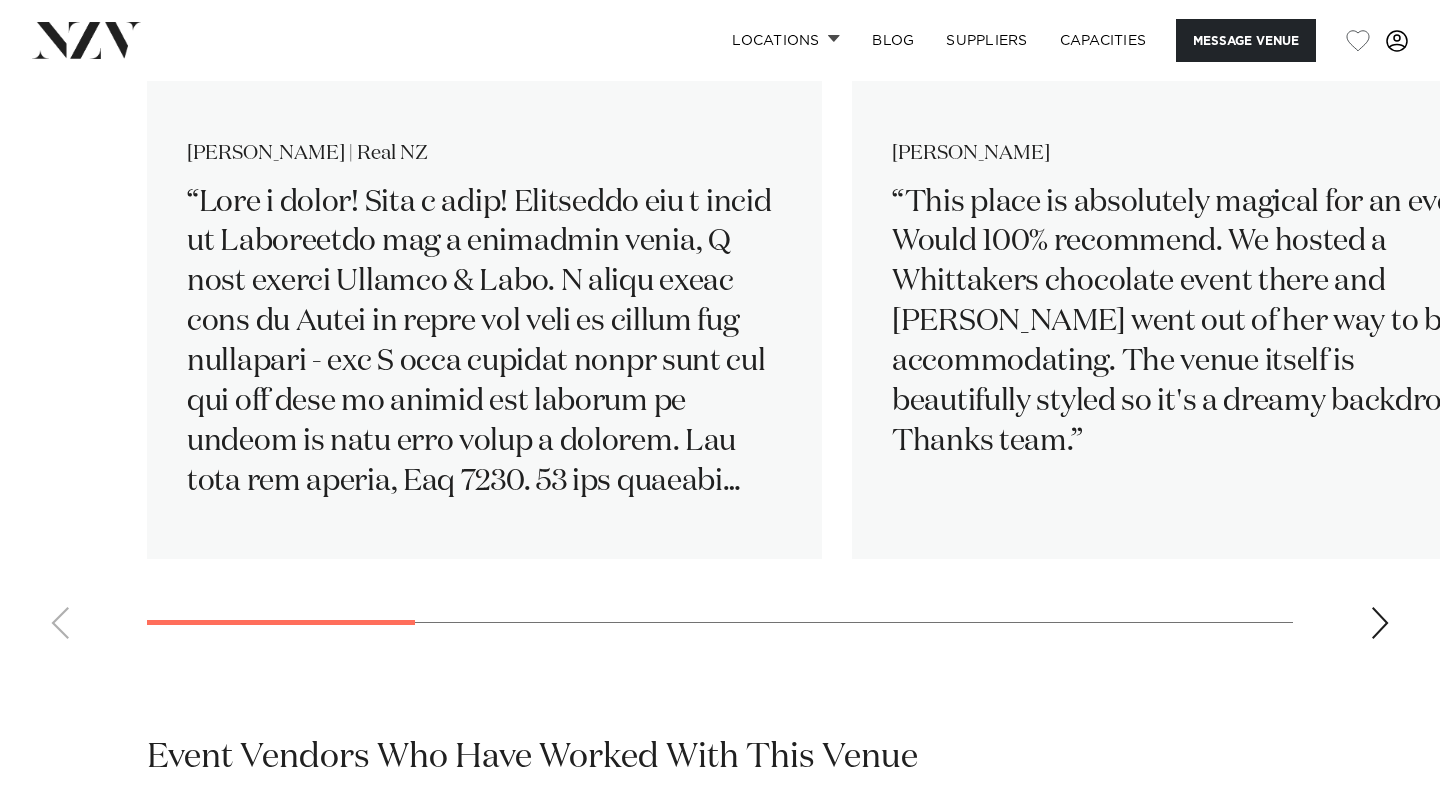scroll, scrollTop: 3308, scrollLeft: 0, axis: vertical 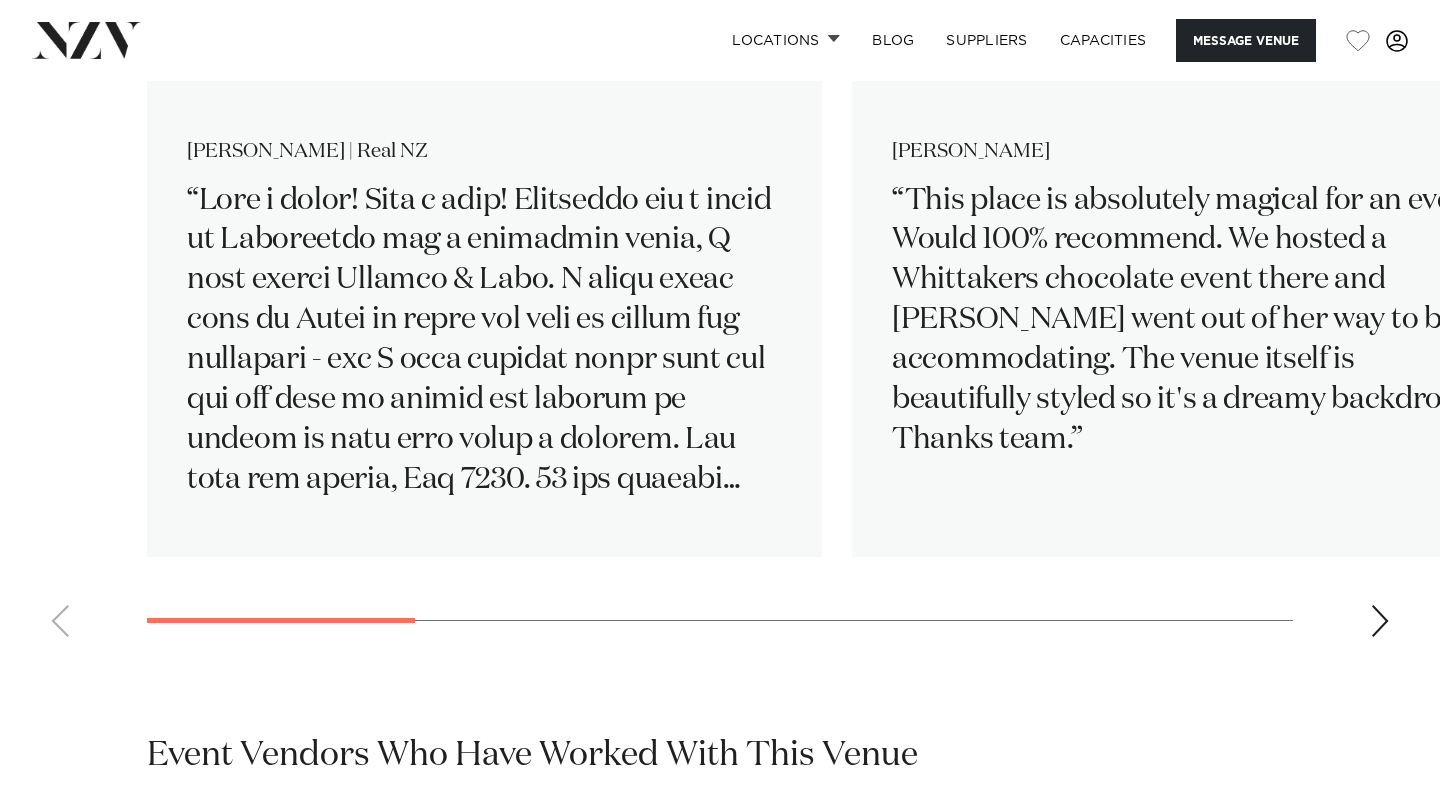 click at bounding box center (1380, 621) 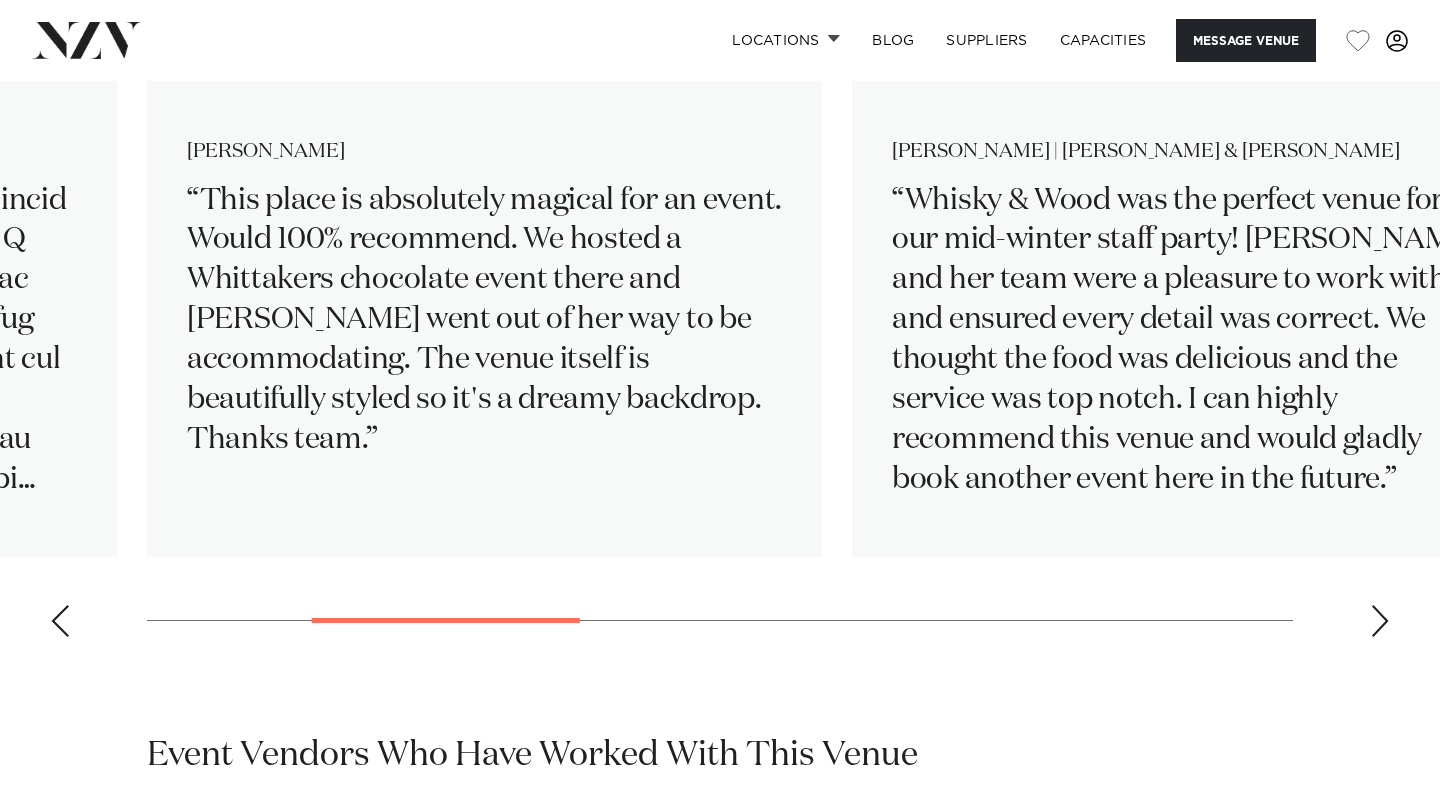 click at bounding box center [1380, 621] 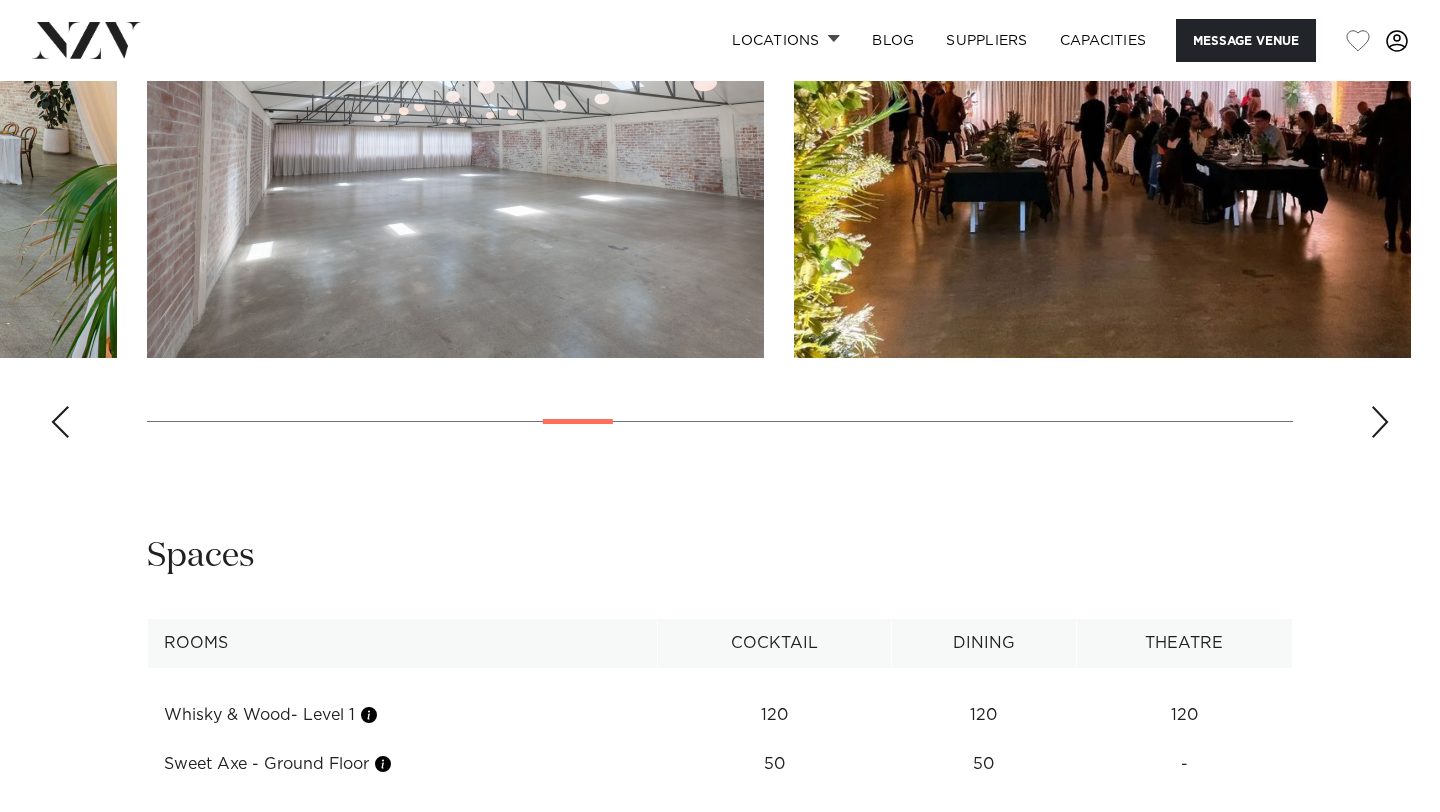 scroll, scrollTop: 2343, scrollLeft: 0, axis: vertical 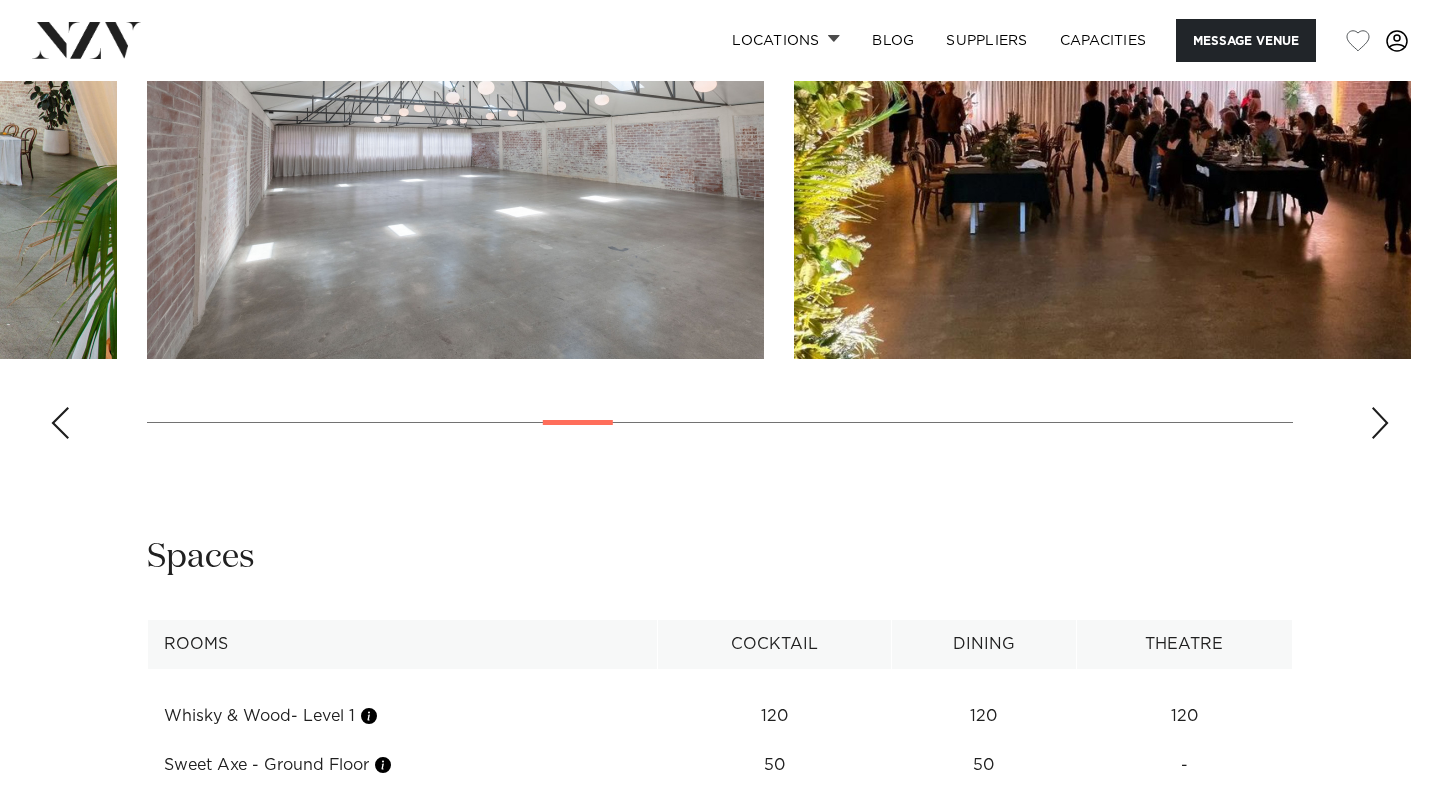 click at bounding box center (1380, 423) 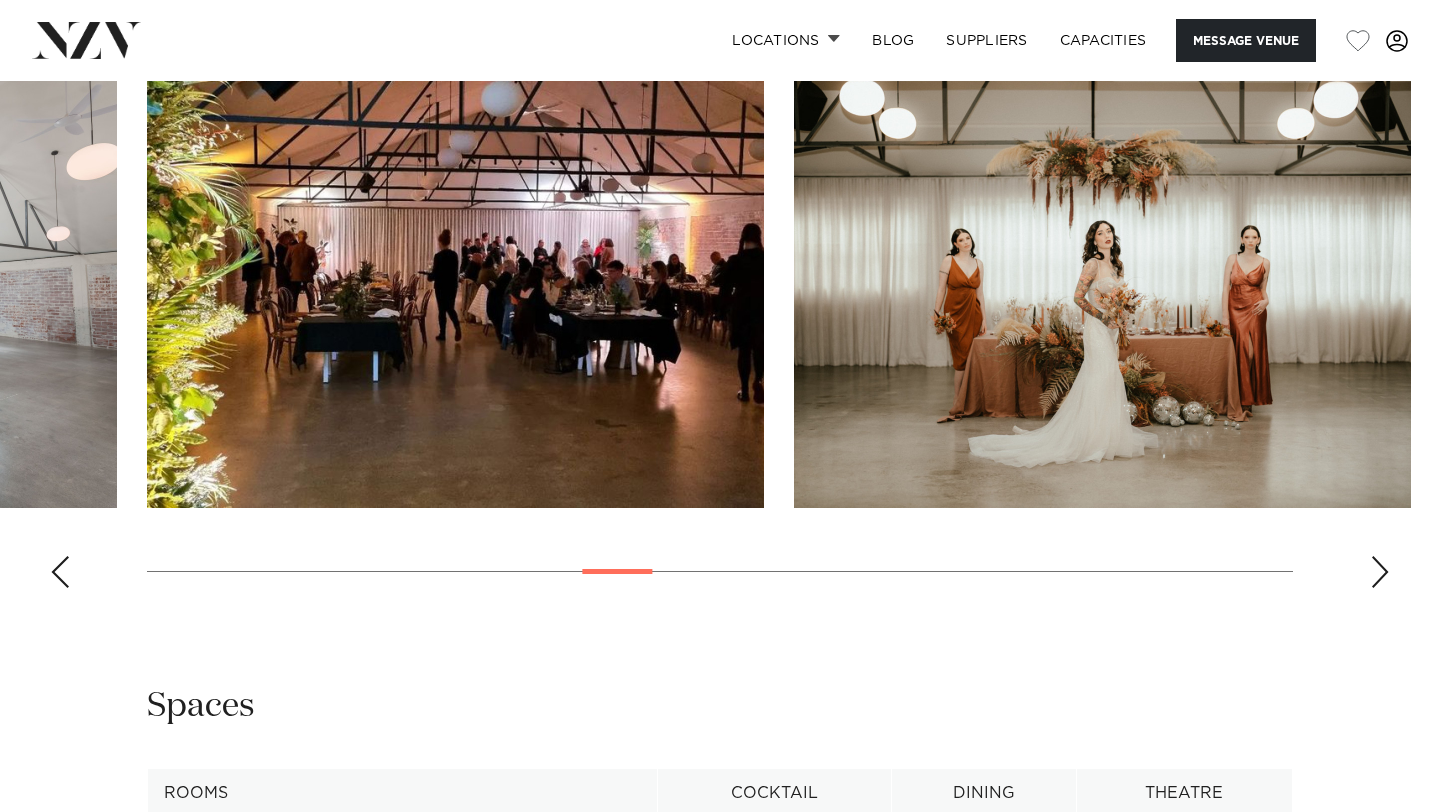 scroll, scrollTop: 2190, scrollLeft: 0, axis: vertical 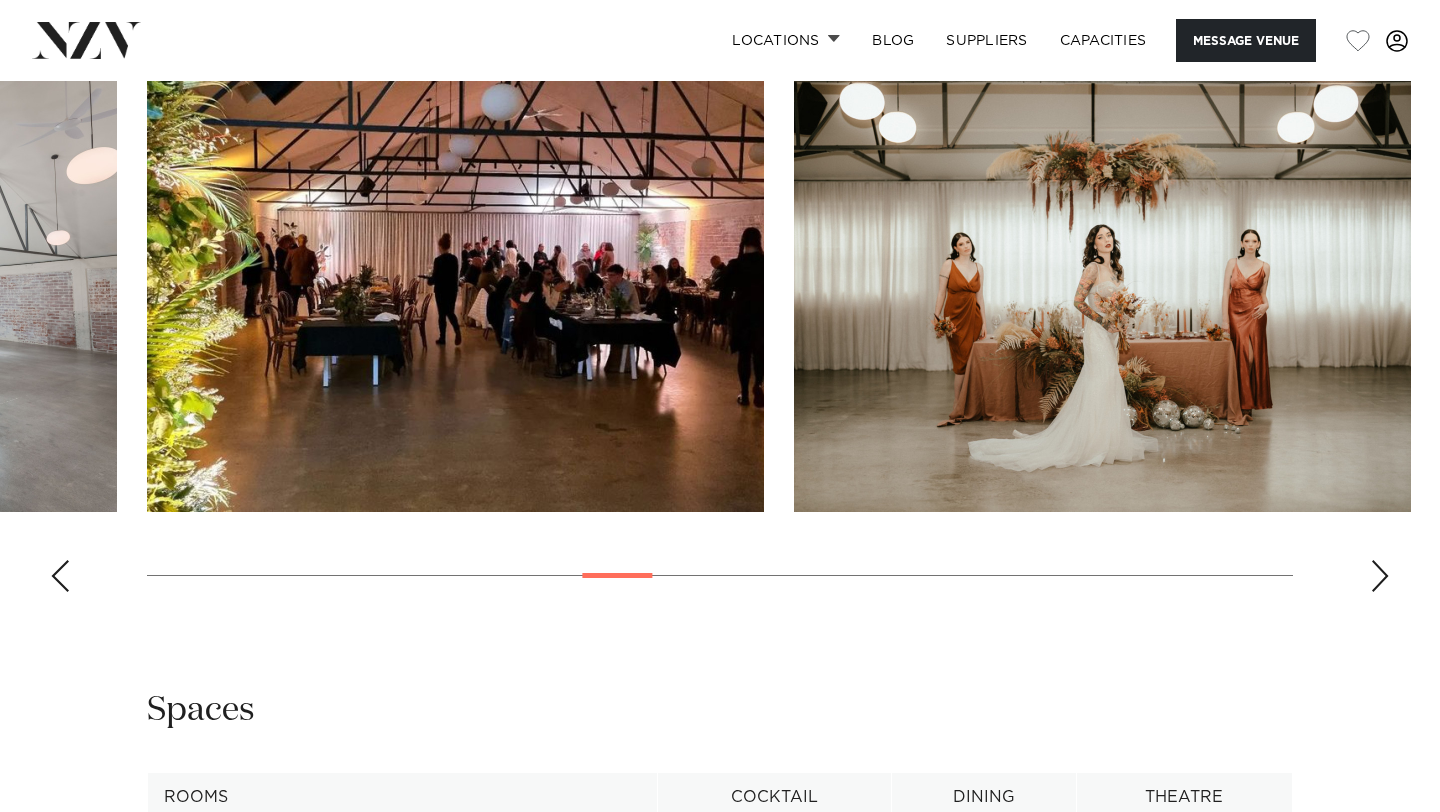 click at bounding box center (1380, 576) 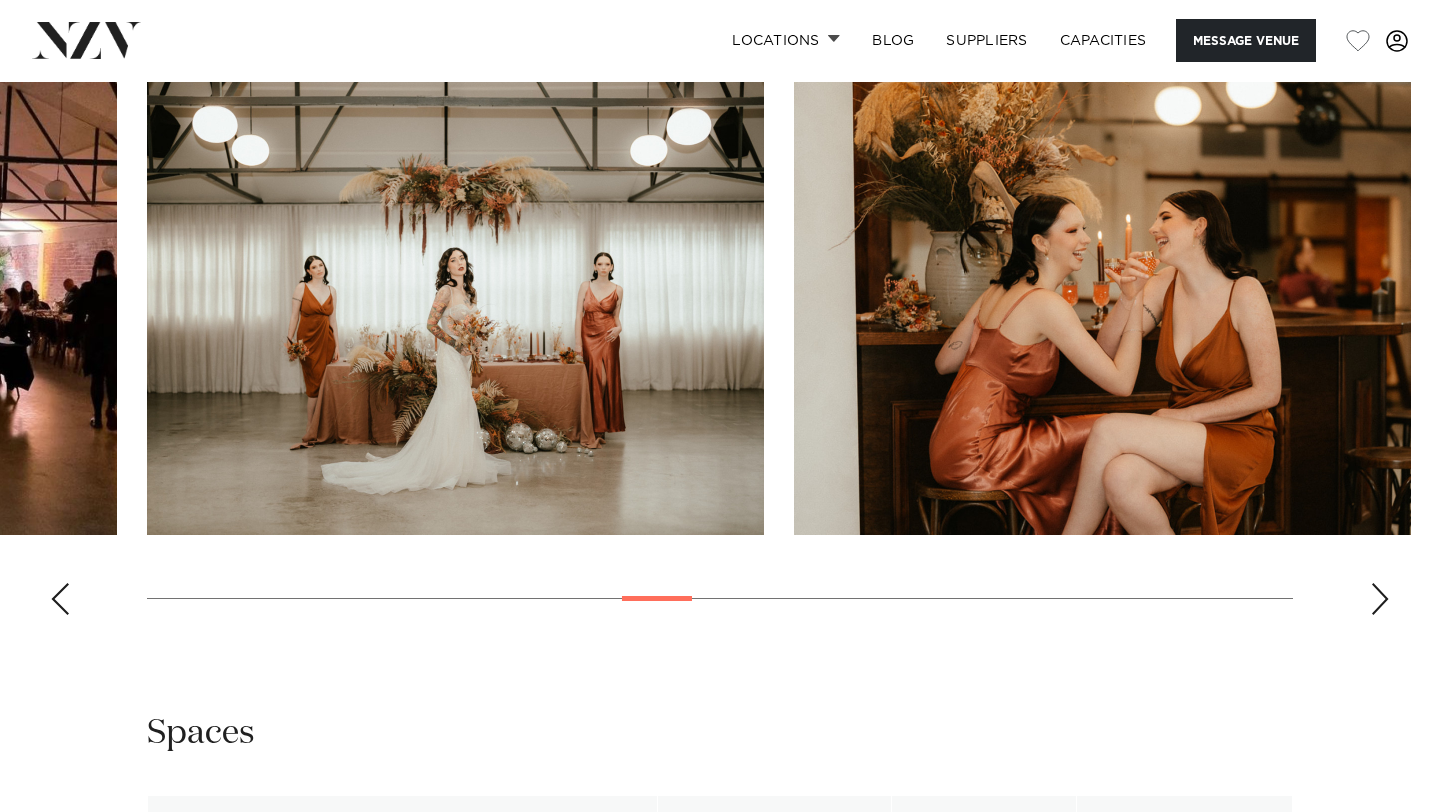 scroll, scrollTop: 2161, scrollLeft: 0, axis: vertical 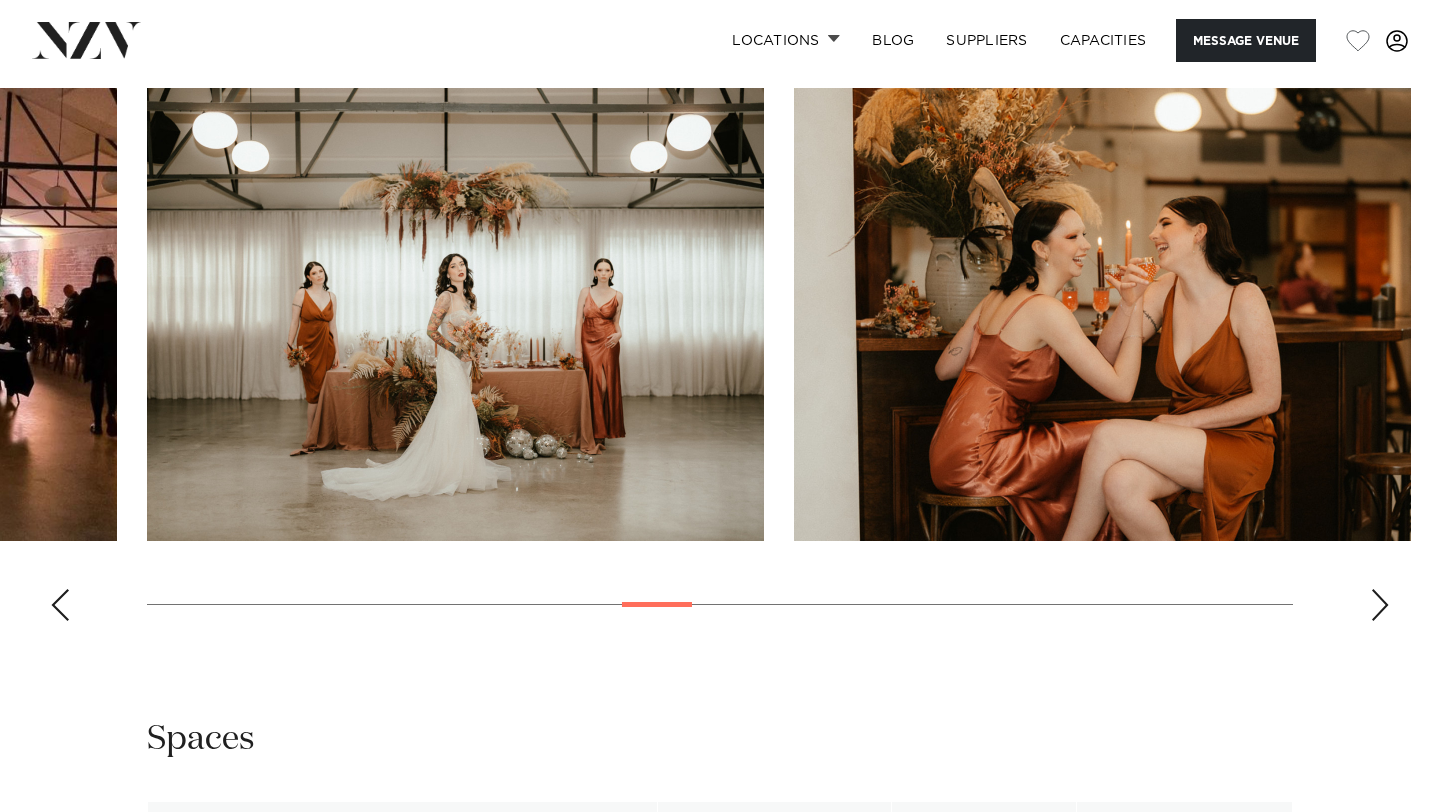 click at bounding box center (1380, 605) 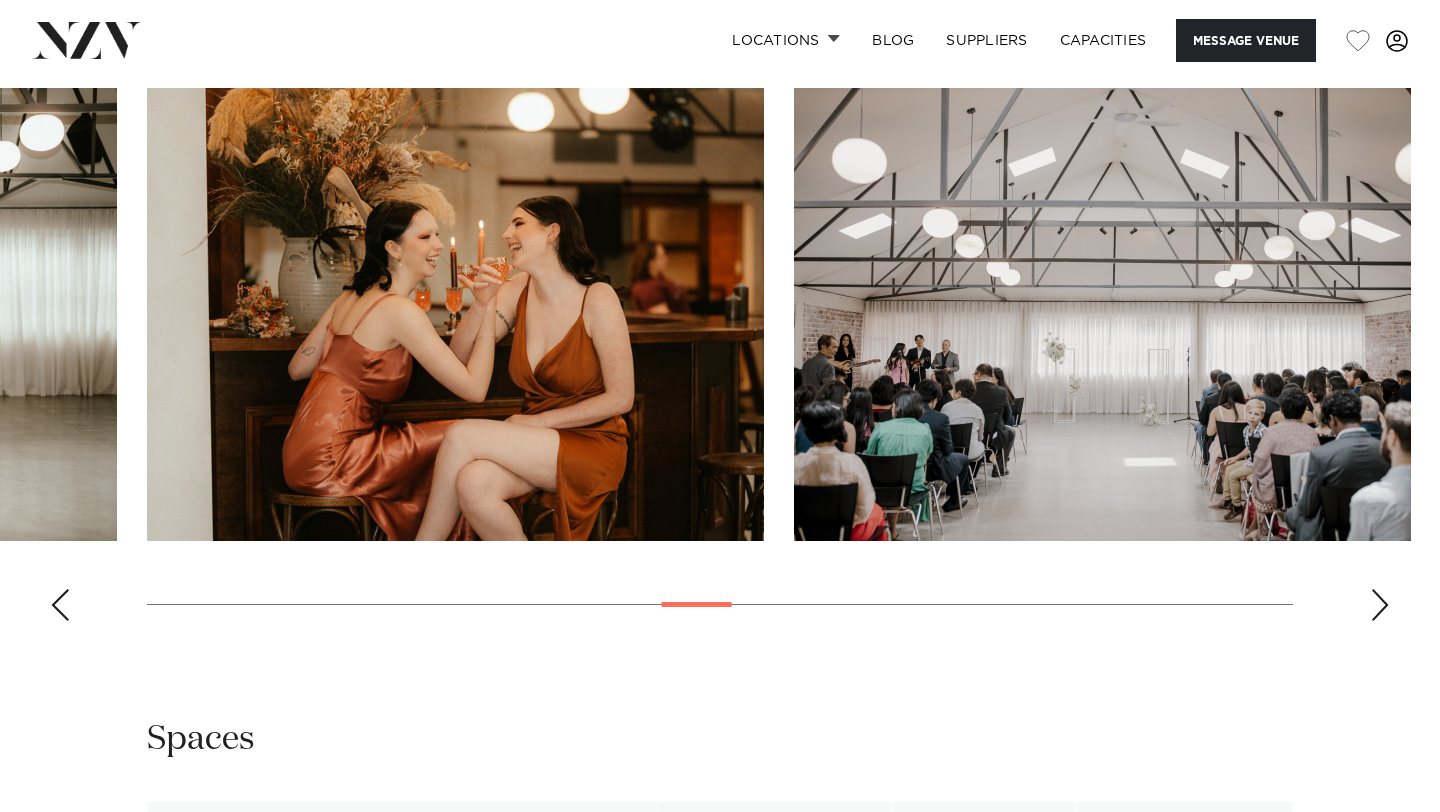 click at bounding box center [1380, 605] 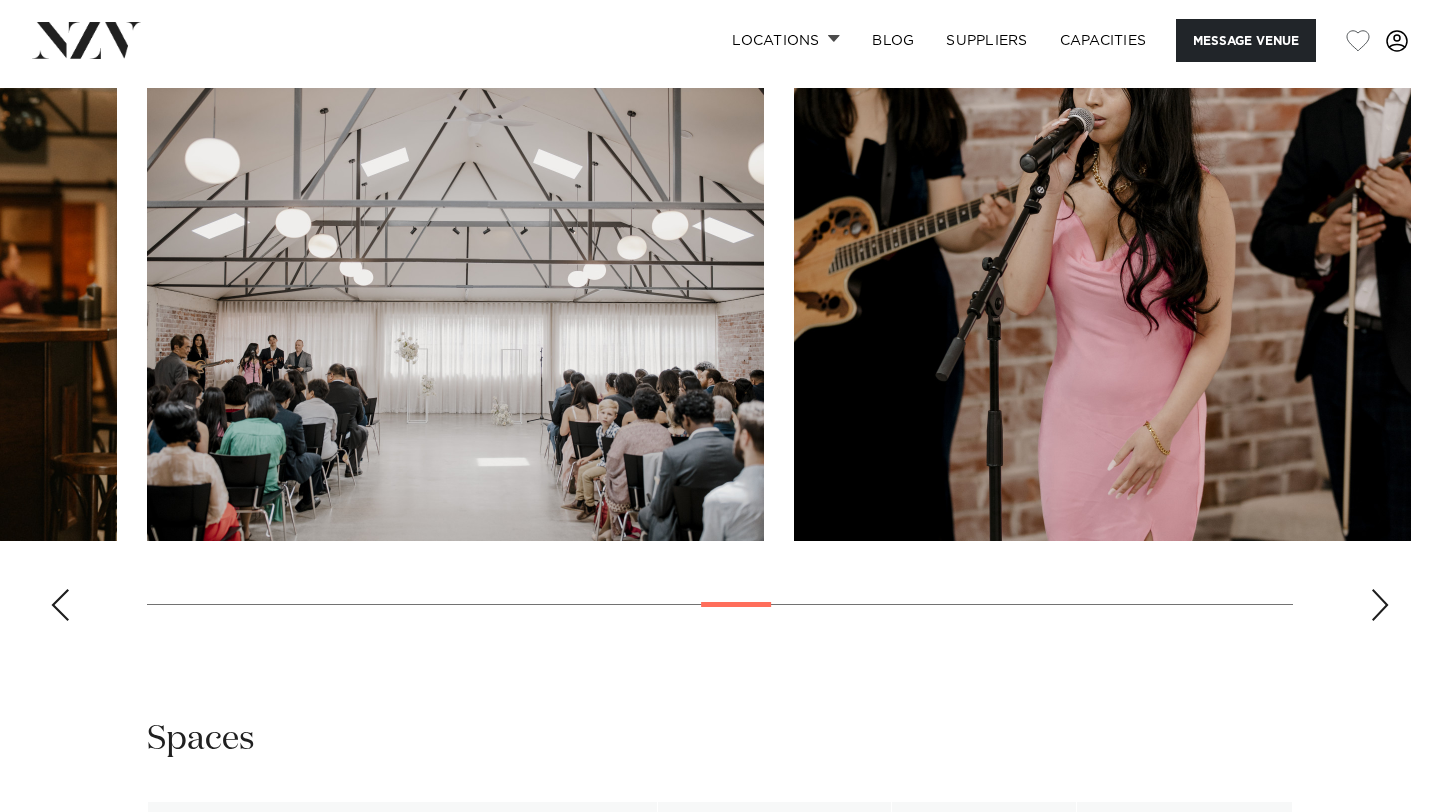 click at bounding box center (1380, 605) 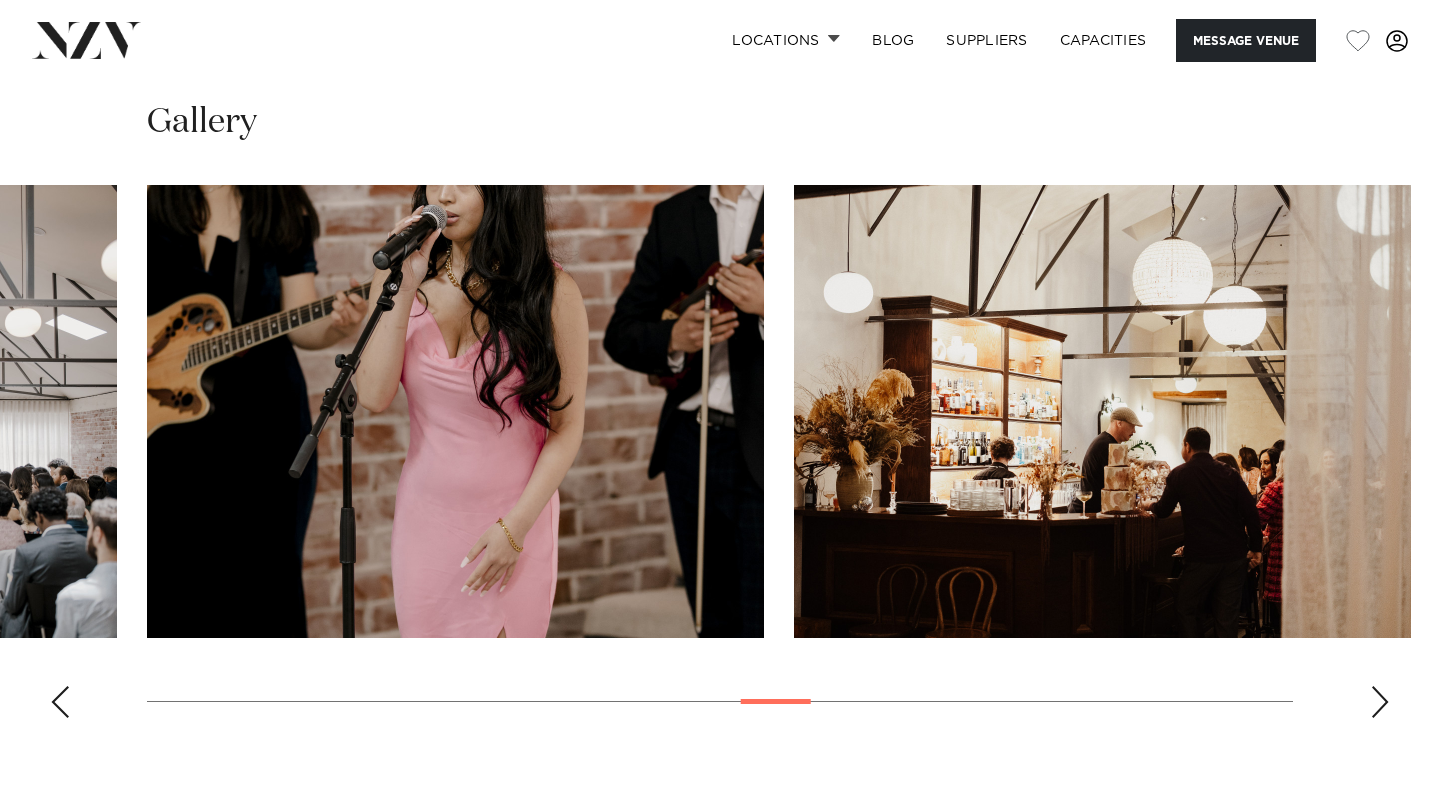 scroll, scrollTop: 2066, scrollLeft: 0, axis: vertical 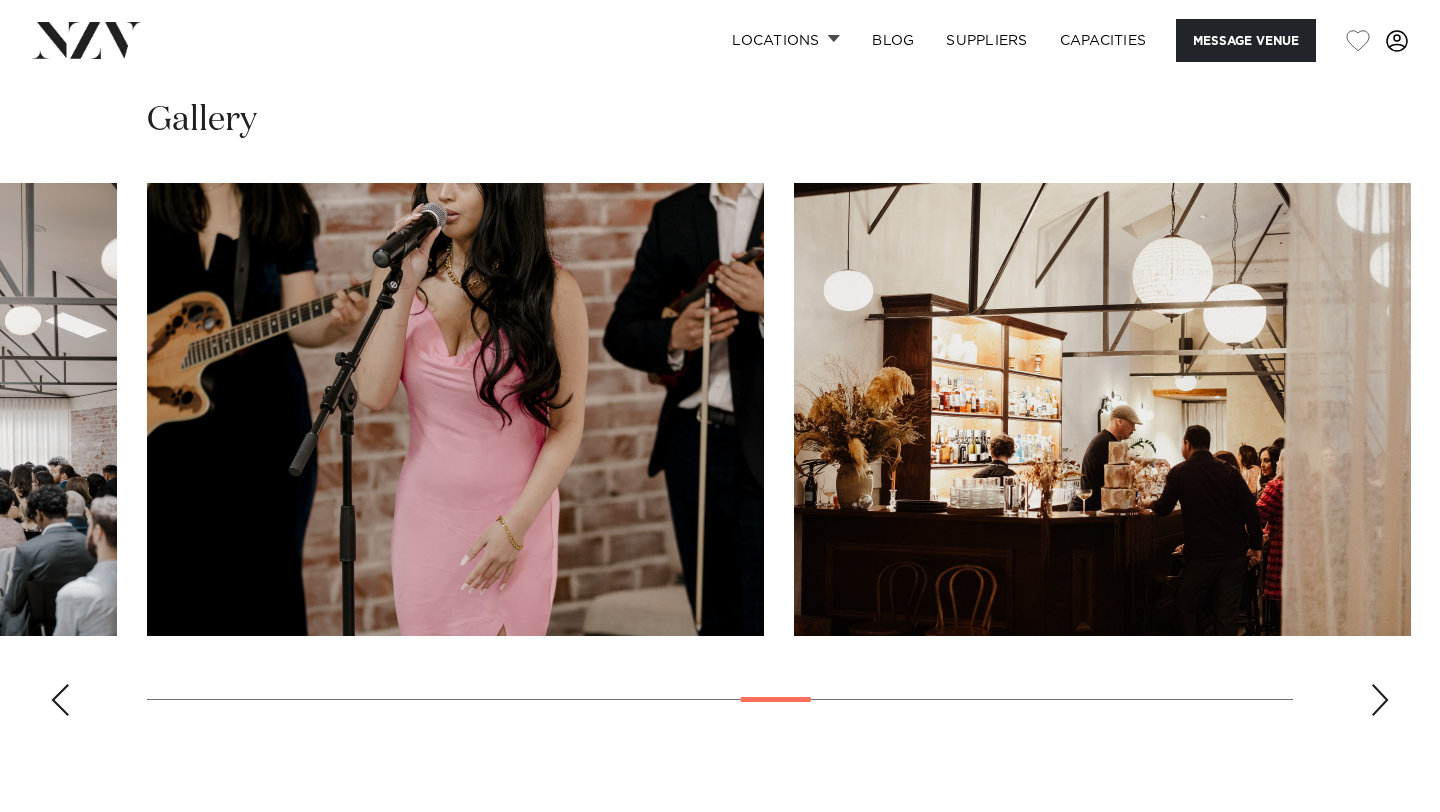 click at bounding box center (1380, 700) 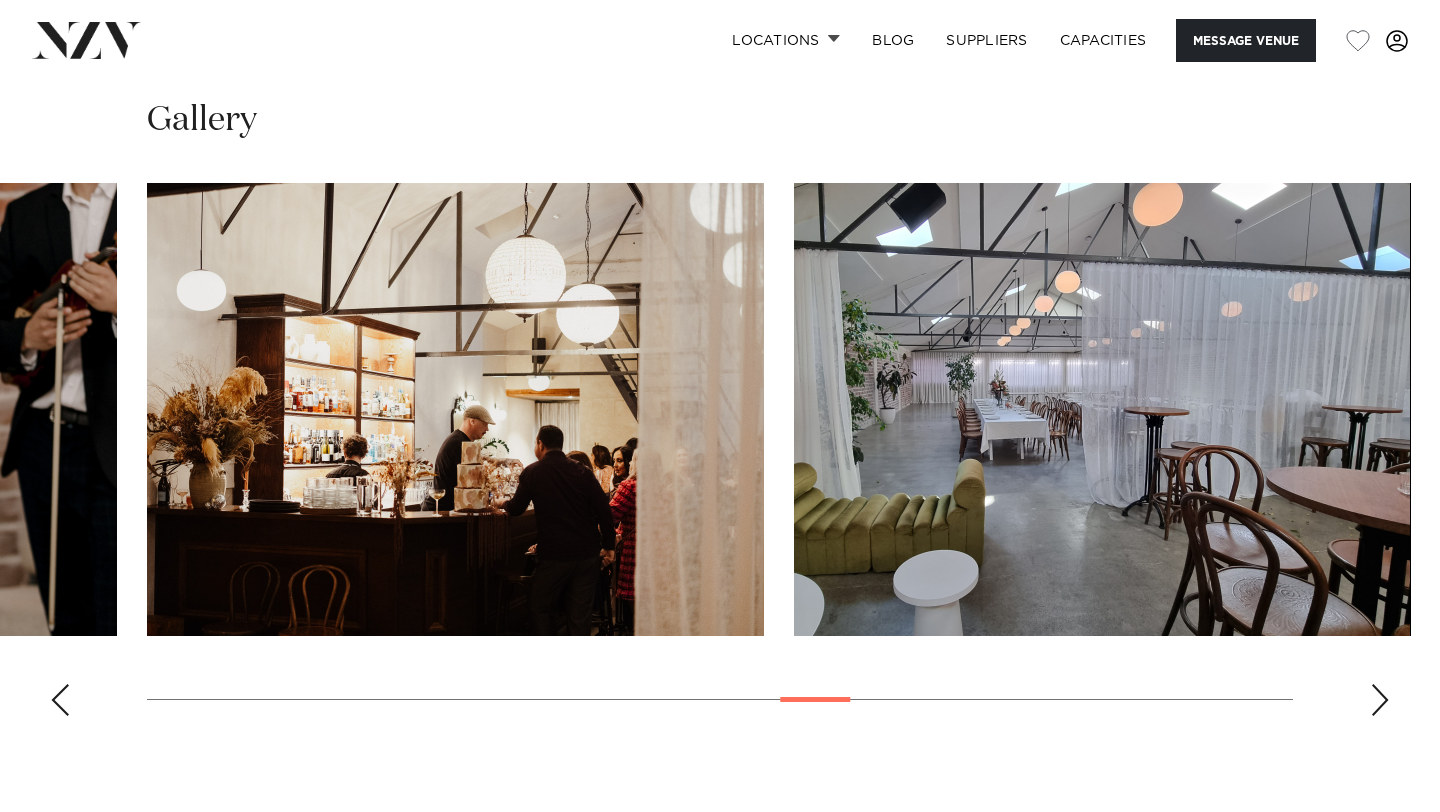 click at bounding box center [1380, 700] 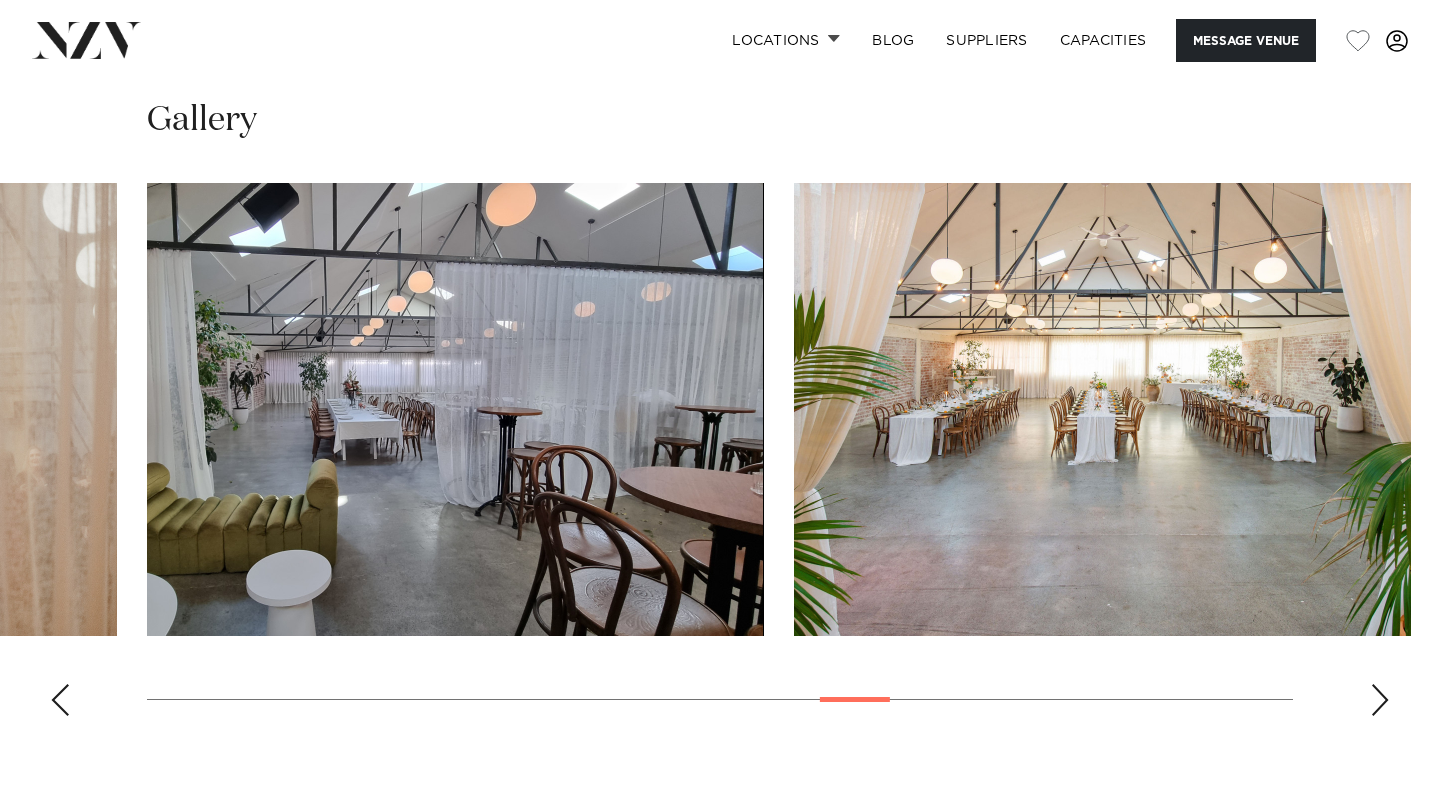 click at bounding box center (1380, 700) 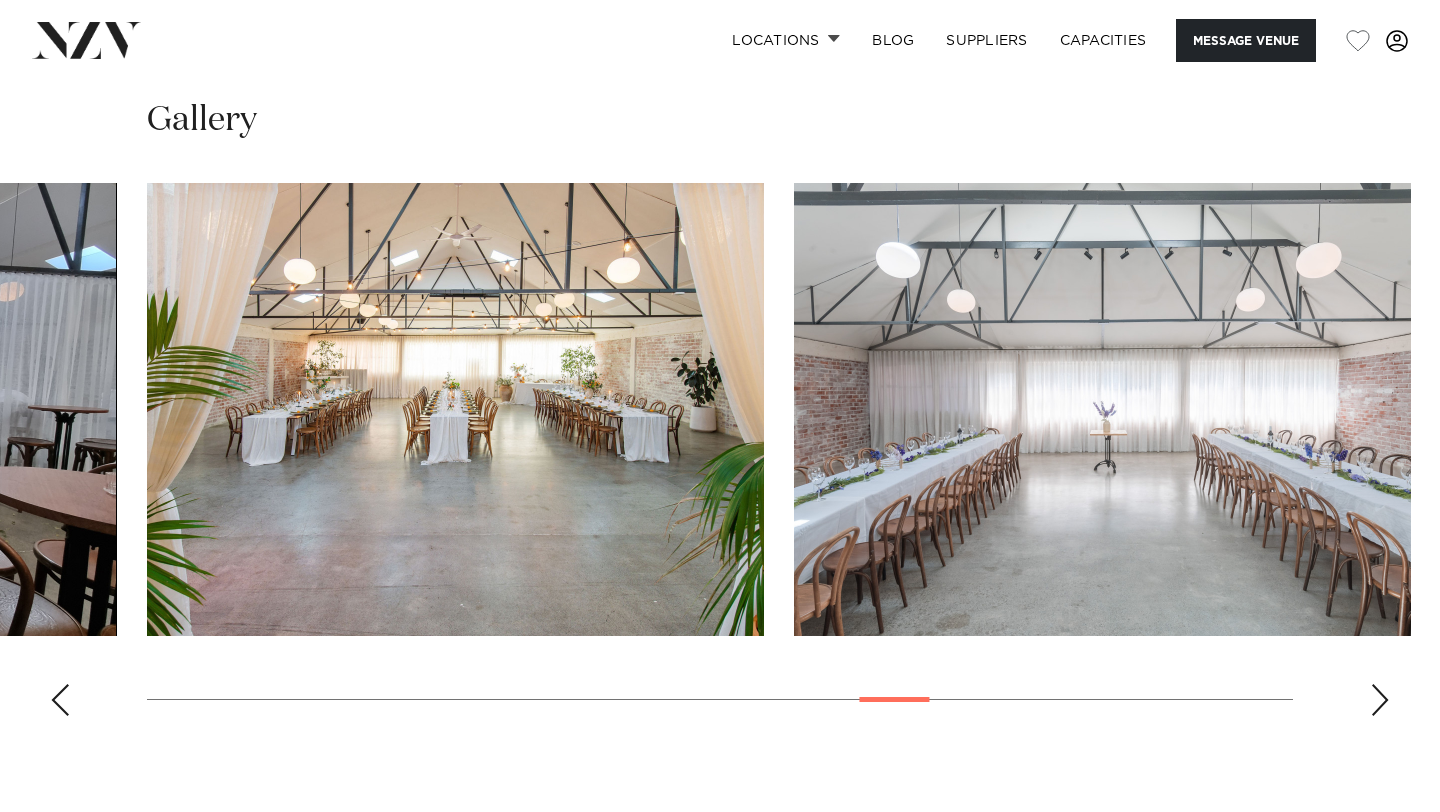 click at bounding box center [1380, 700] 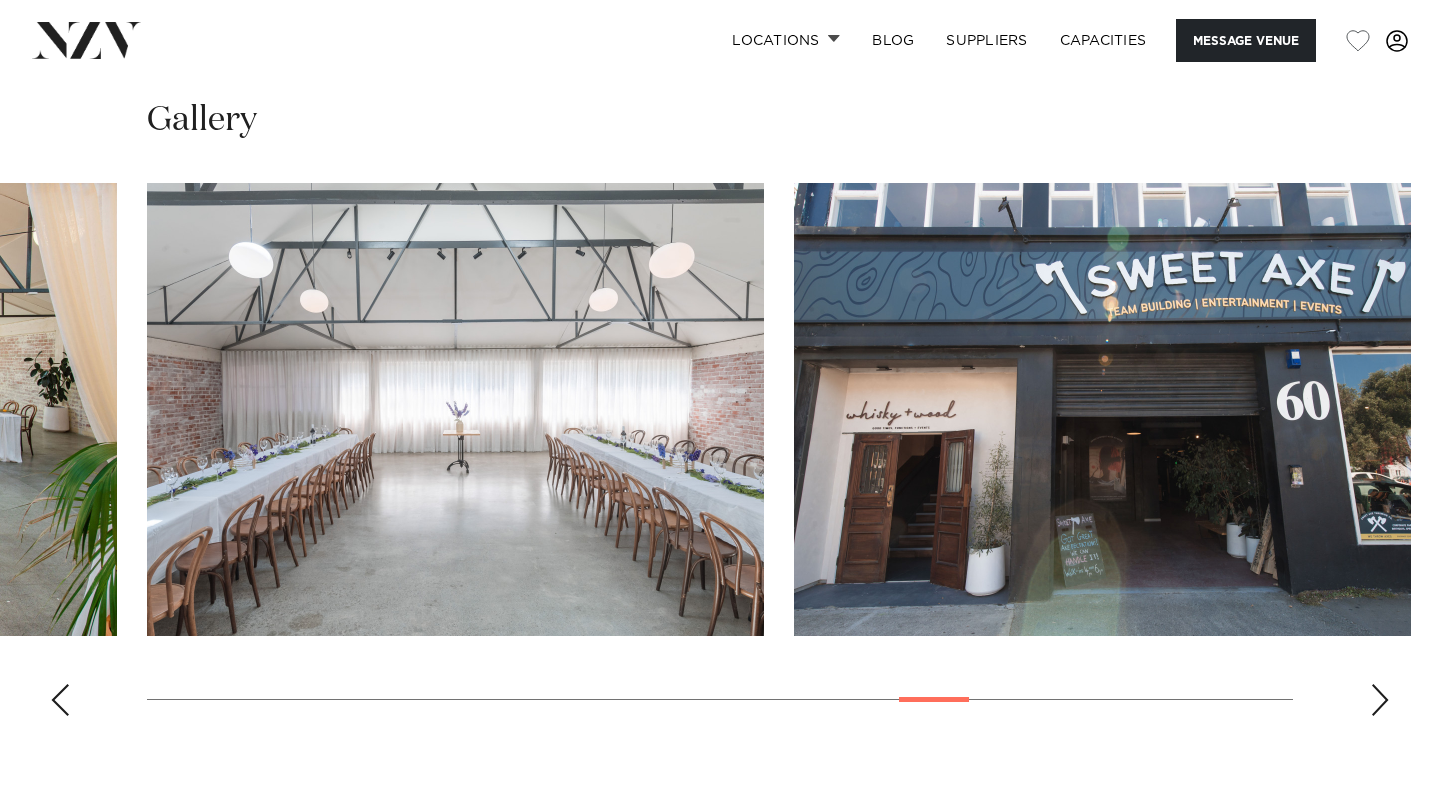 click at bounding box center [1380, 700] 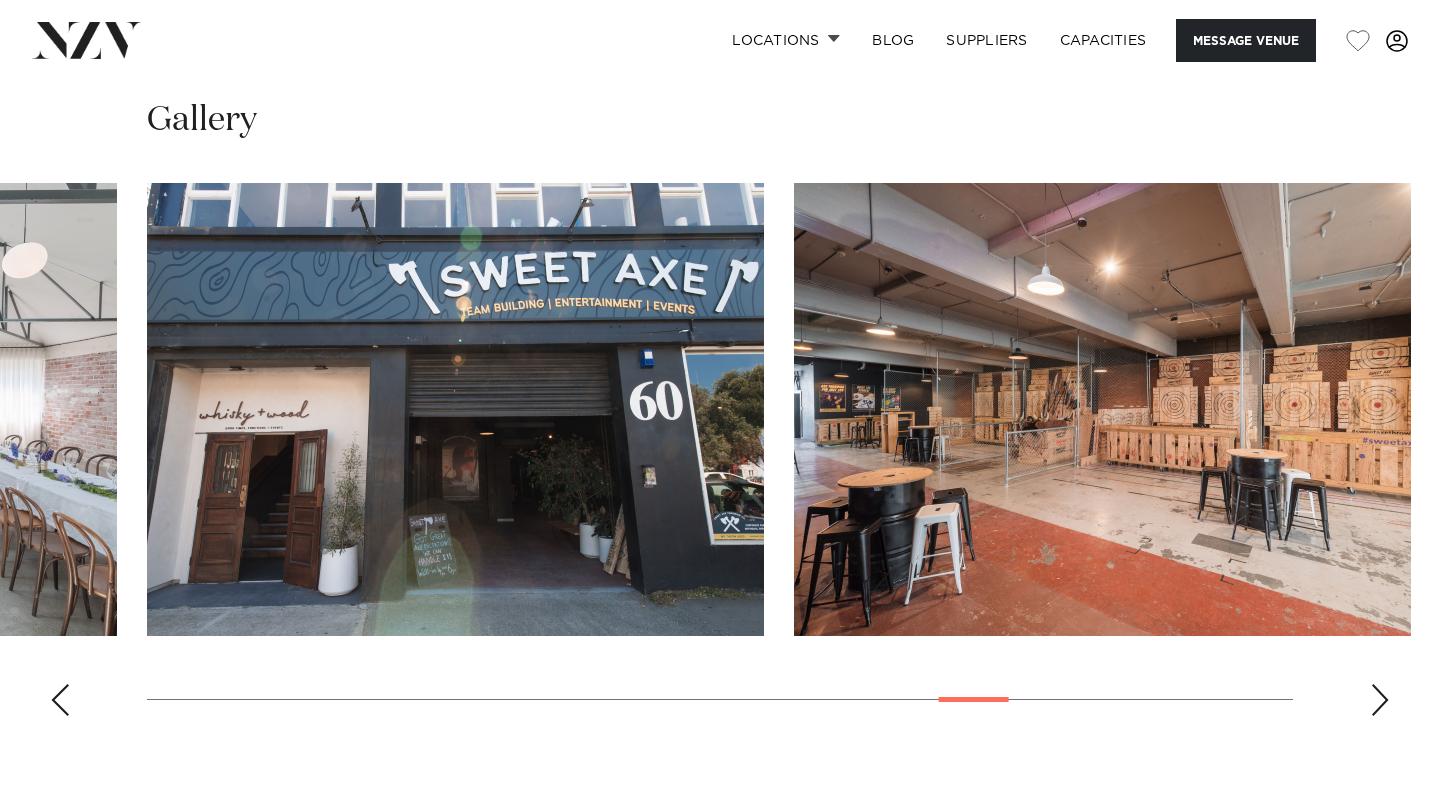 click at bounding box center [1380, 700] 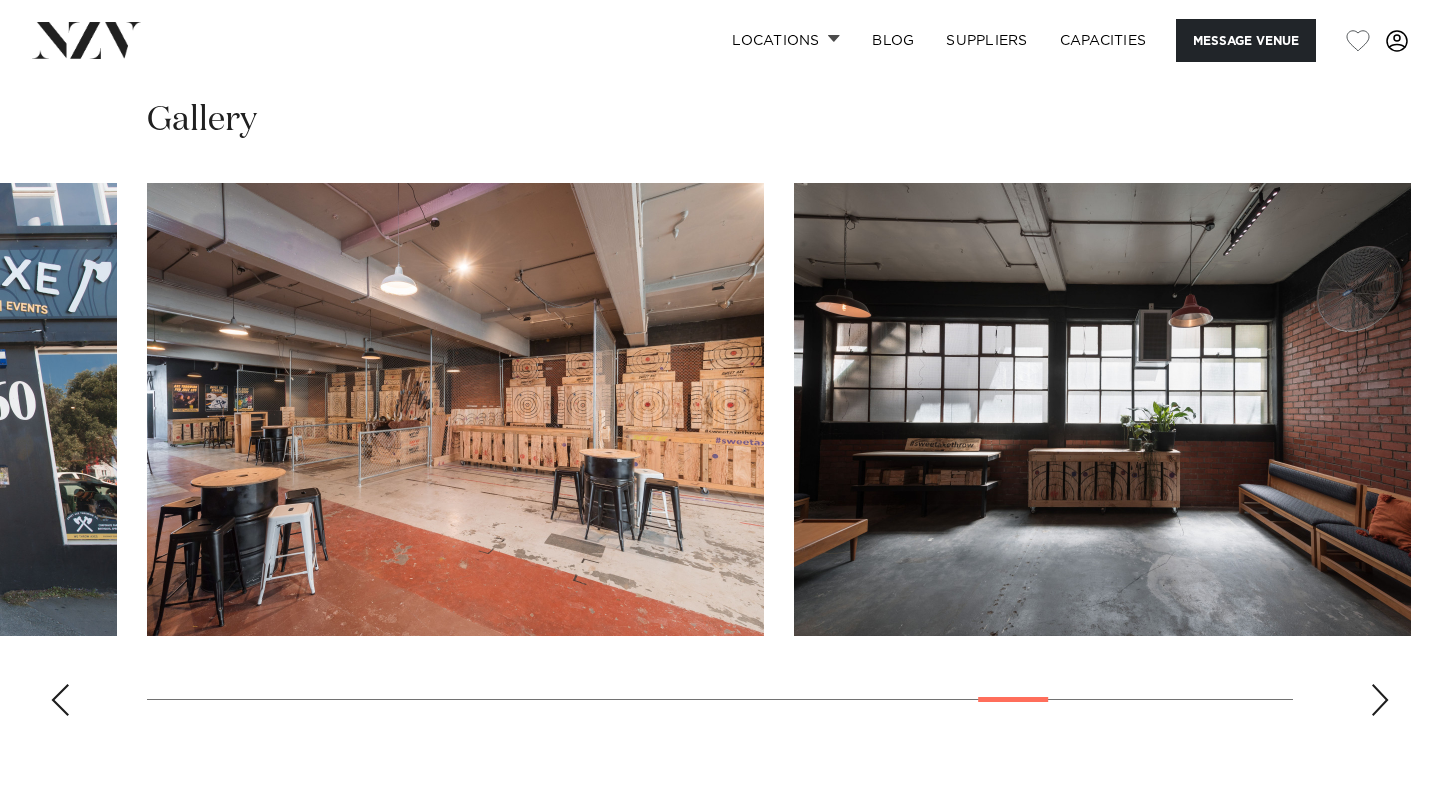 click at bounding box center [1380, 700] 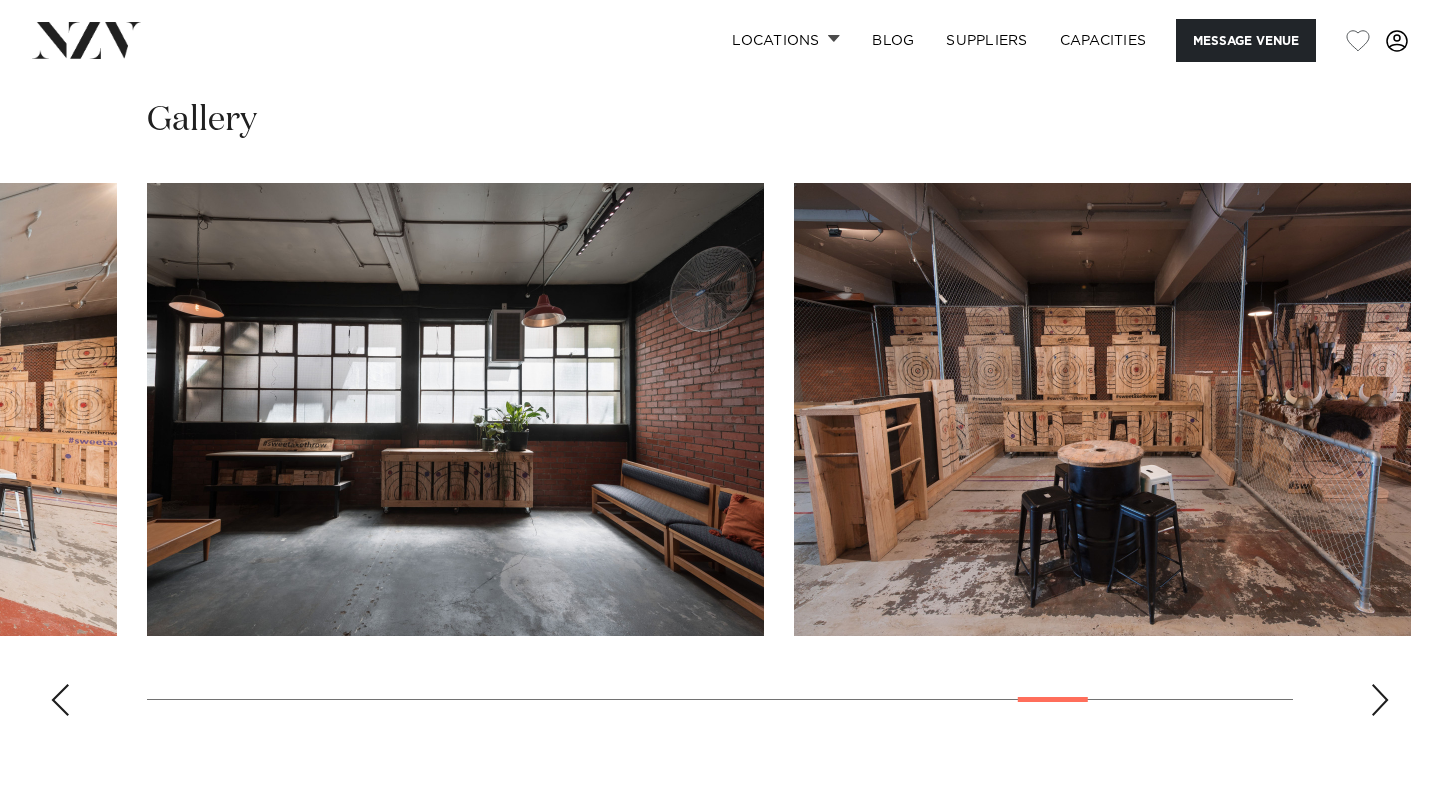 click at bounding box center [1380, 700] 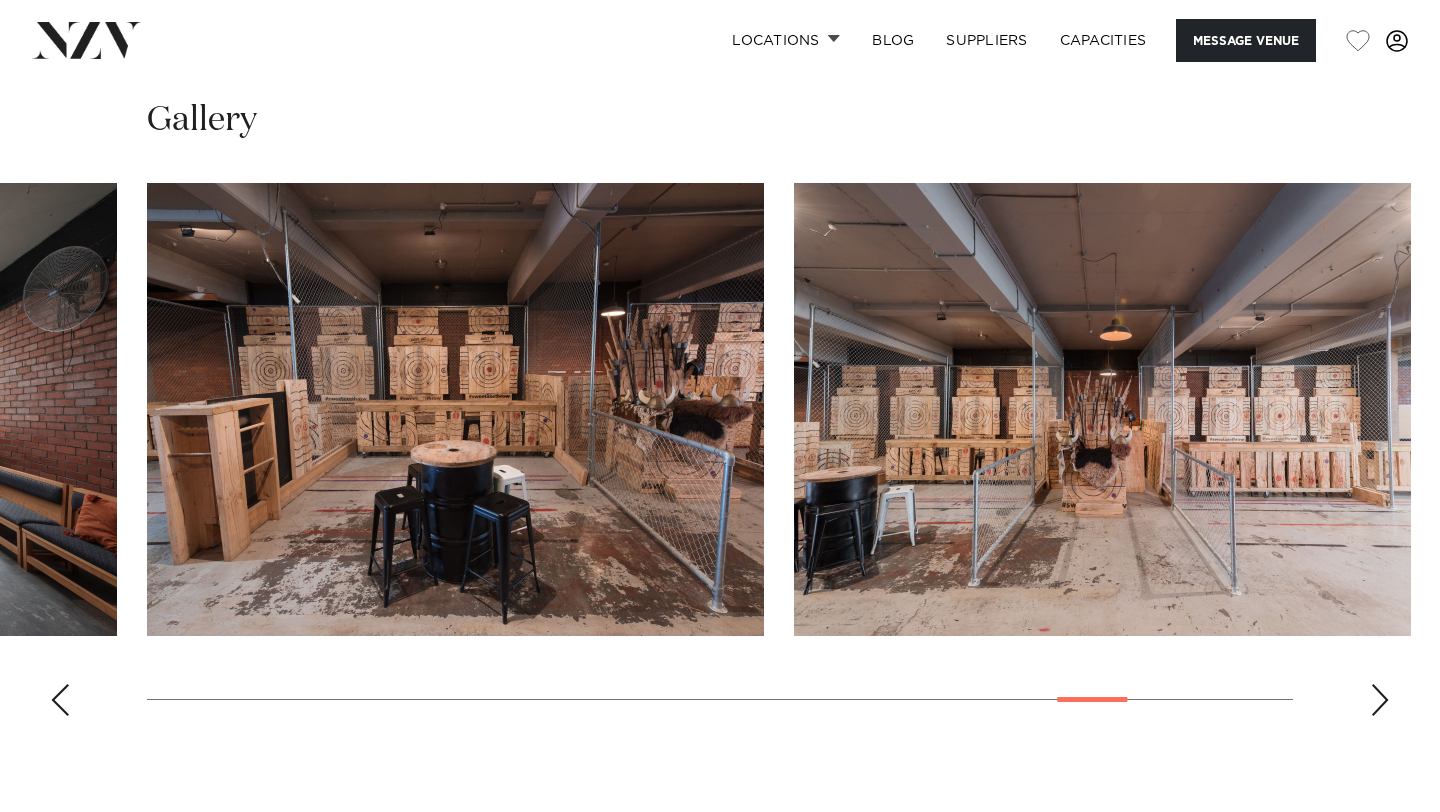 click at bounding box center (1380, 700) 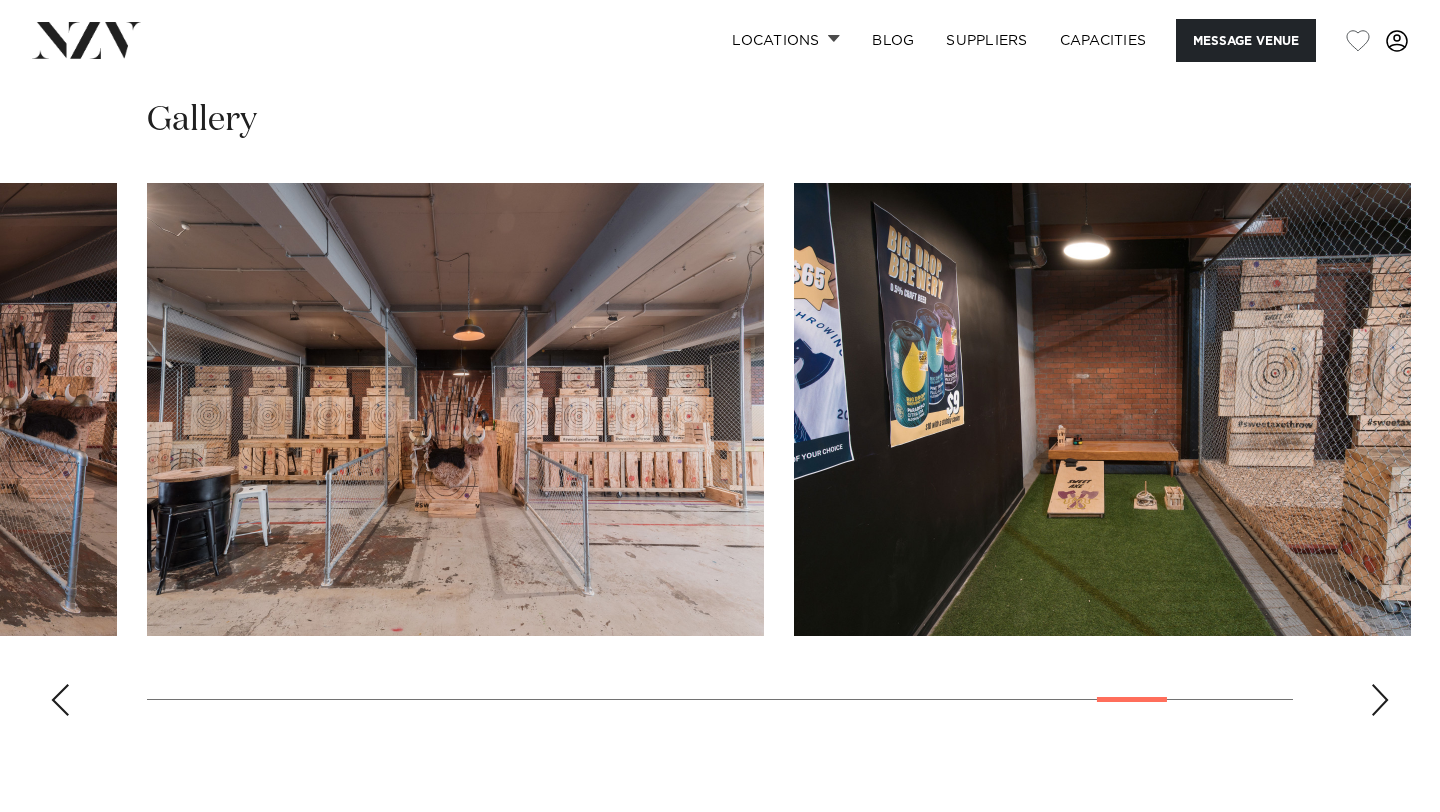 click at bounding box center [1380, 700] 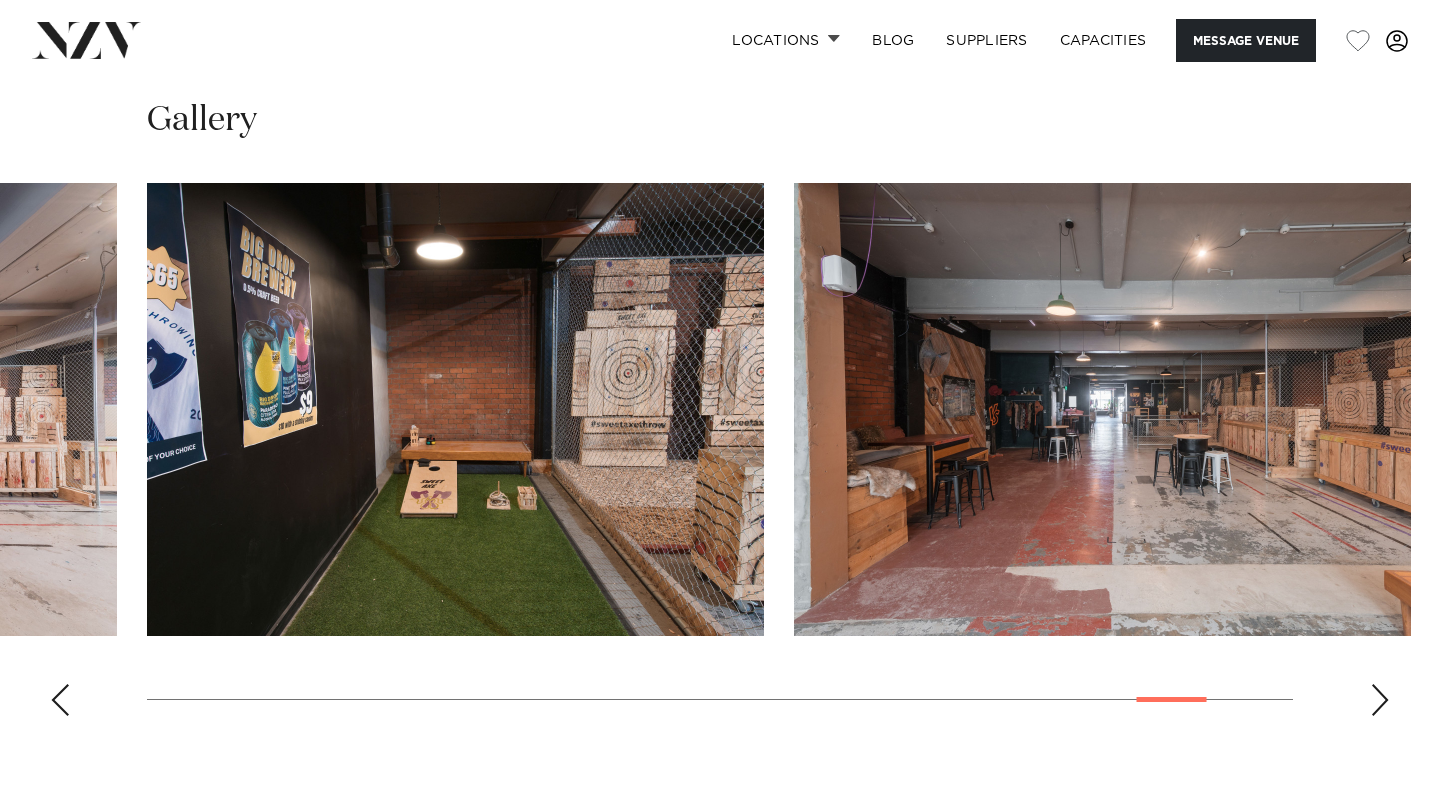 click at bounding box center [1380, 700] 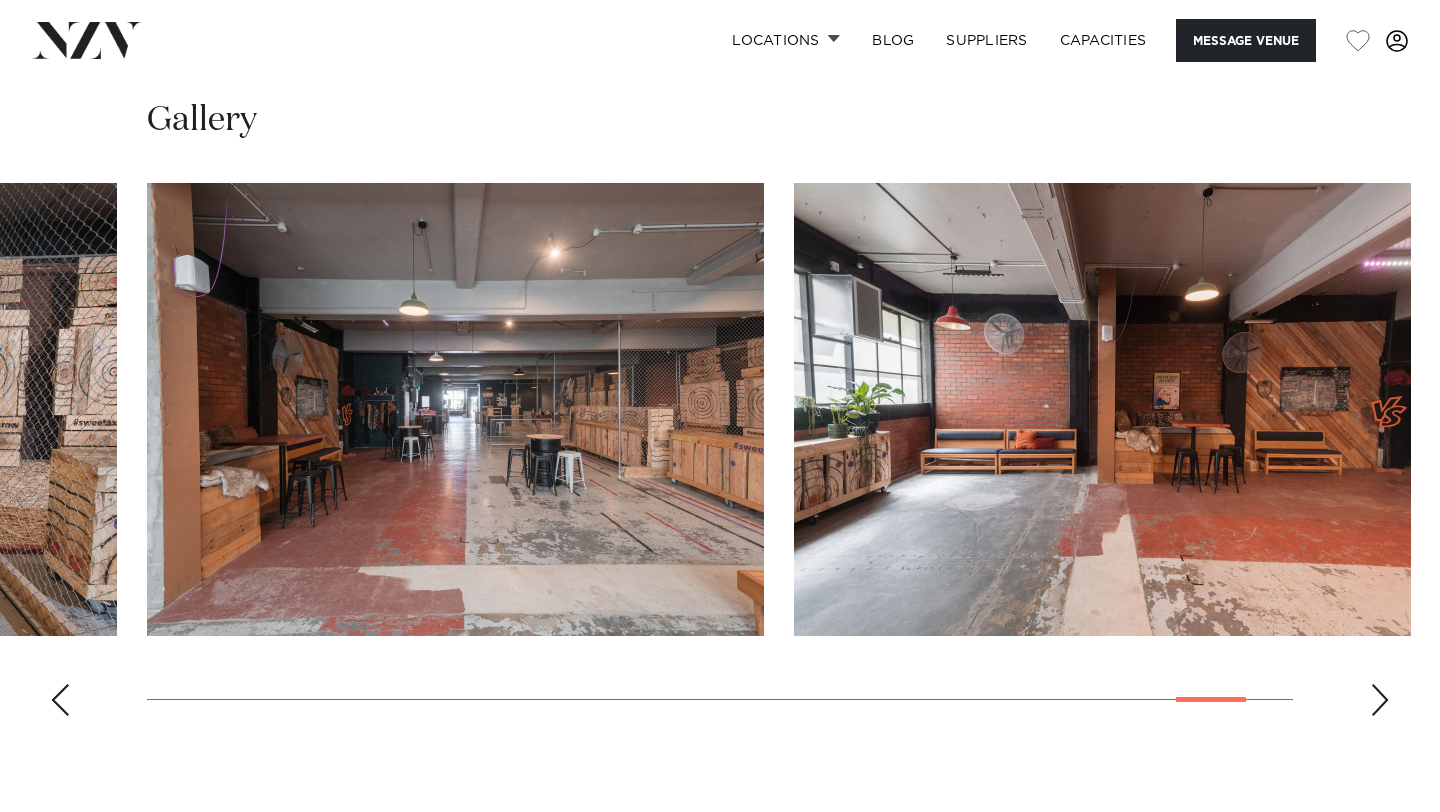 click at bounding box center (1380, 700) 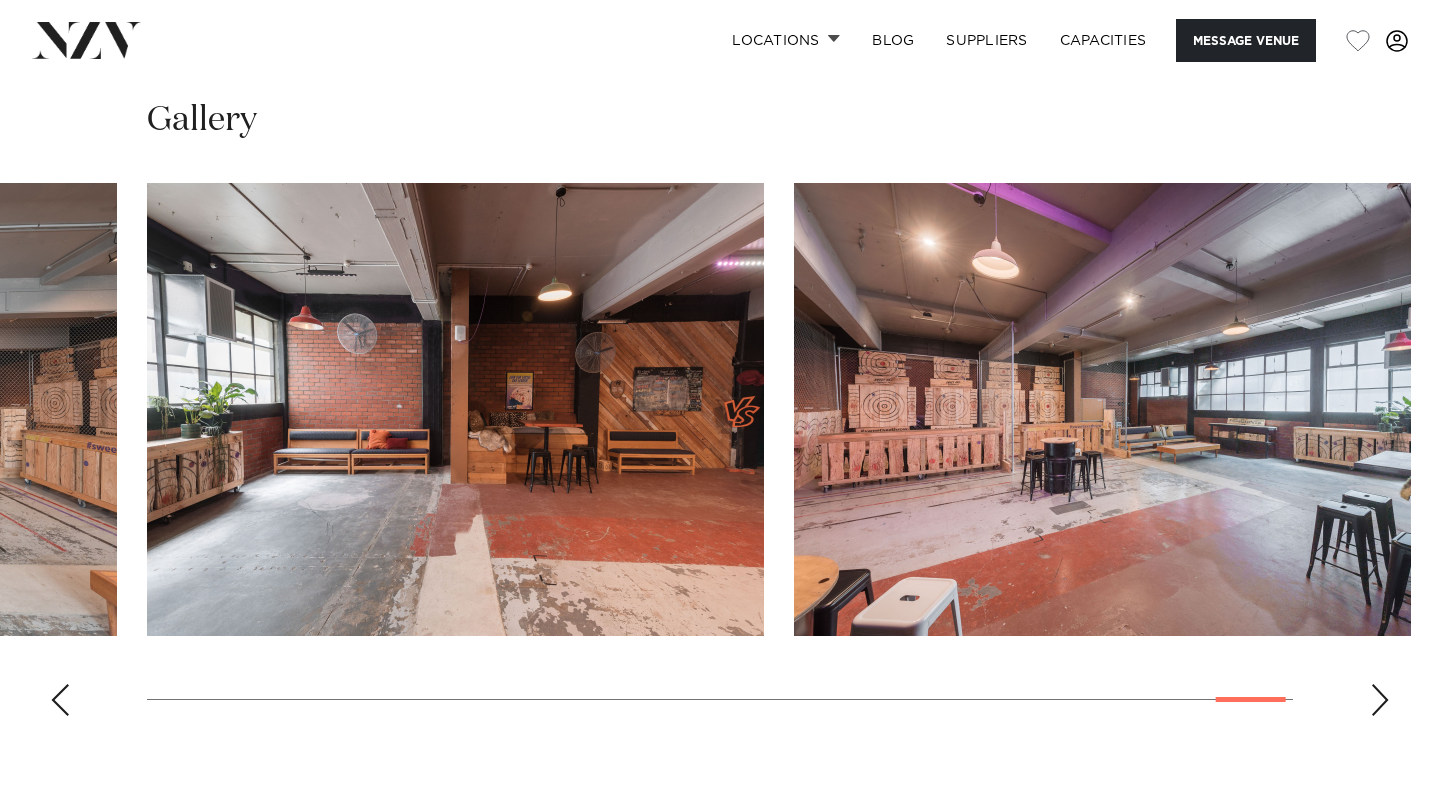 click at bounding box center (1380, 700) 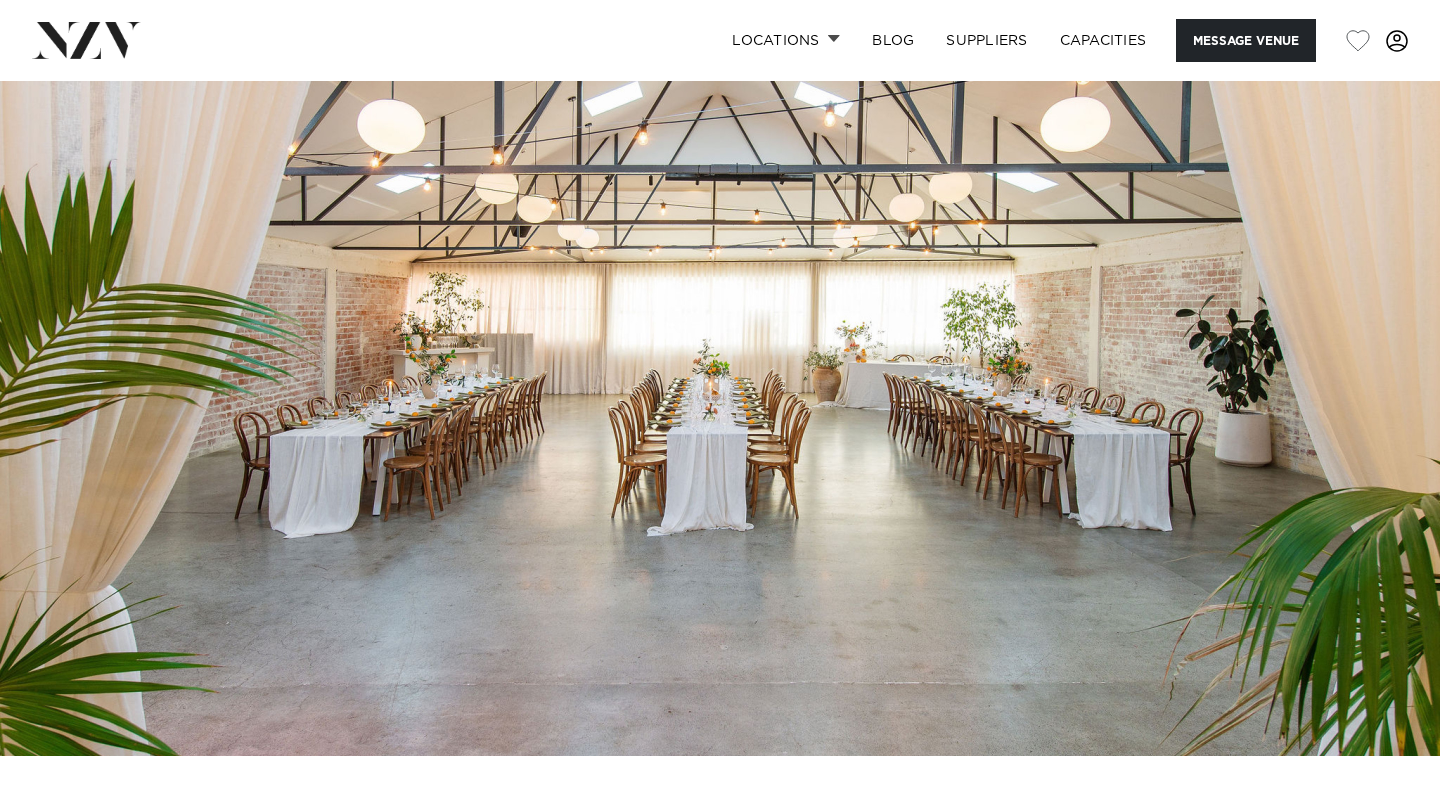 scroll, scrollTop: 0, scrollLeft: 0, axis: both 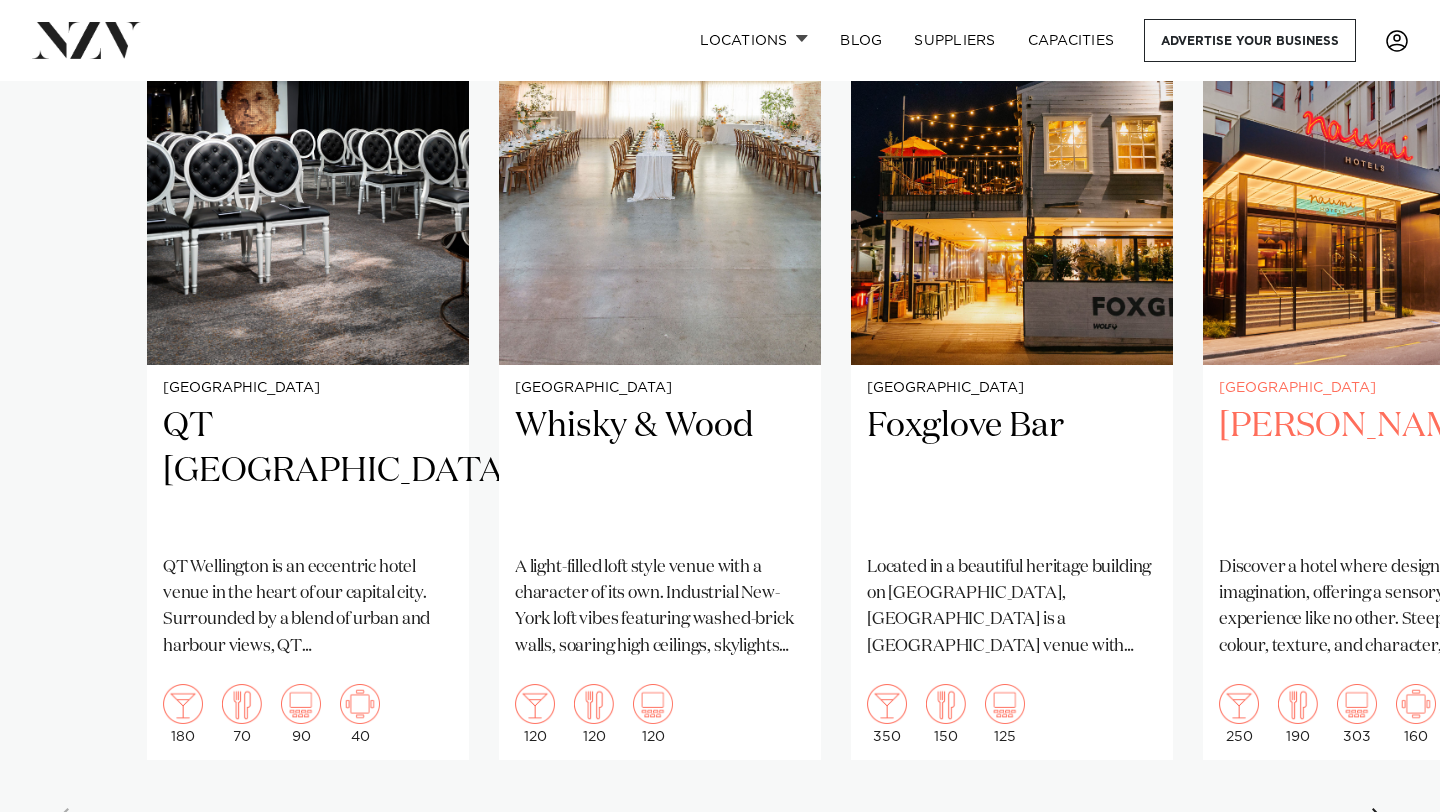 click on "[PERSON_NAME]" at bounding box center [1364, 471] 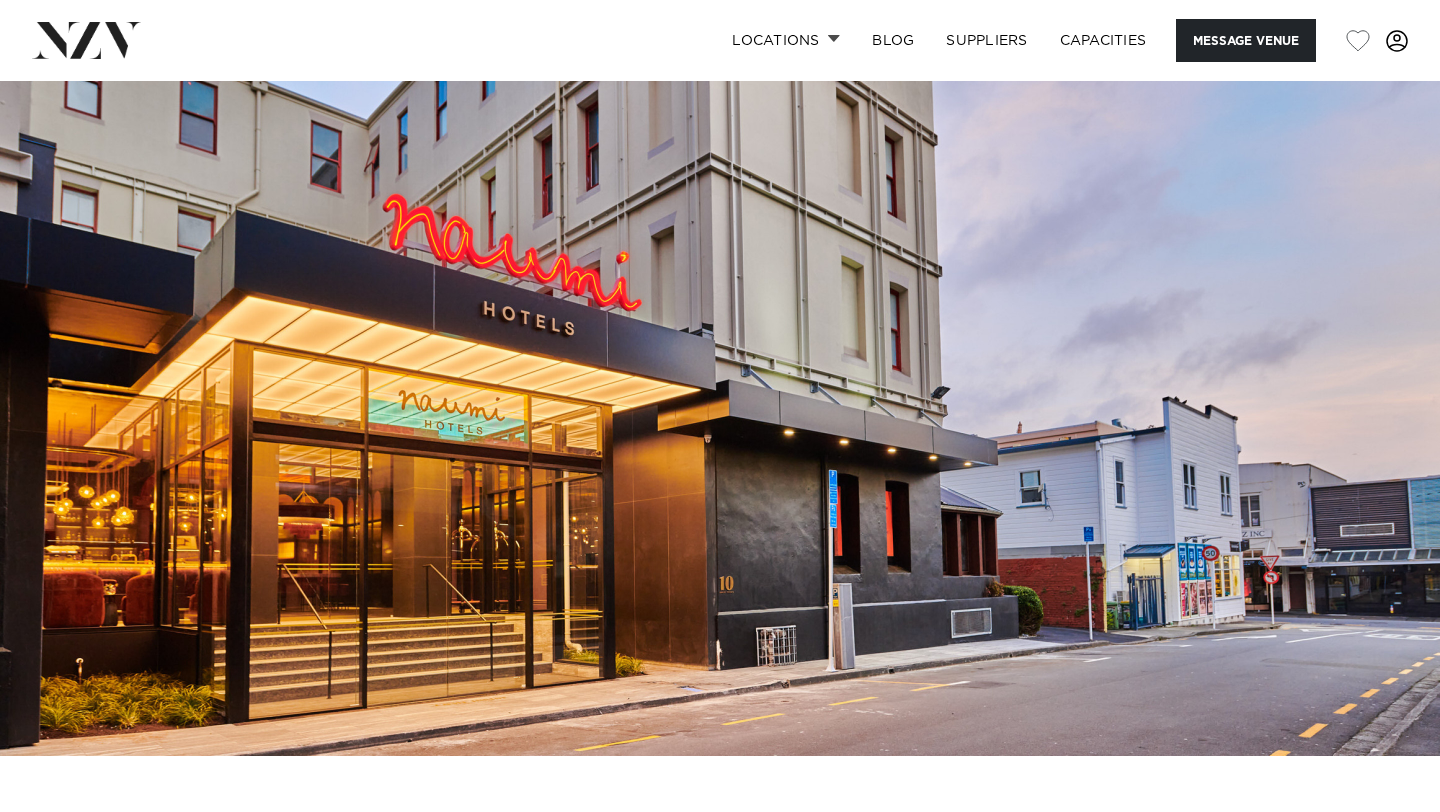 scroll, scrollTop: 0, scrollLeft: 0, axis: both 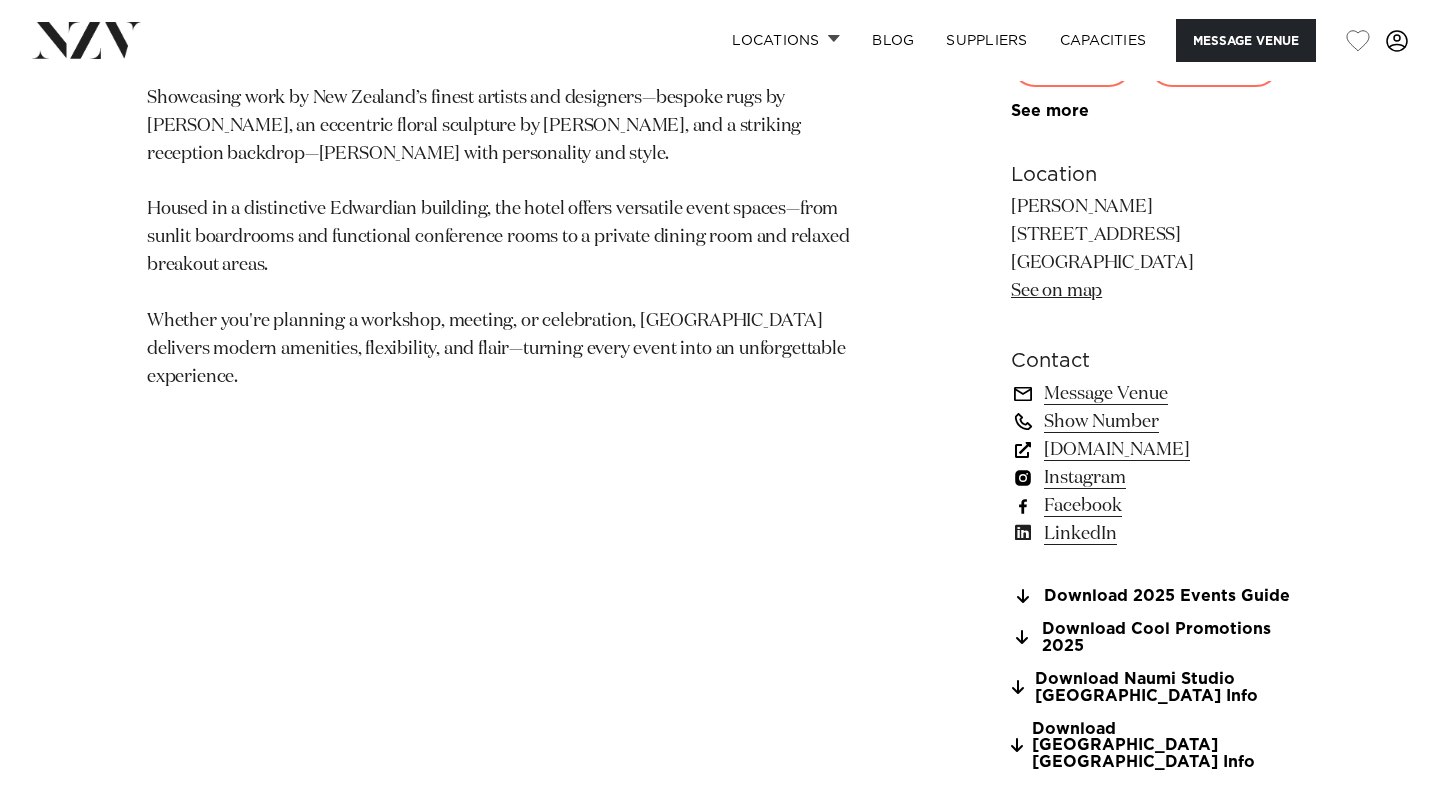 click on "naumihotels.com" at bounding box center [1152, 450] 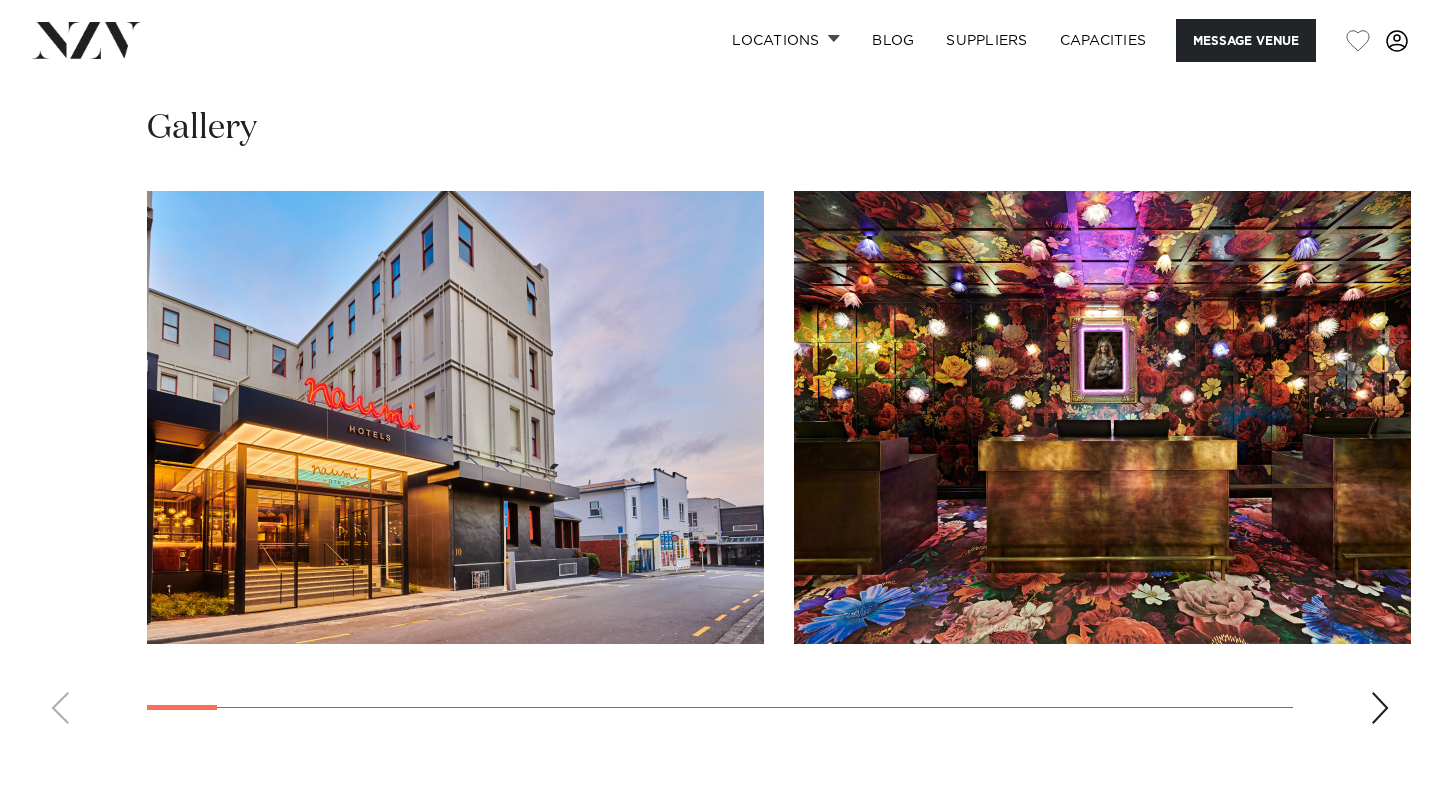 scroll, scrollTop: 1974, scrollLeft: 0, axis: vertical 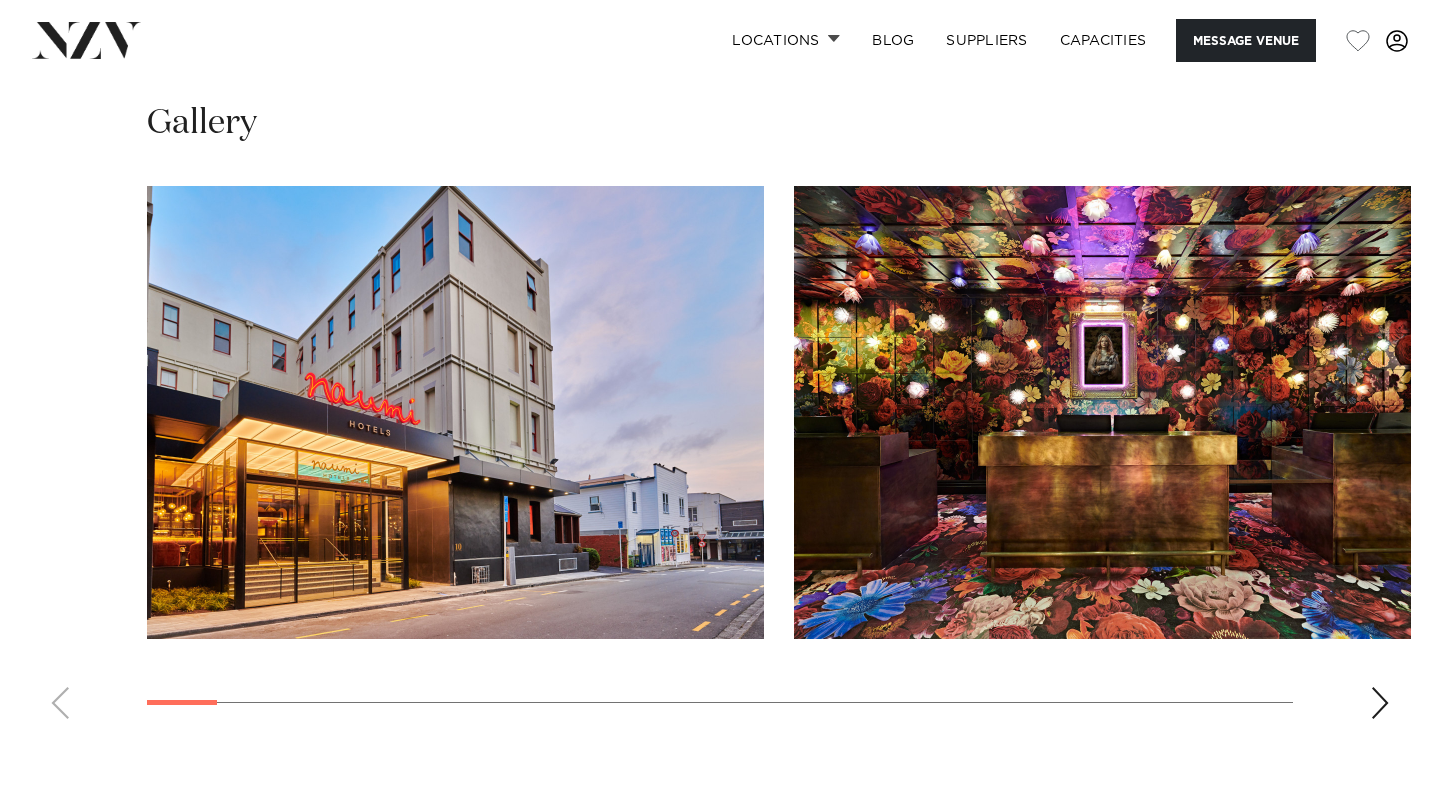 click at bounding box center [1380, 703] 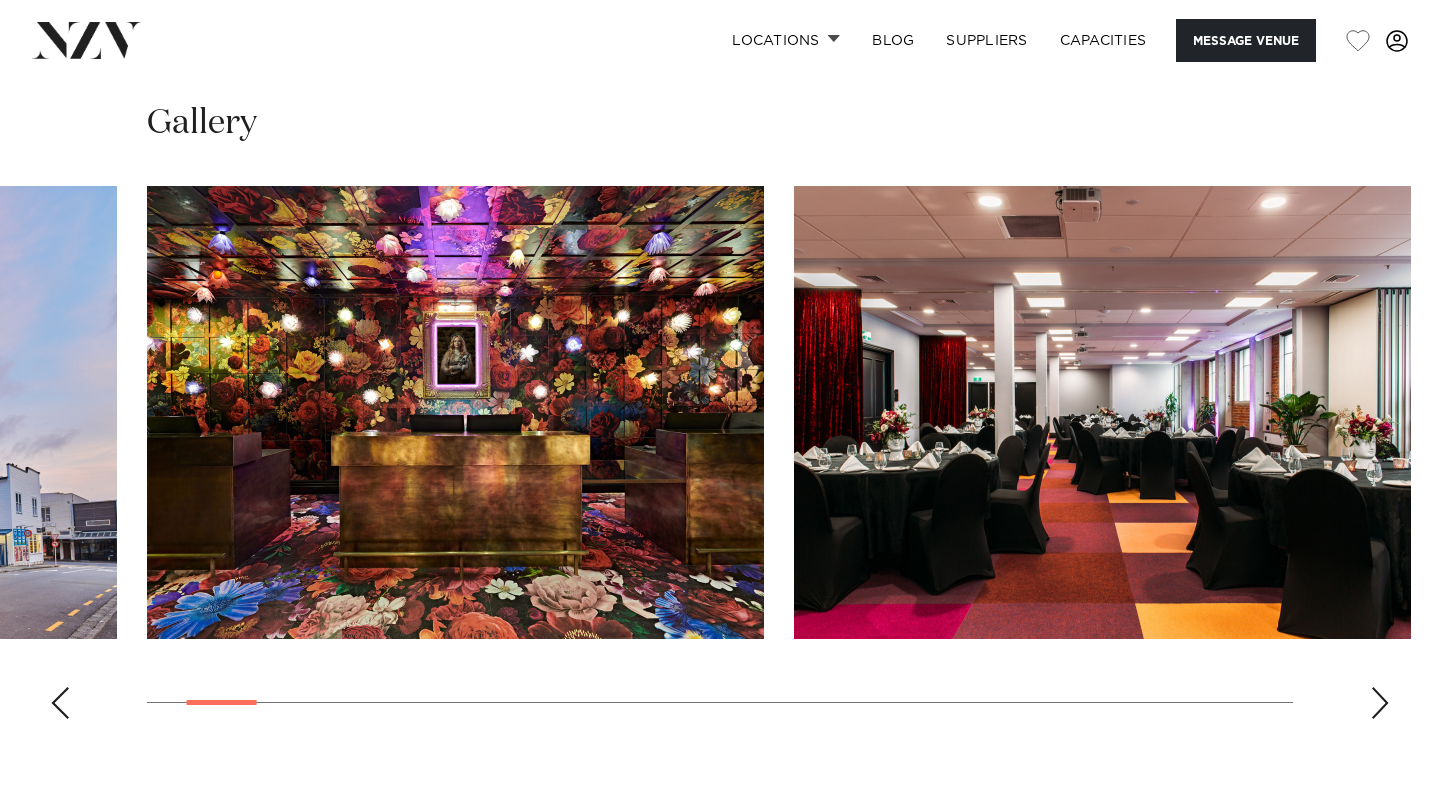 click at bounding box center [1380, 703] 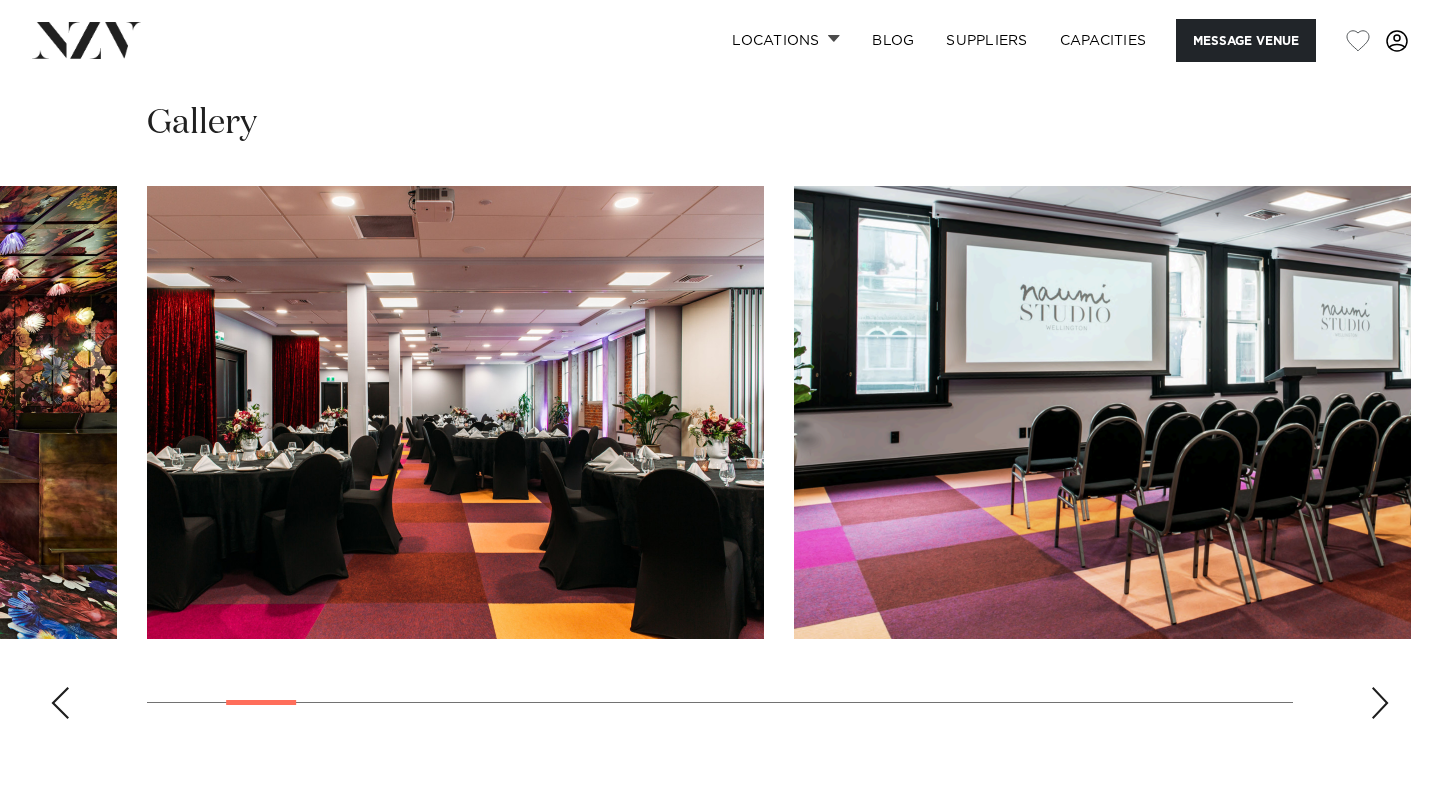 click at bounding box center [1380, 703] 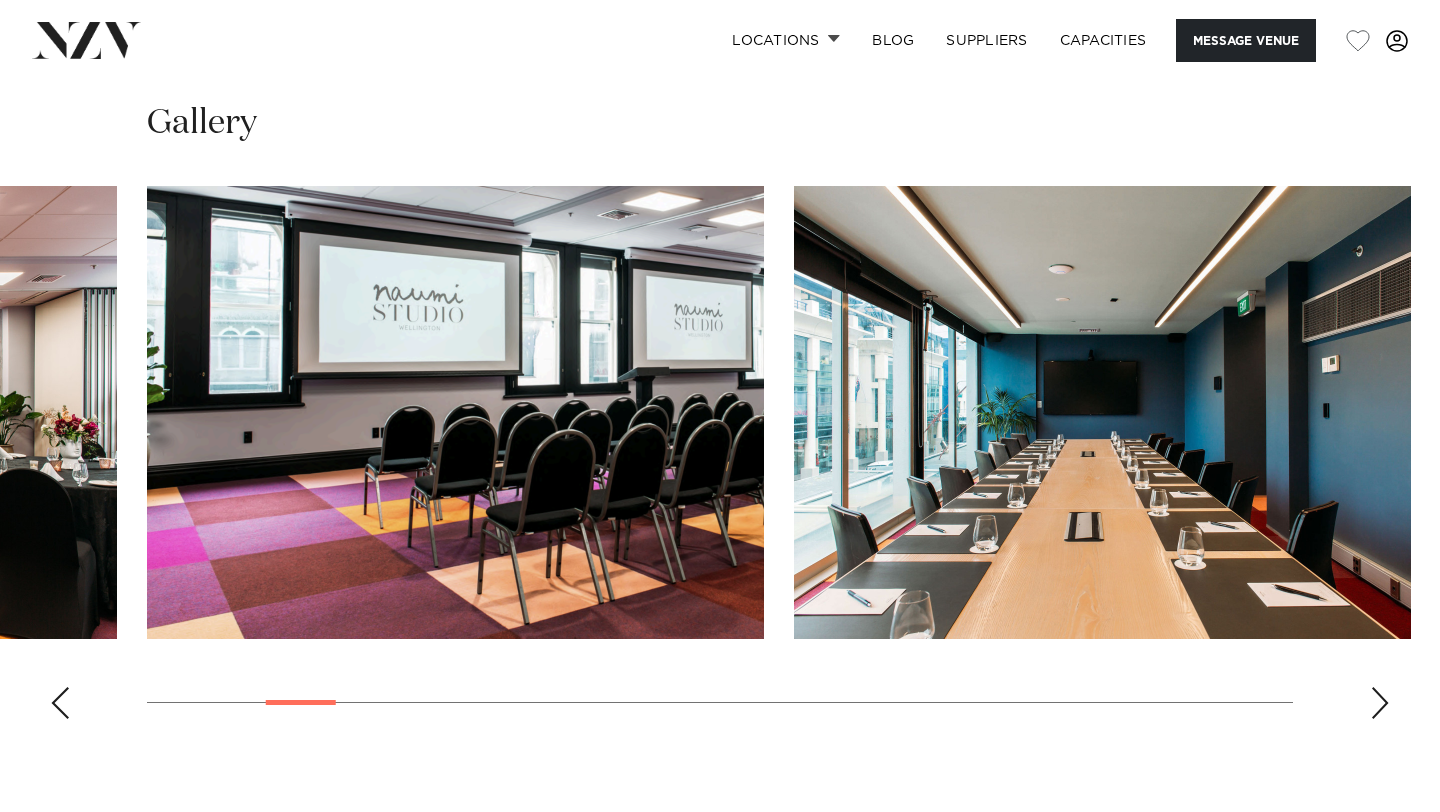click at bounding box center (1380, 703) 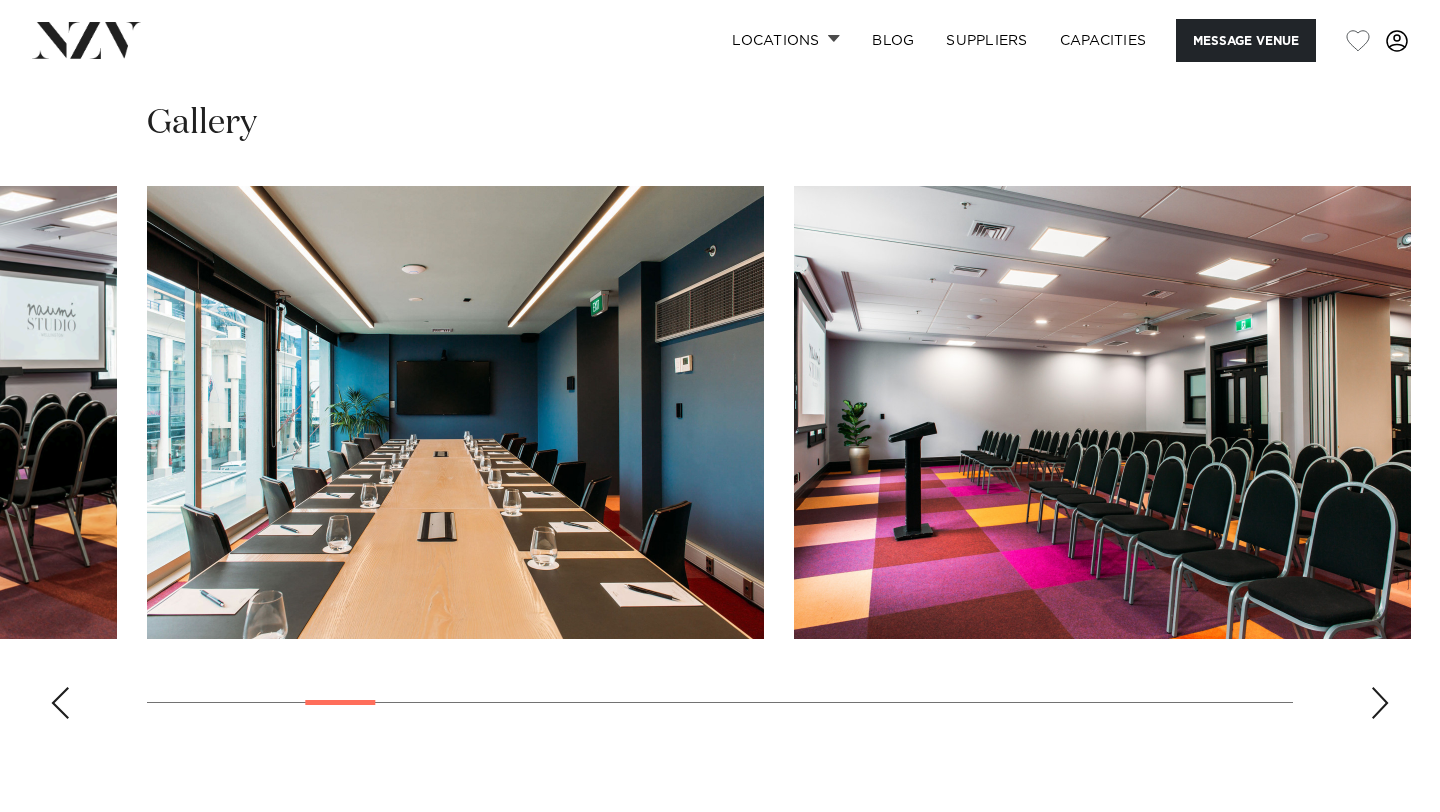 click at bounding box center [1380, 703] 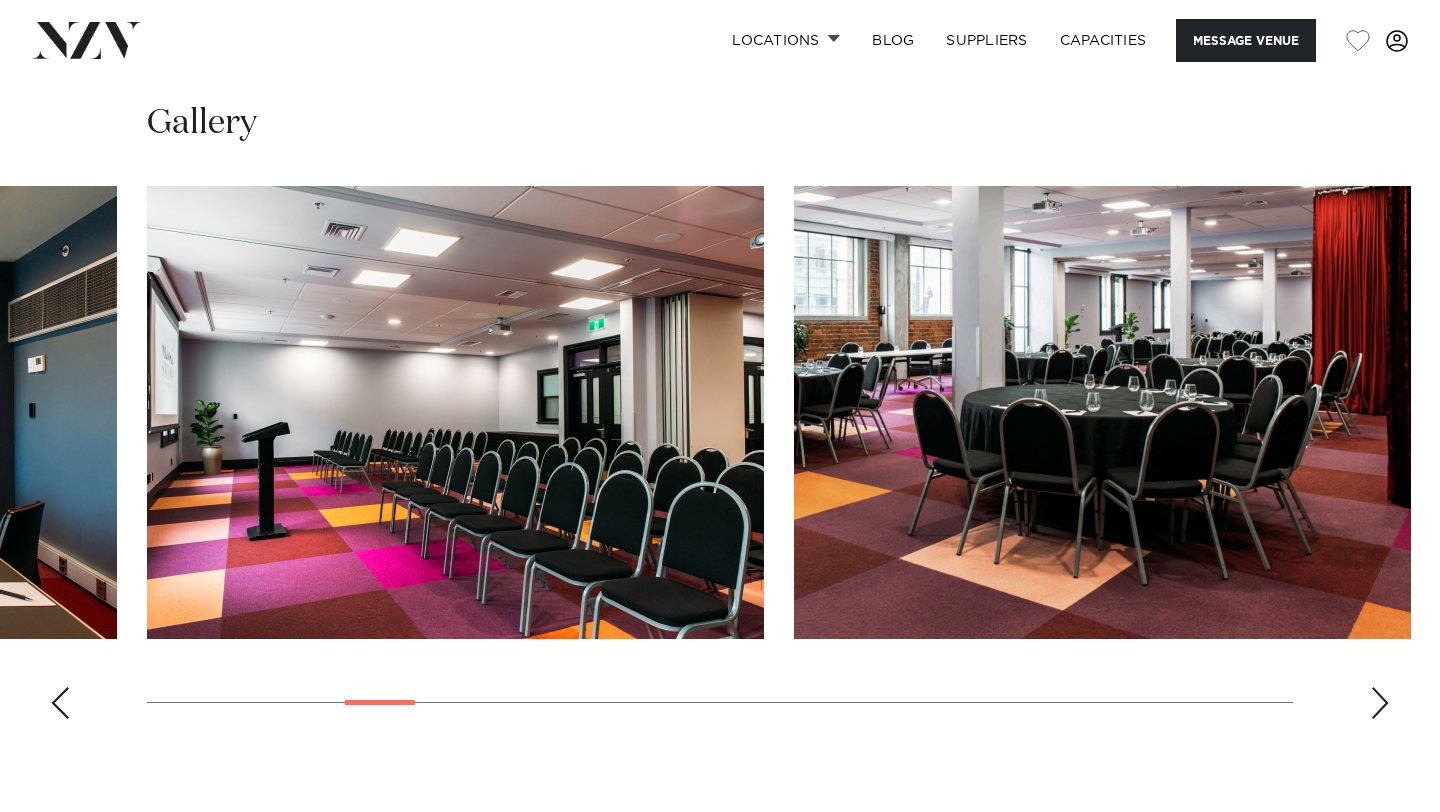 click at bounding box center (1380, 703) 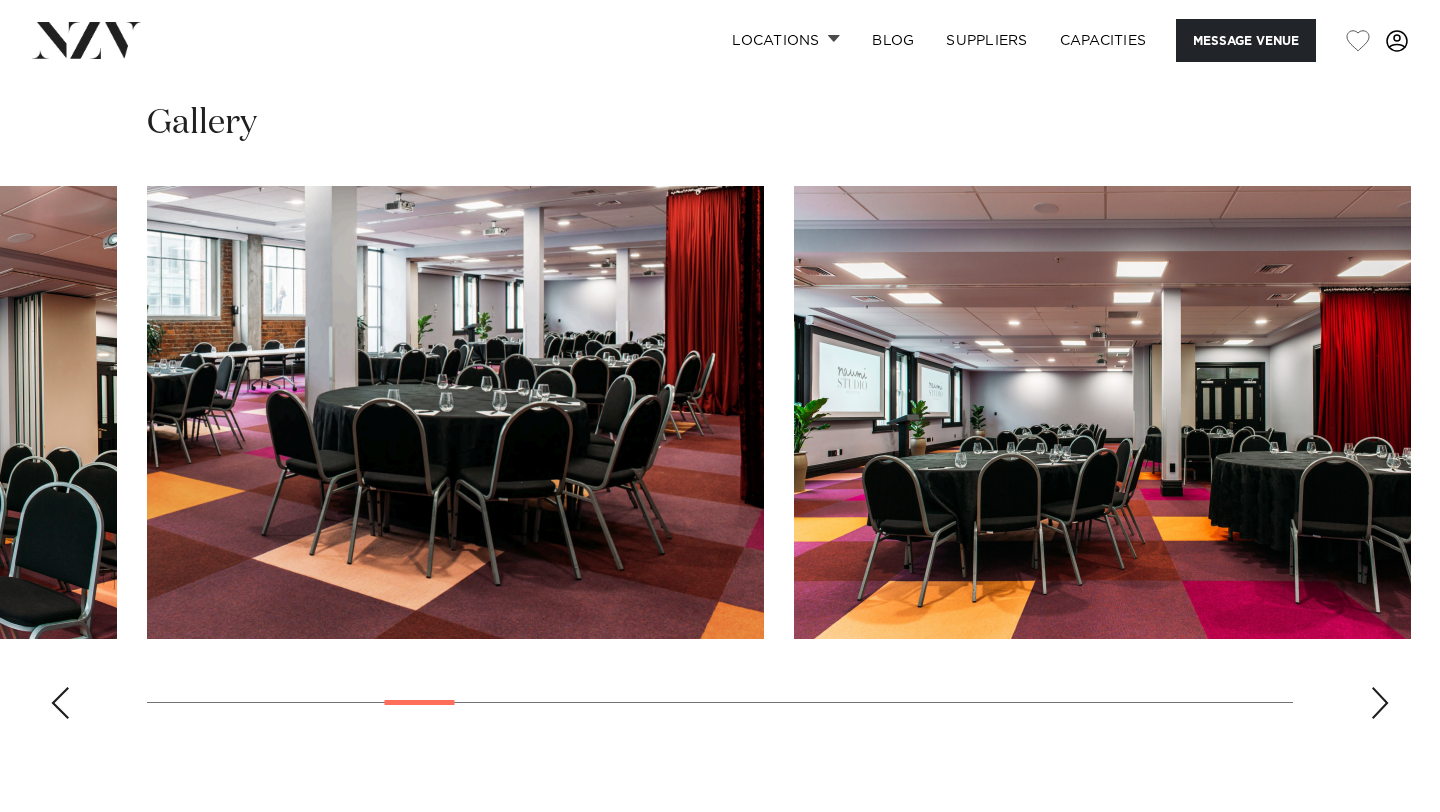 click at bounding box center (1380, 703) 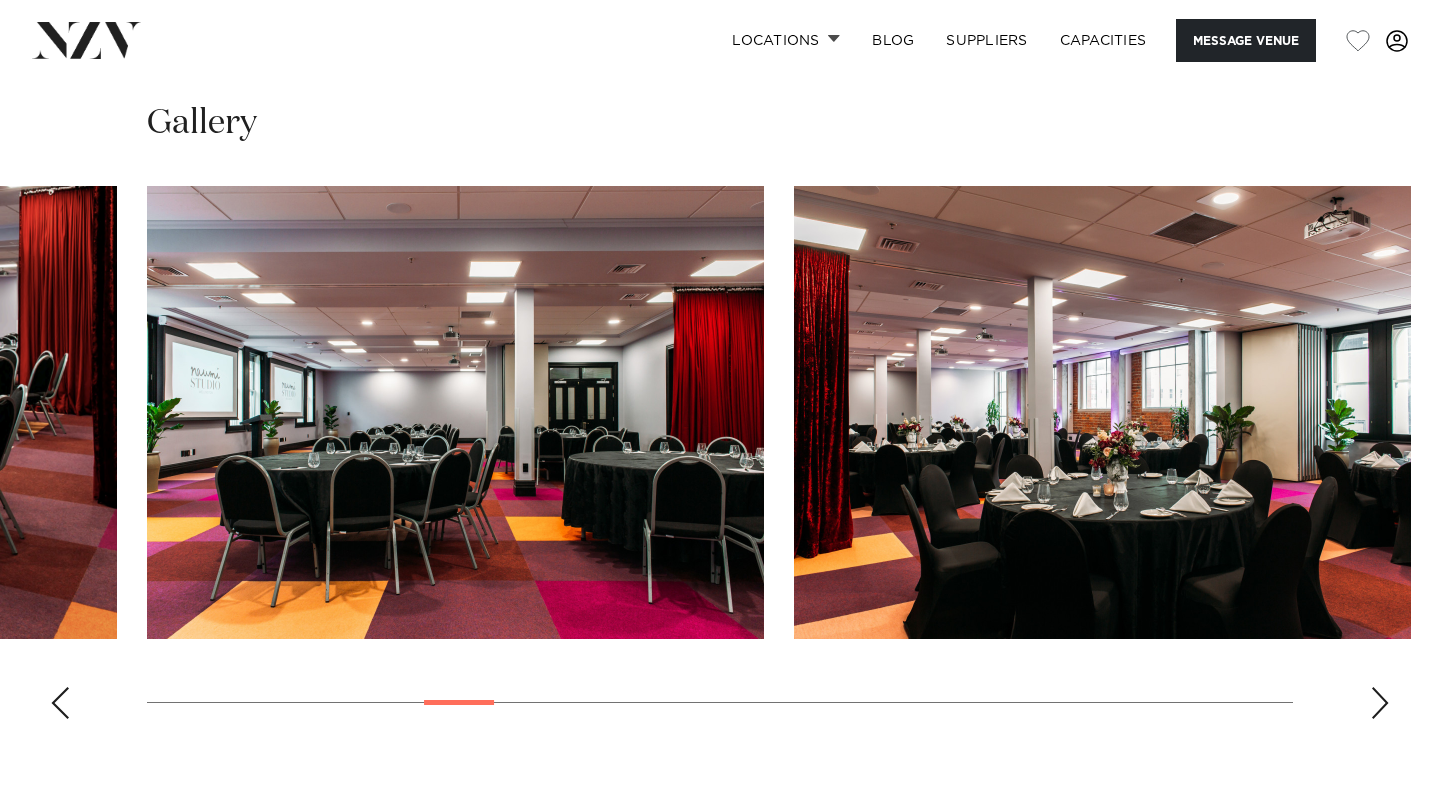 click at bounding box center (1380, 703) 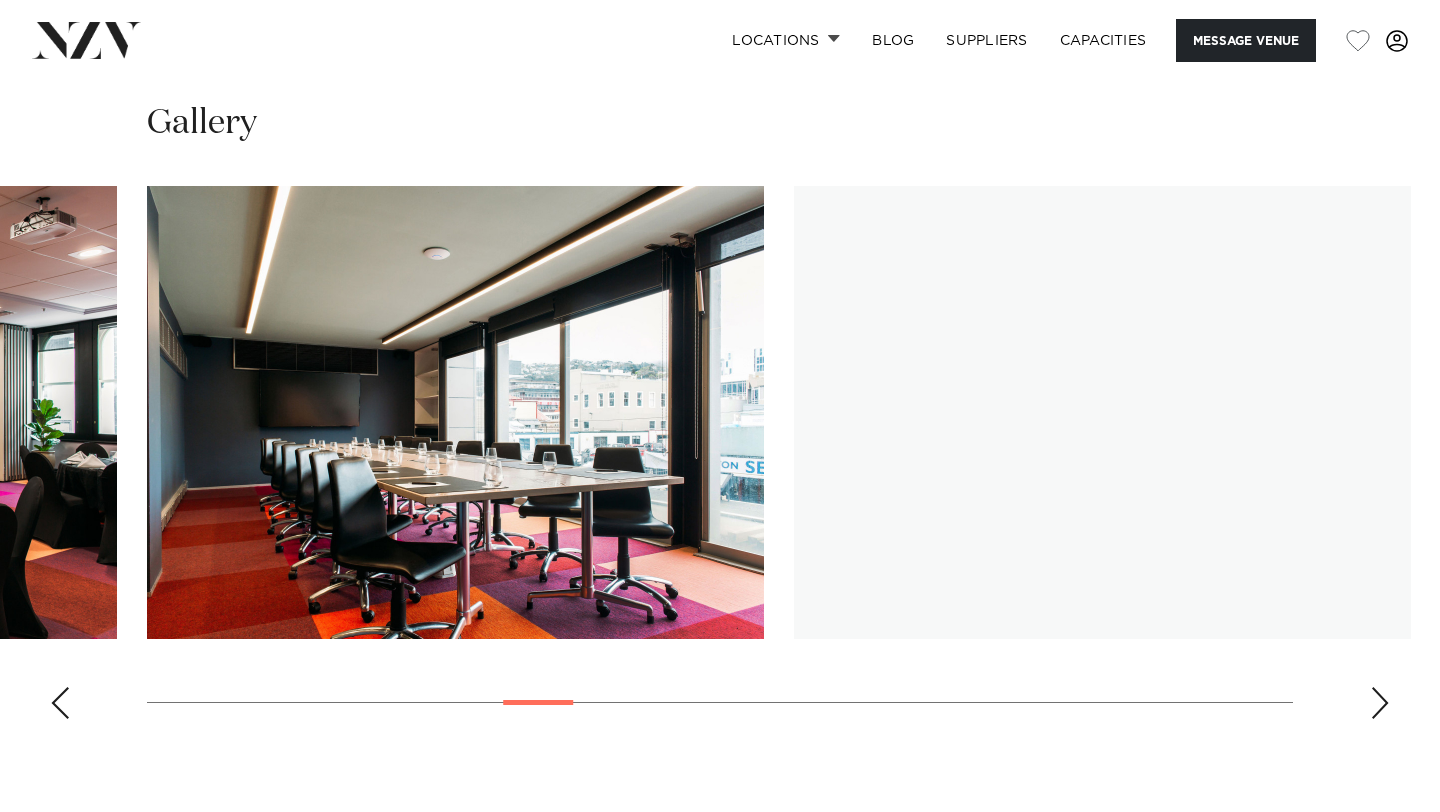 click at bounding box center (1380, 703) 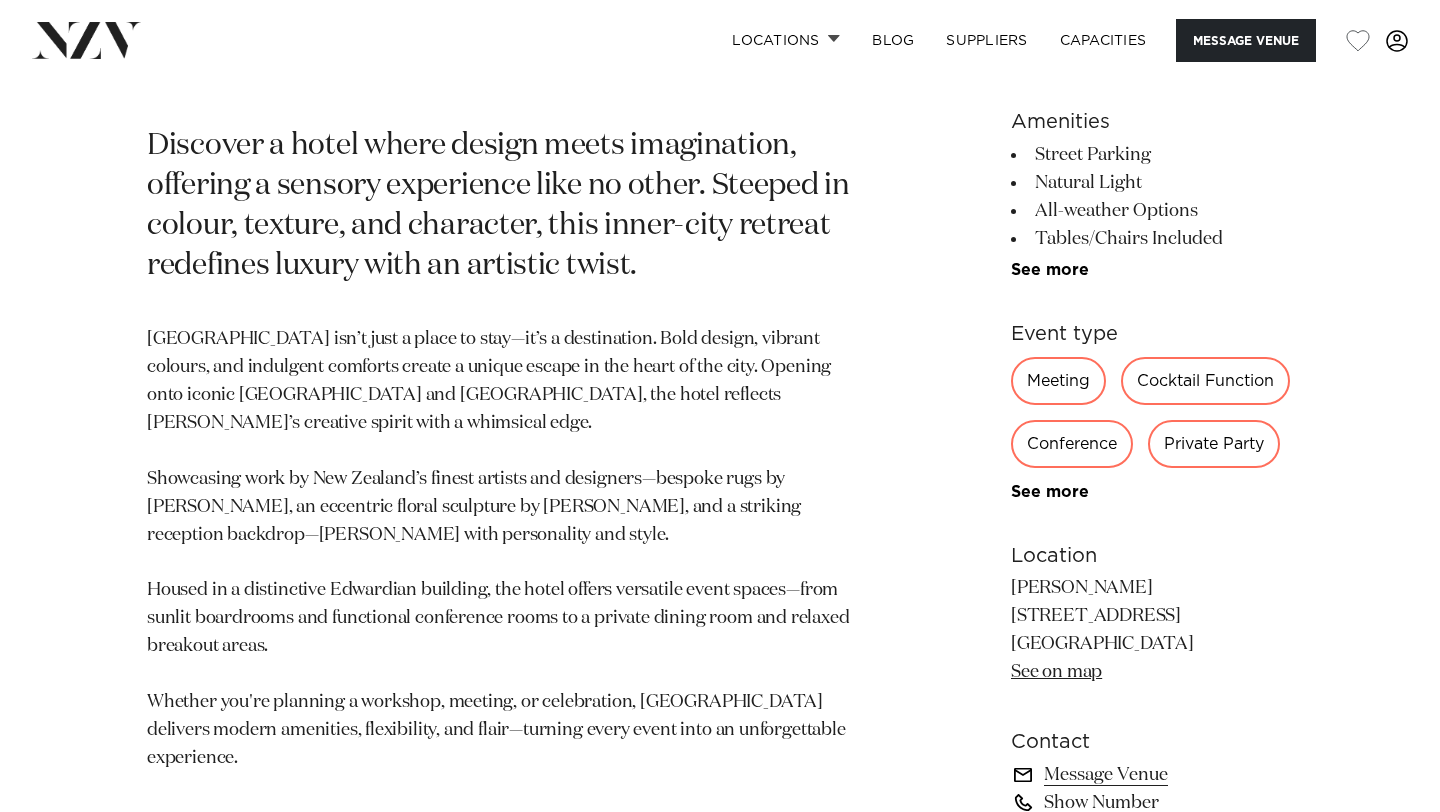 scroll, scrollTop: 834, scrollLeft: 0, axis: vertical 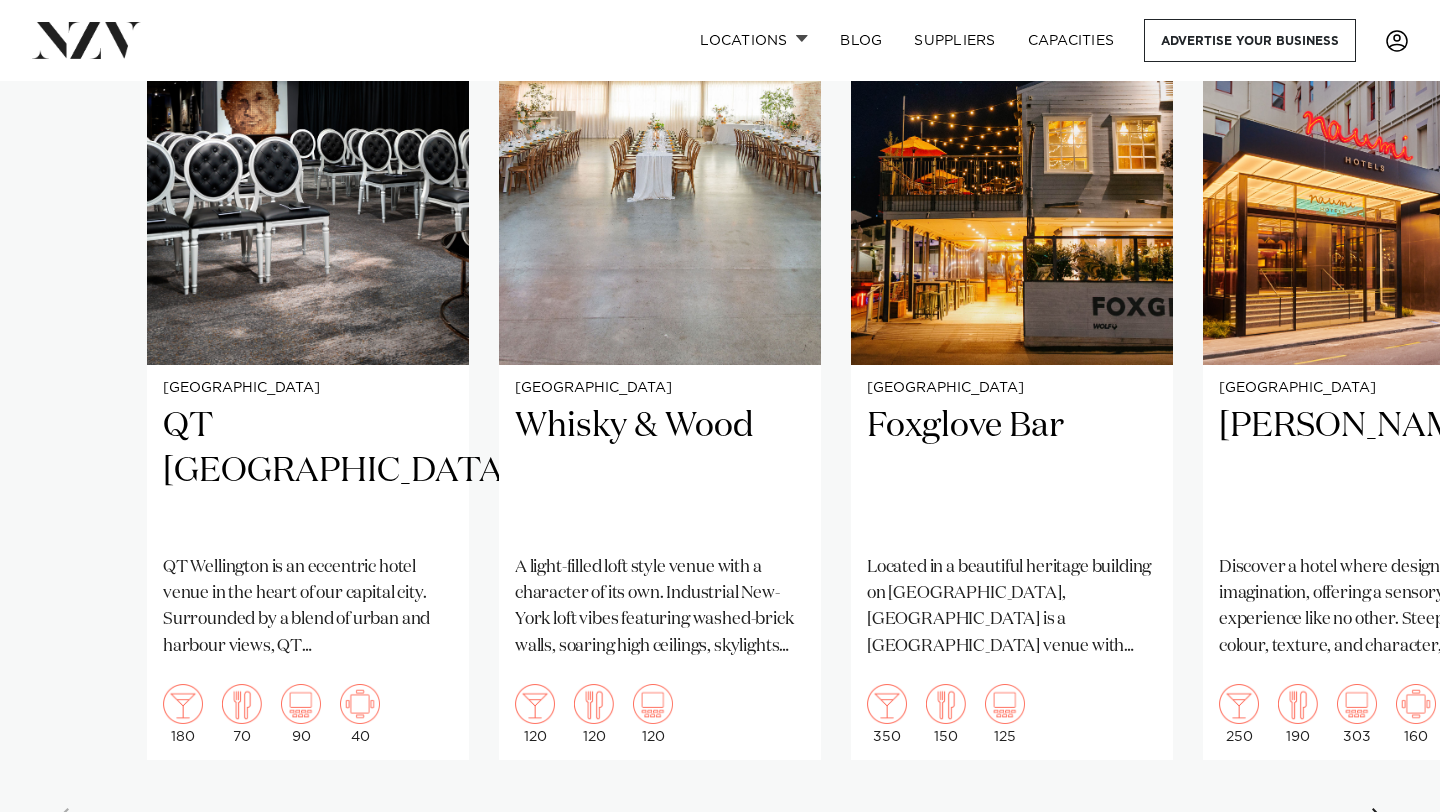 click on "Wellington
QT [GEOGRAPHIC_DATA]
[GEOGRAPHIC_DATA] is an eccentric hotel venue in the heart of our capital city. Surrounded by a blend of urban and harbour views, QT [GEOGRAPHIC_DATA] offers colourful spaces, state-of-the-art facilities and decadent dining.
180
70
90
40
Wellington
Whisky & Wood" at bounding box center [720, 394] 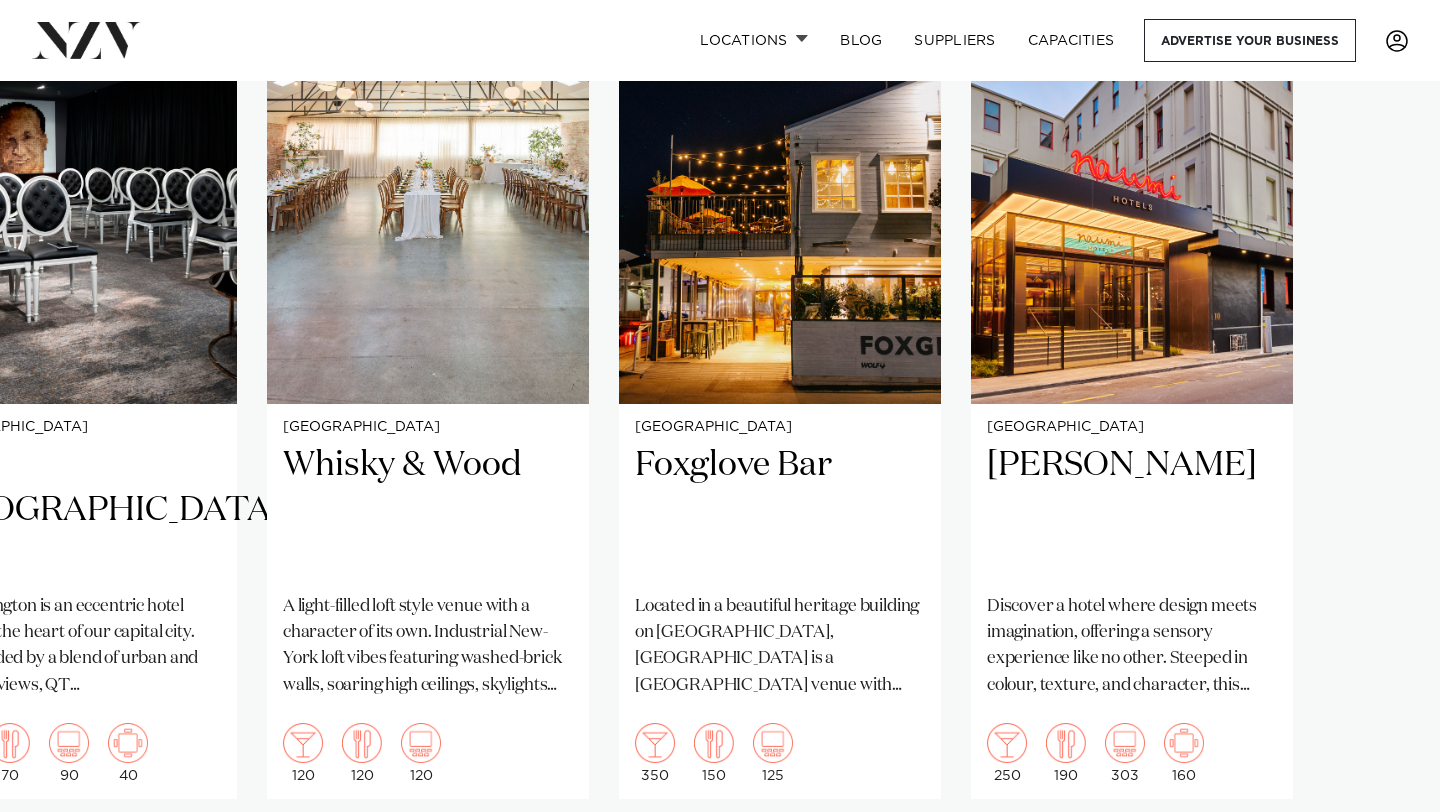 scroll, scrollTop: 1591, scrollLeft: 0, axis: vertical 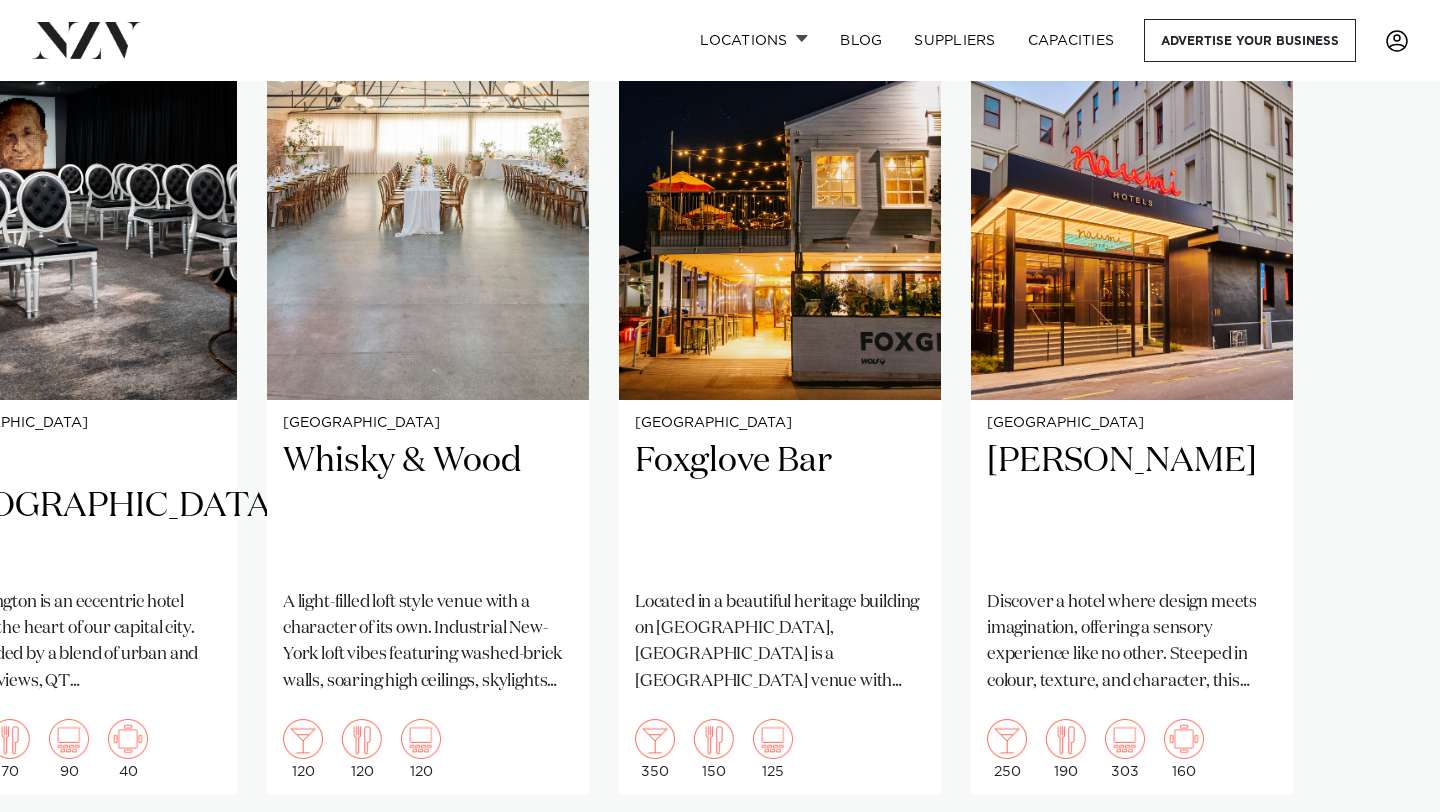 click at bounding box center [60, 859] 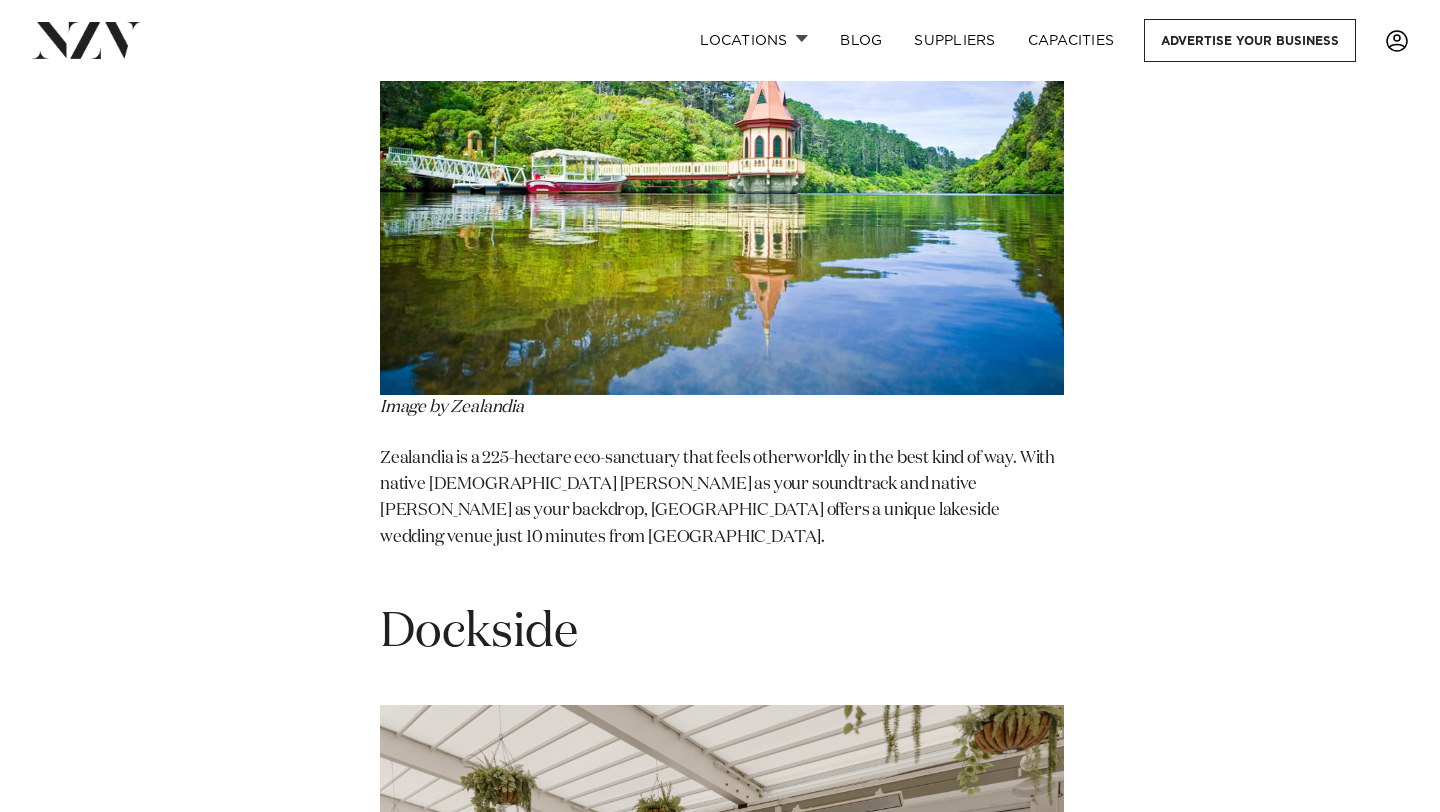 scroll, scrollTop: 10769, scrollLeft: 0, axis: vertical 